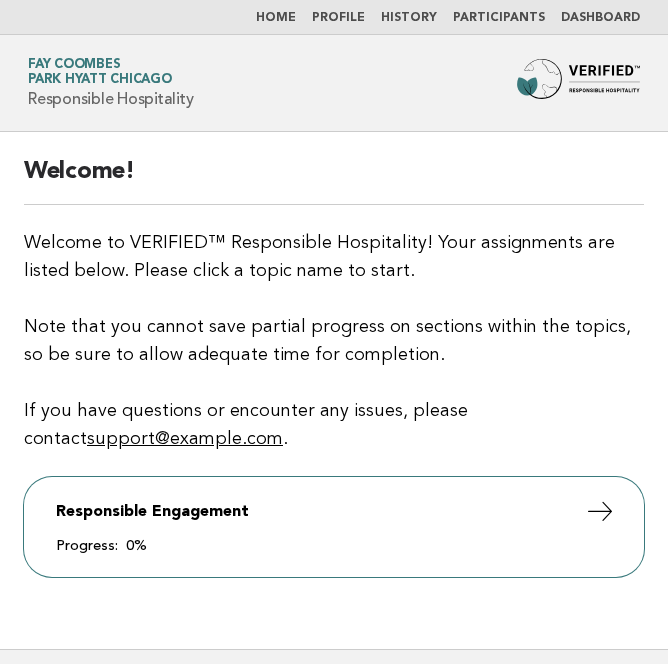 scroll, scrollTop: 0, scrollLeft: 0, axis: both 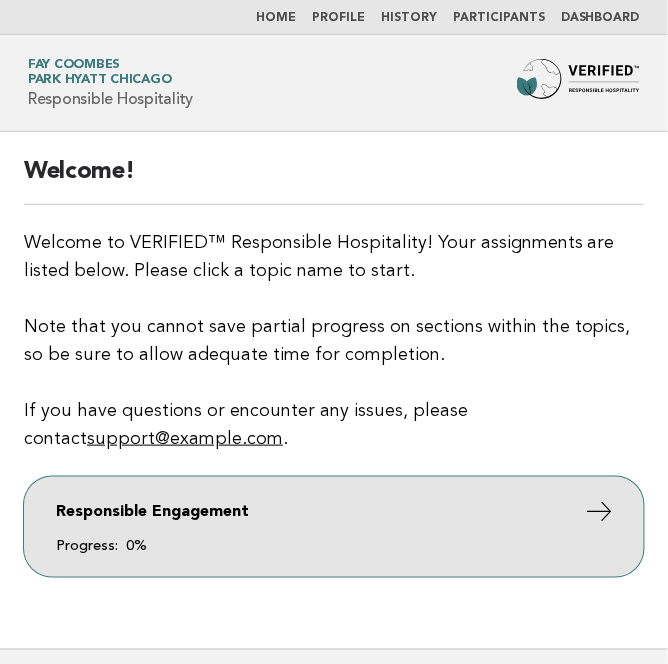 click on "Responsible Engagement
Progress:
0%" at bounding box center (334, 527) 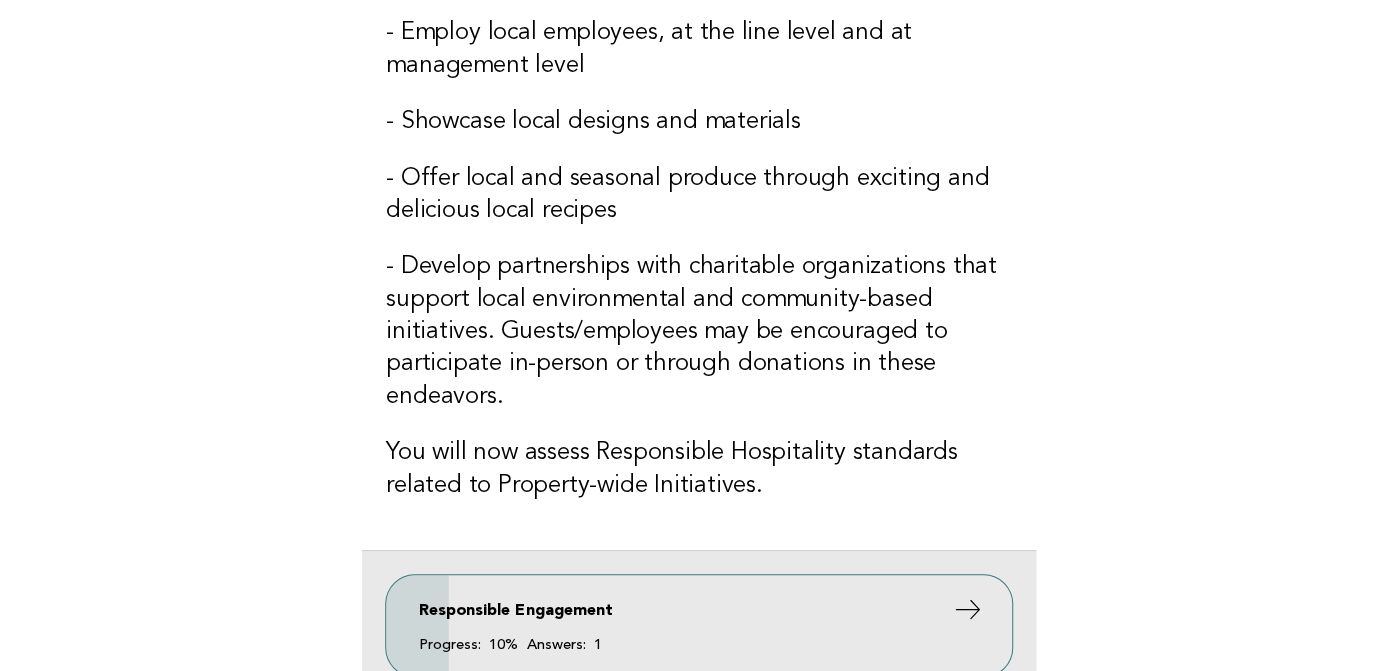 scroll, scrollTop: 500, scrollLeft: 0, axis: vertical 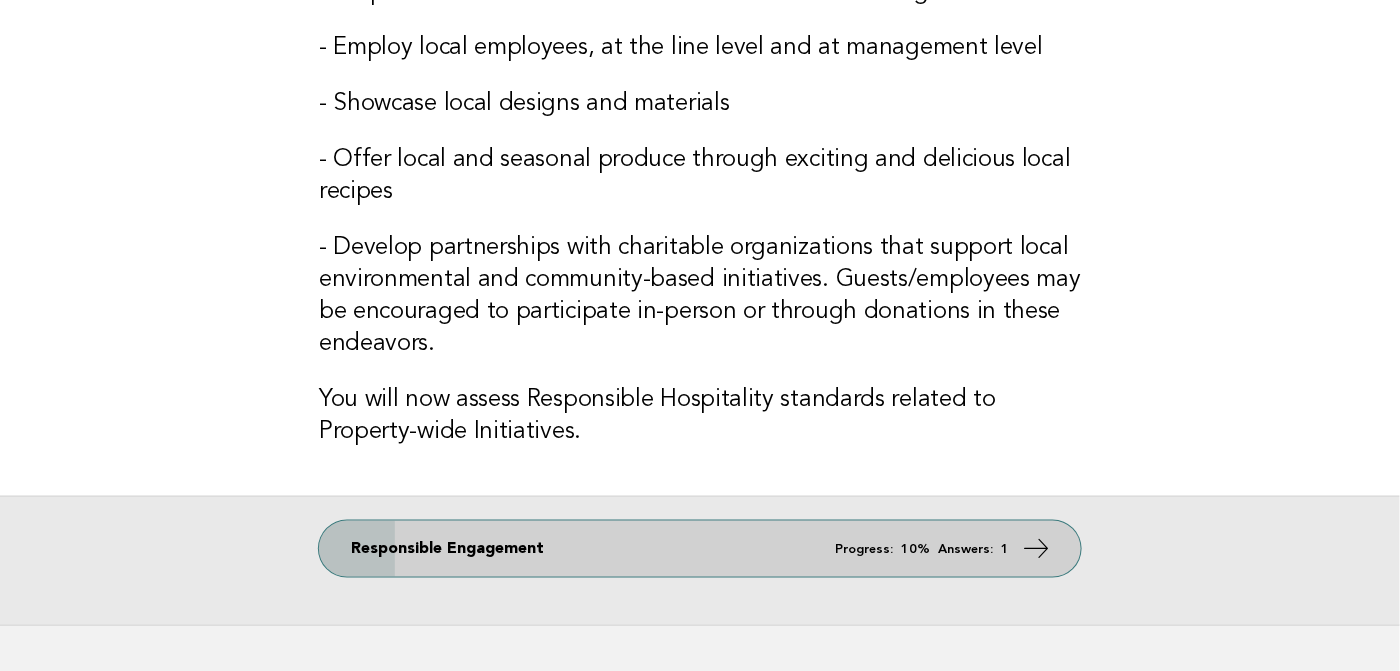 click on "Responsible Engagement
Progress:
10%
Answers:
1" at bounding box center [700, 549] 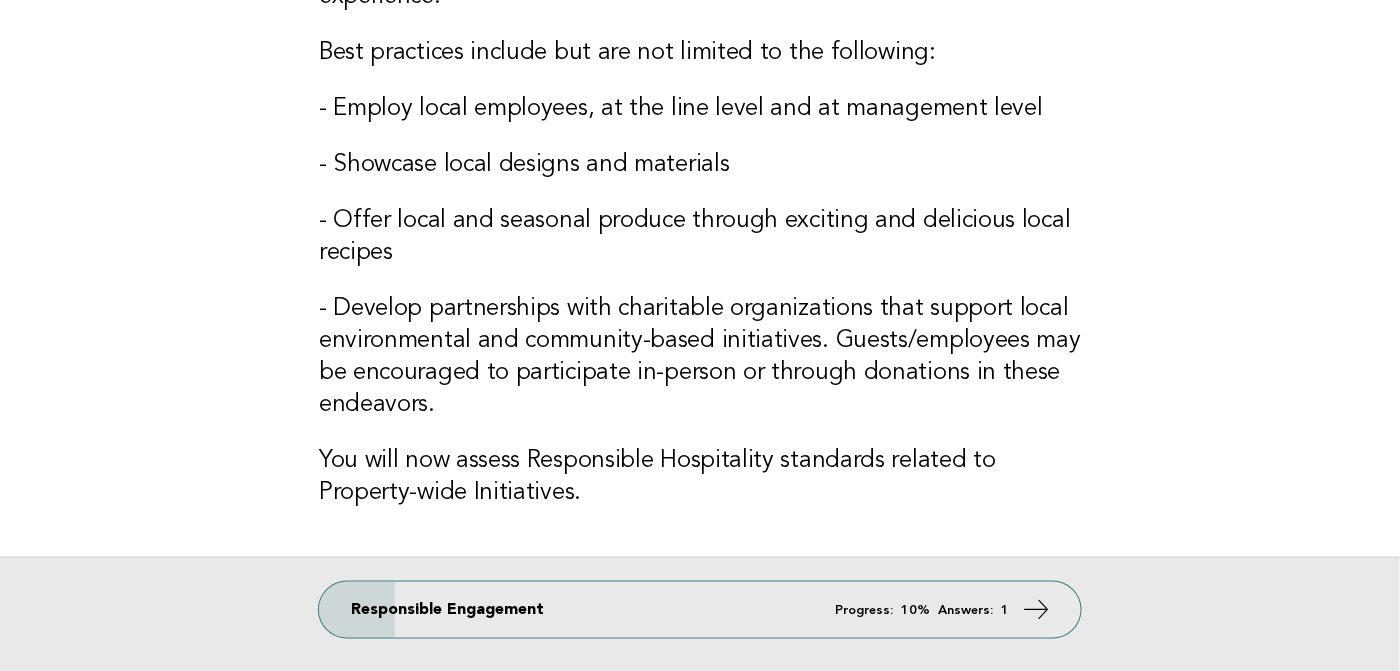 scroll, scrollTop: 627, scrollLeft: 0, axis: vertical 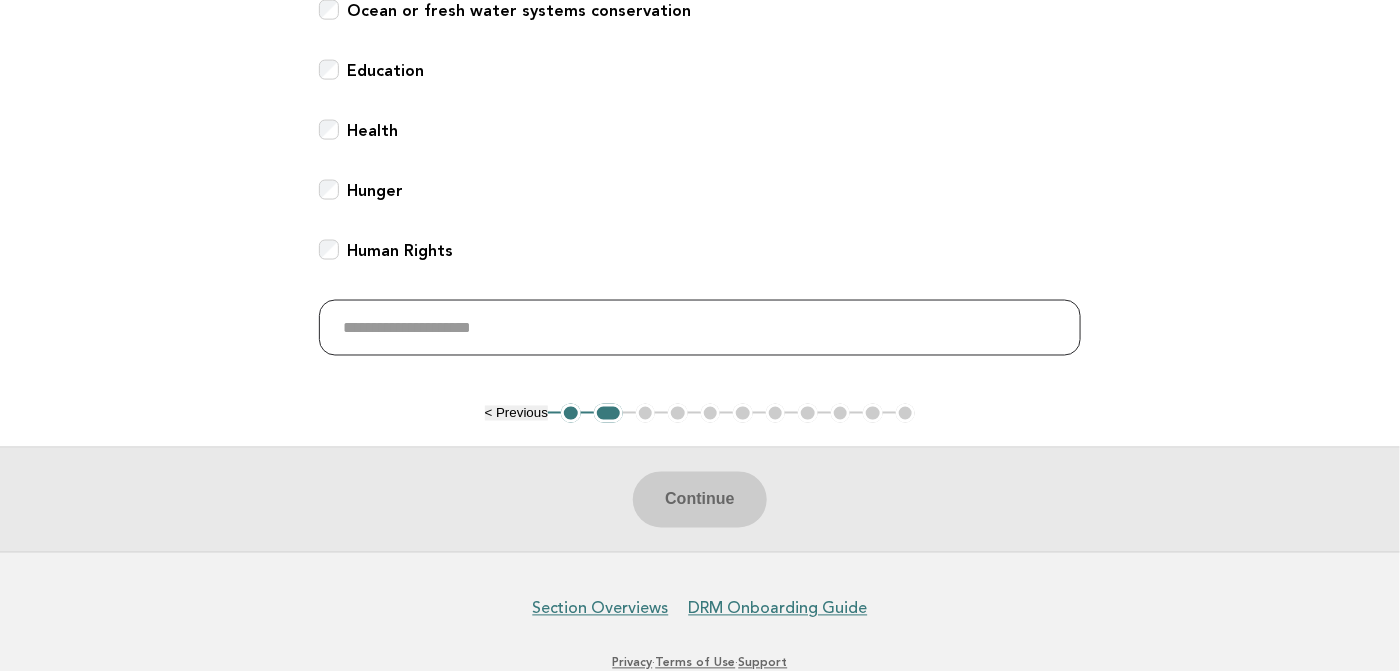 click at bounding box center [700, 328] 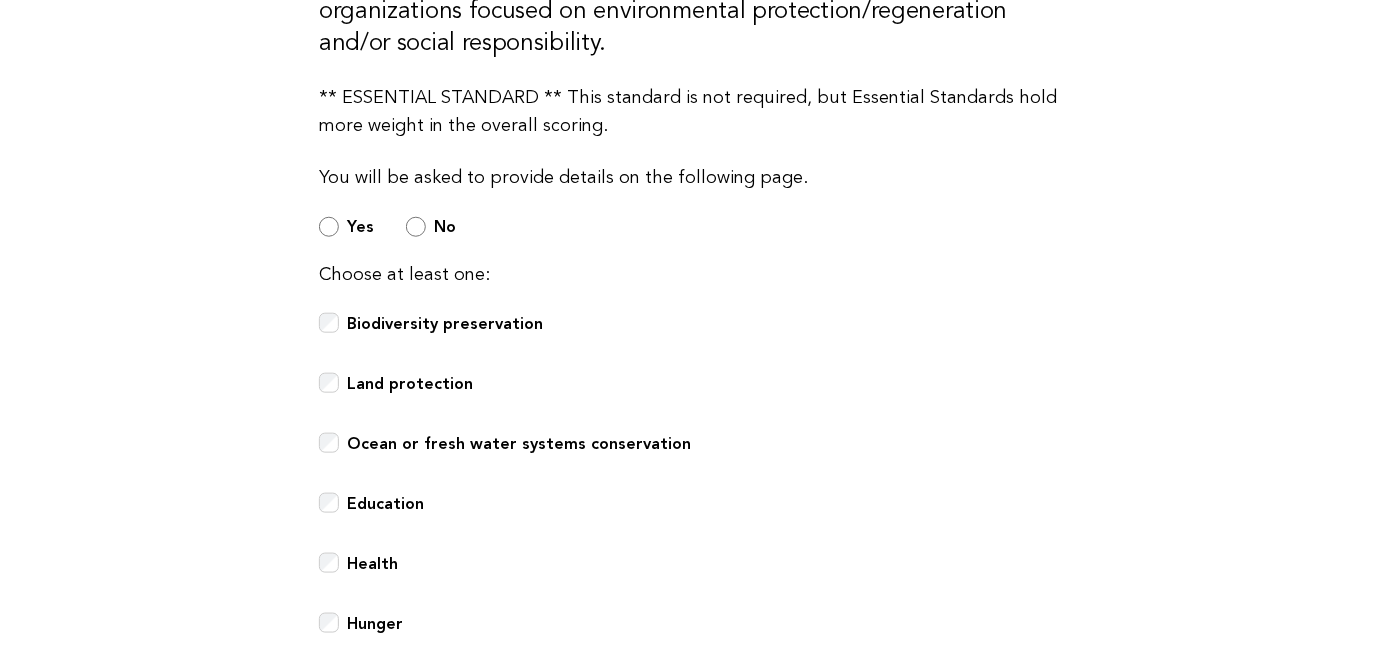 scroll, scrollTop: 600, scrollLeft: 0, axis: vertical 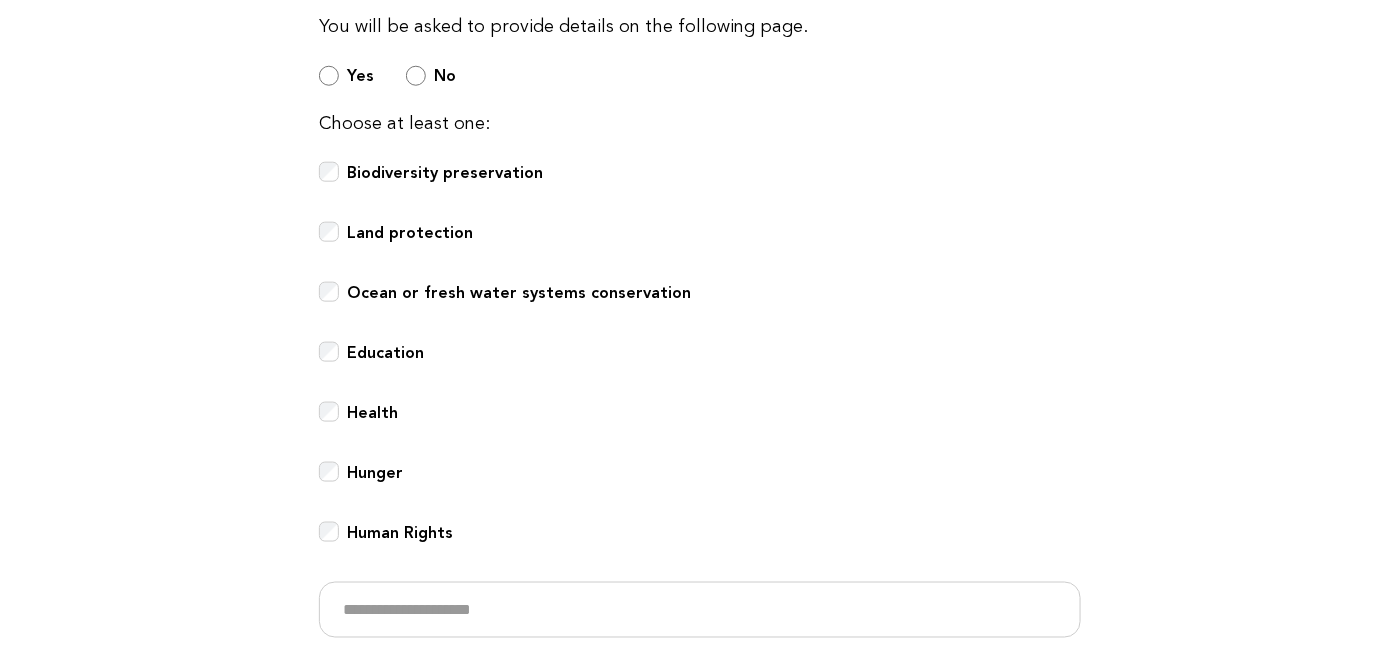 click on "Choose at least one:               Biodiversity preservation               Land protection               Ocean or fresh water systems conservation               Education               Health               Hunger               Human Rights" at bounding box center [700, 374] 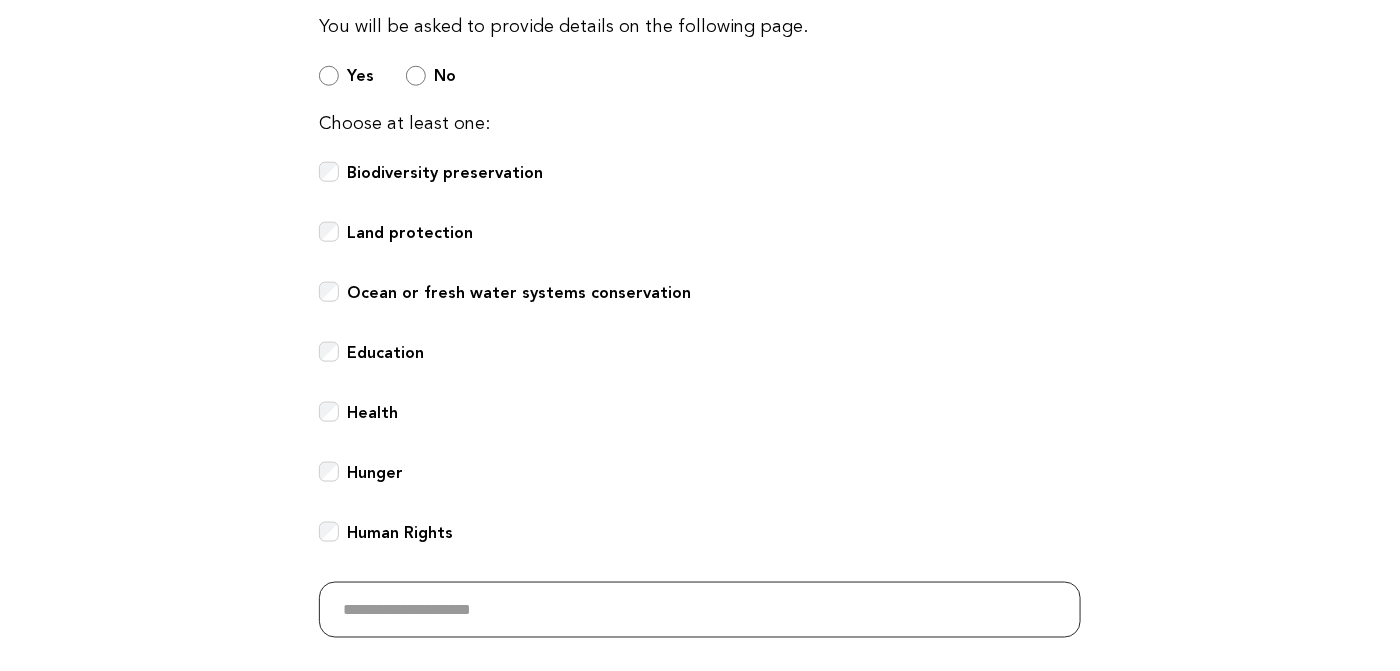 click at bounding box center (700, 610) 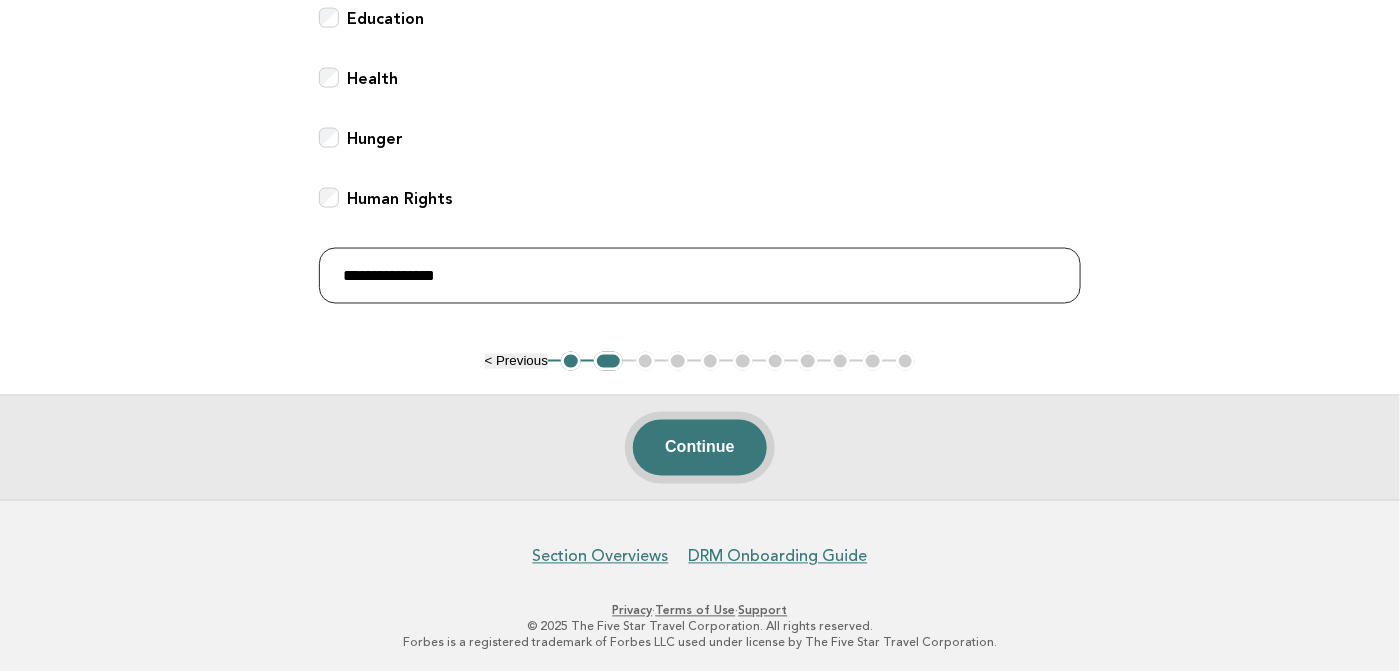 type on "**********" 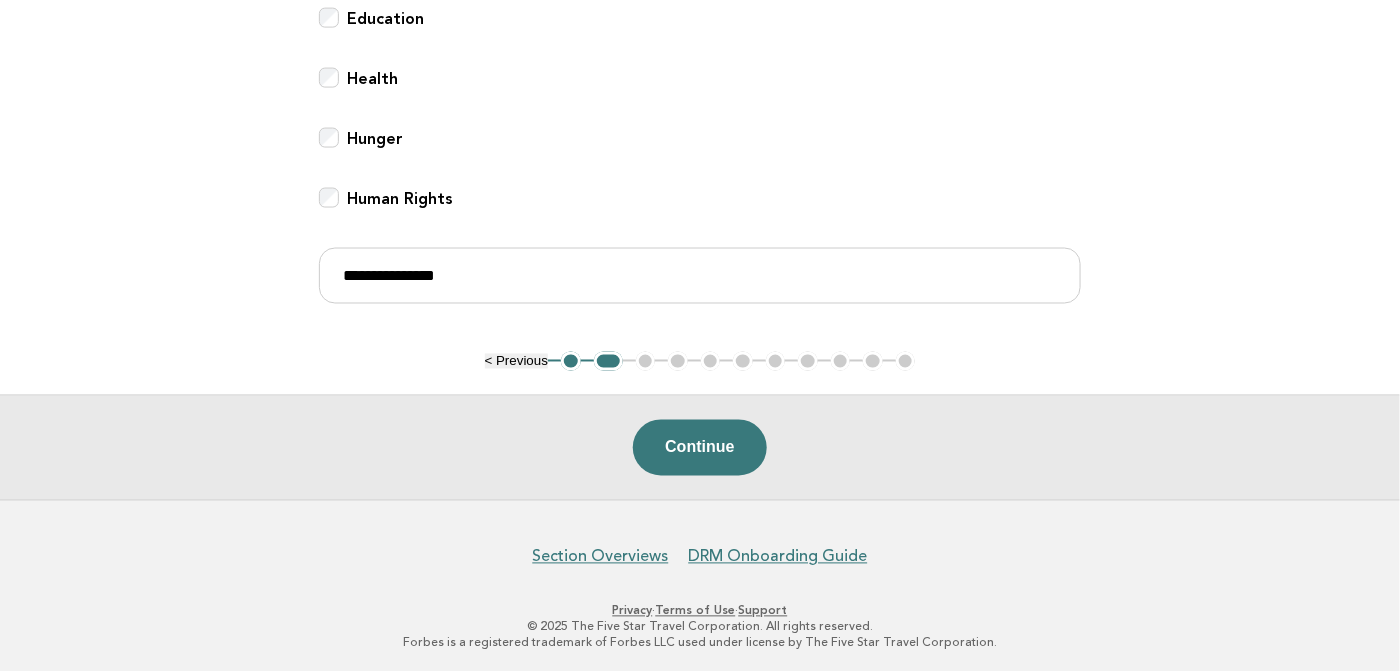 click on "Continue" at bounding box center (699, 448) 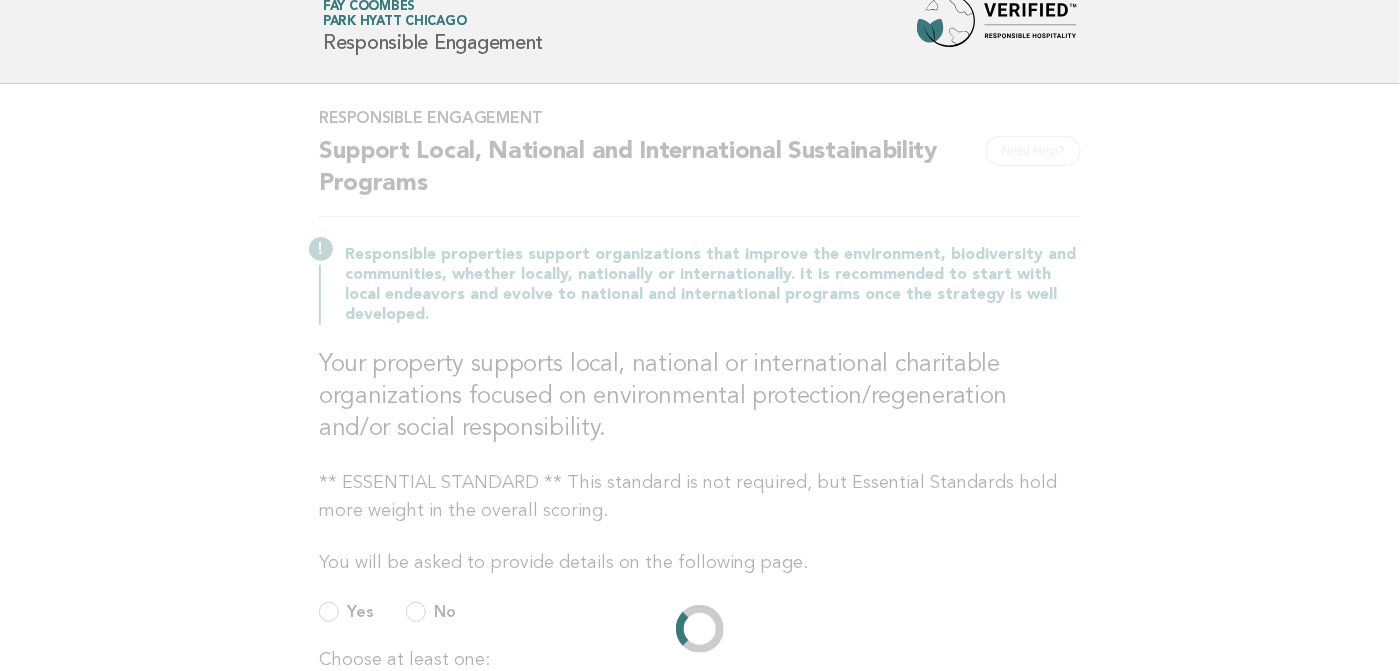 scroll, scrollTop: 0, scrollLeft: 0, axis: both 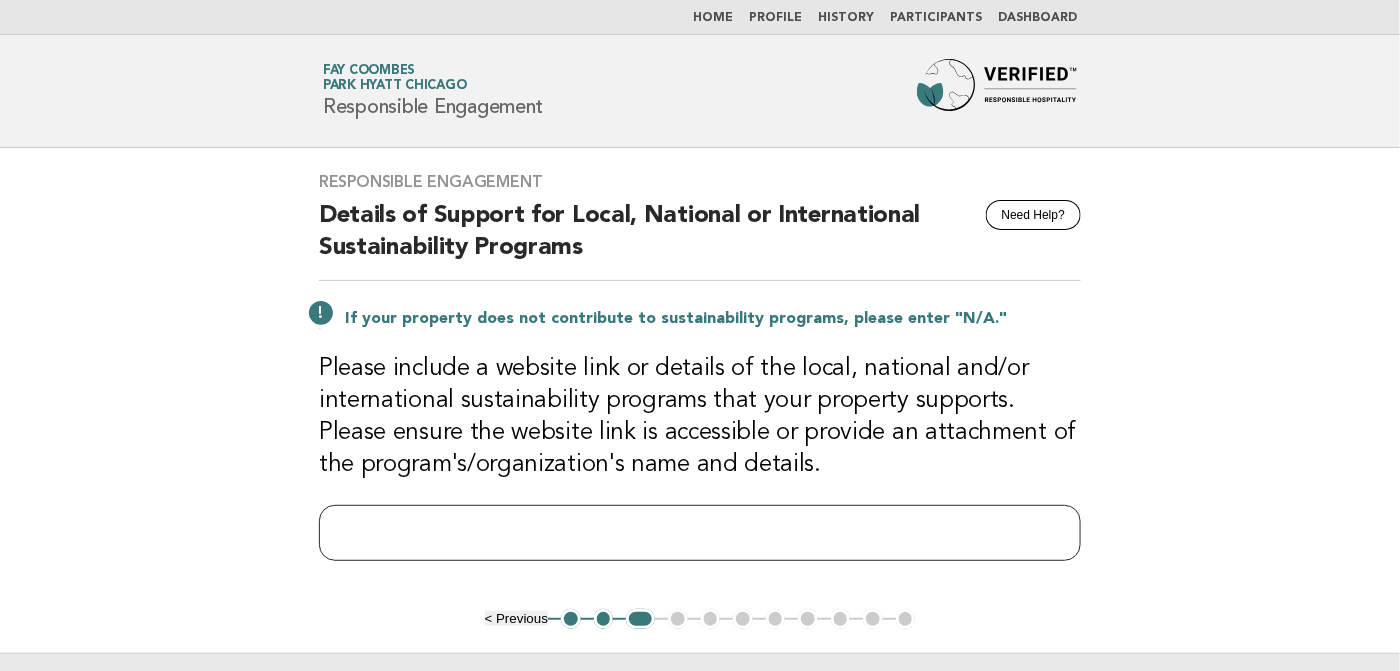 click at bounding box center [700, 533] 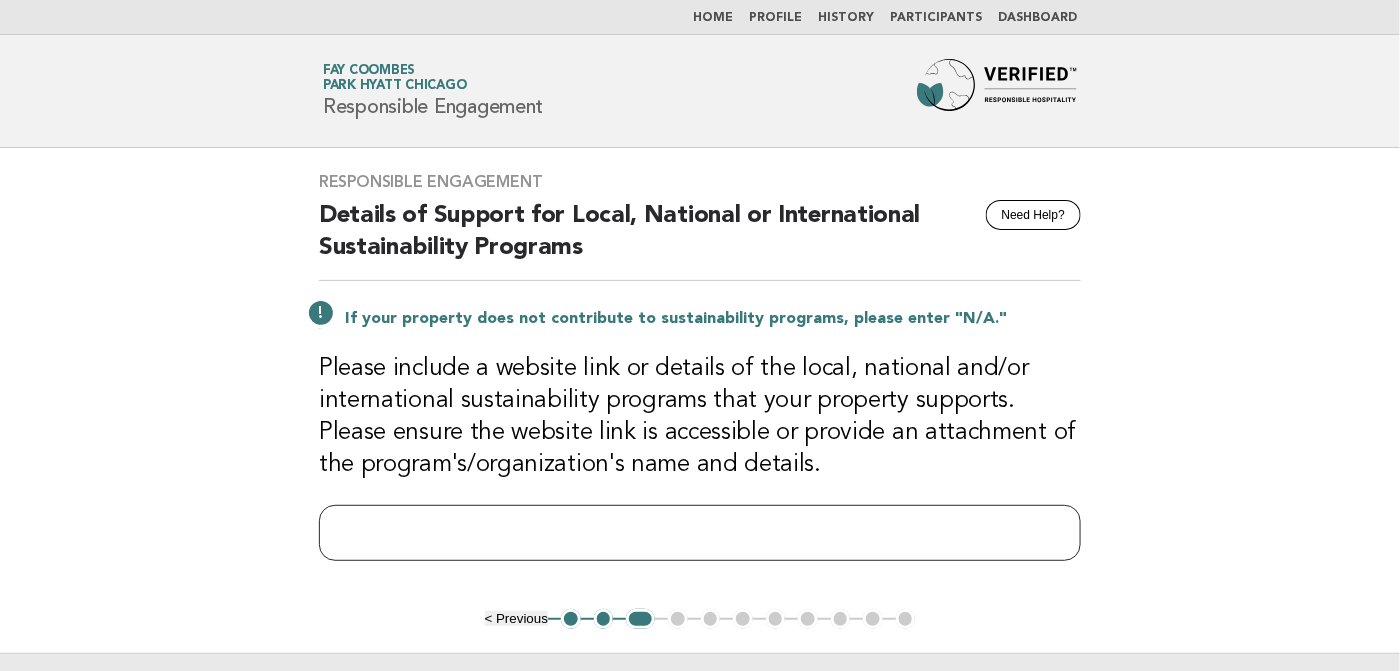 scroll, scrollTop: 0, scrollLeft: 0, axis: both 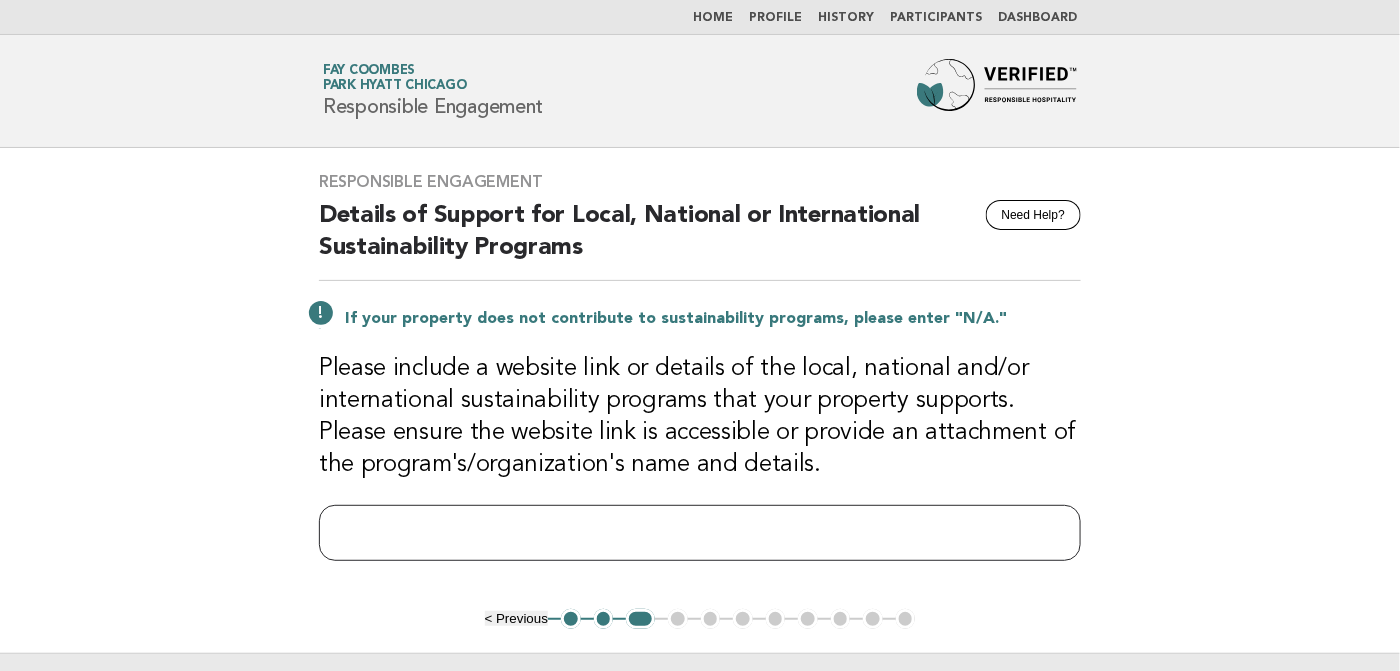 click at bounding box center (700, 533) 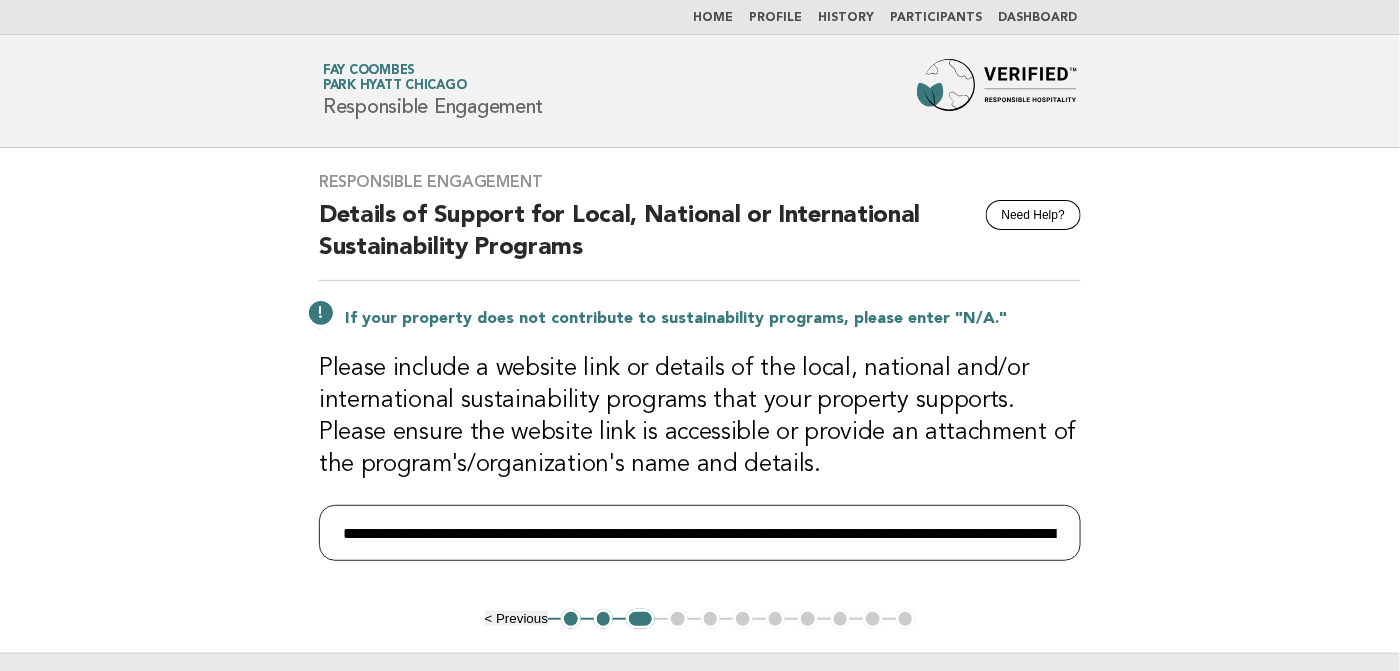 scroll, scrollTop: 0, scrollLeft: 2513, axis: horizontal 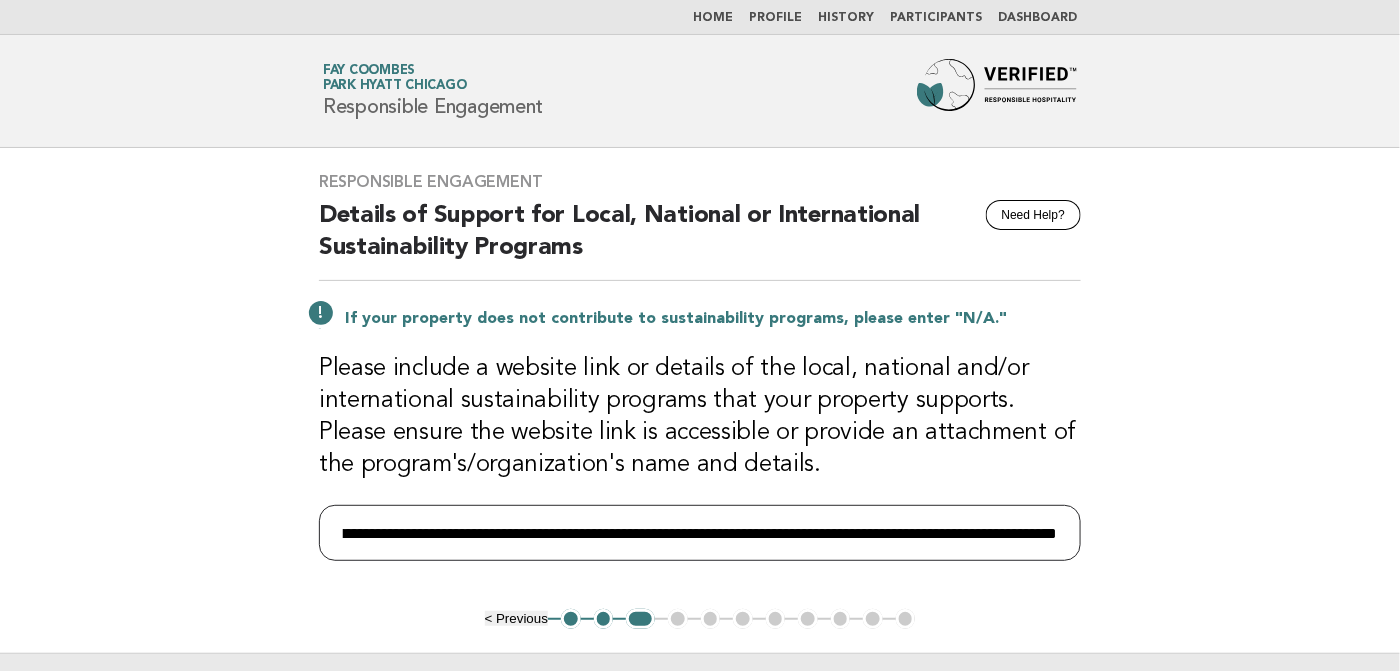 click on "**********" at bounding box center [700, 533] 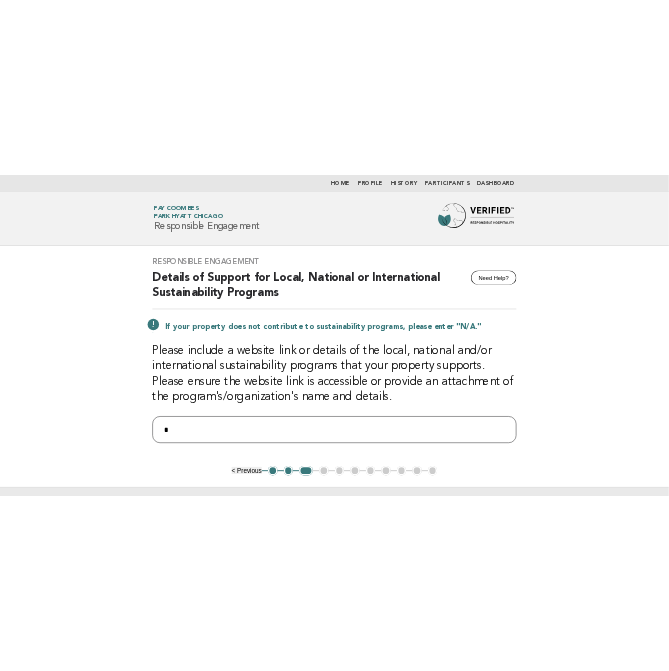 scroll, scrollTop: 0, scrollLeft: 0, axis: both 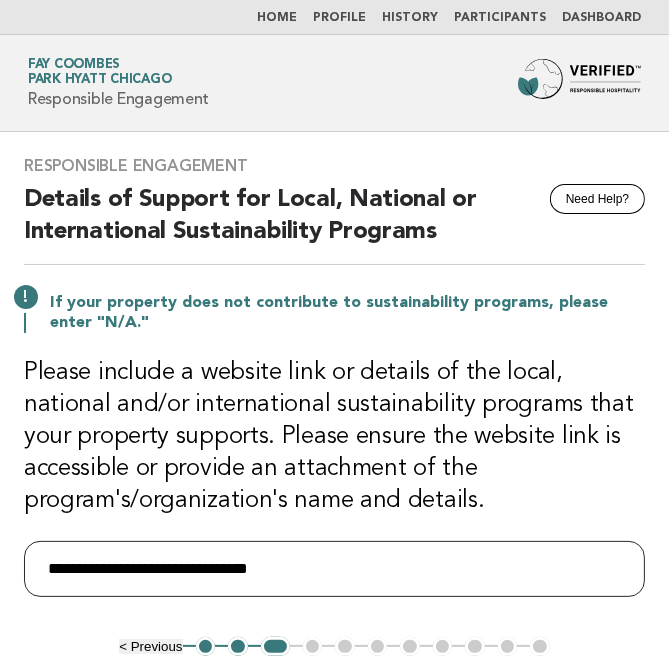 click on "**********" at bounding box center [334, 569] 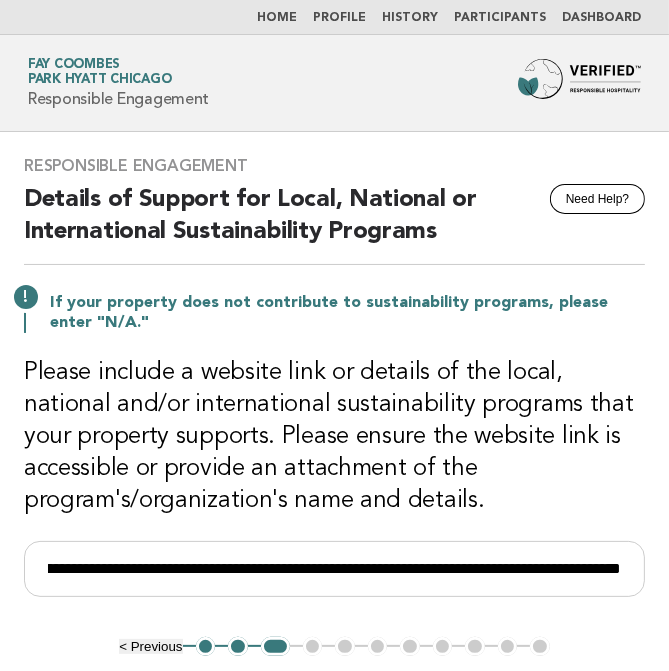 scroll, scrollTop: 0, scrollLeft: 0, axis: both 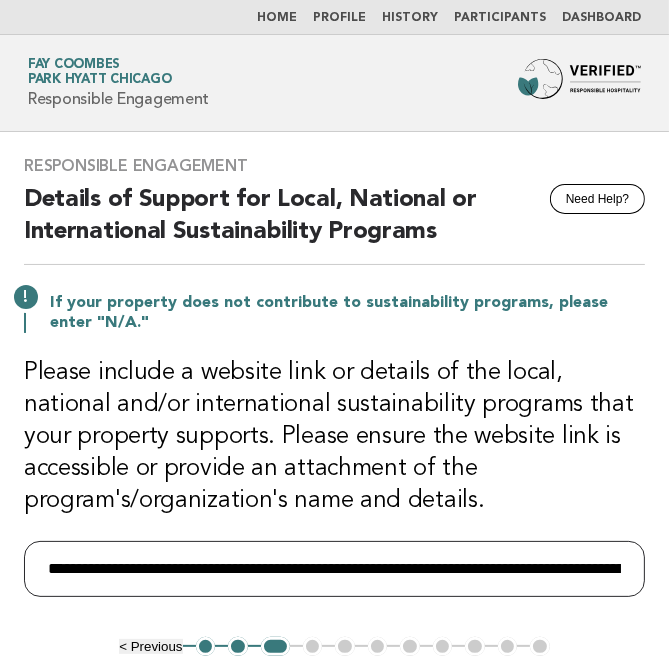 drag, startPoint x: 570, startPoint y: 568, endPoint x: 594, endPoint y: 569, distance: 24.020824 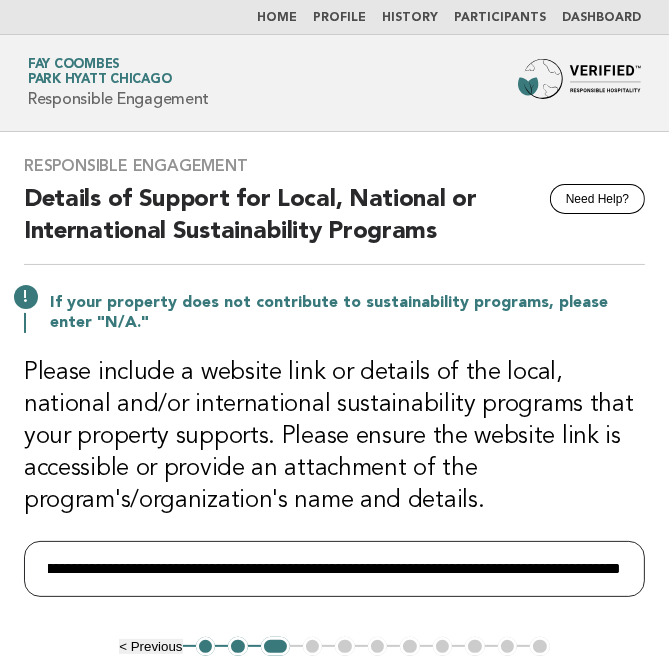 scroll, scrollTop: 0, scrollLeft: 249, axis: horizontal 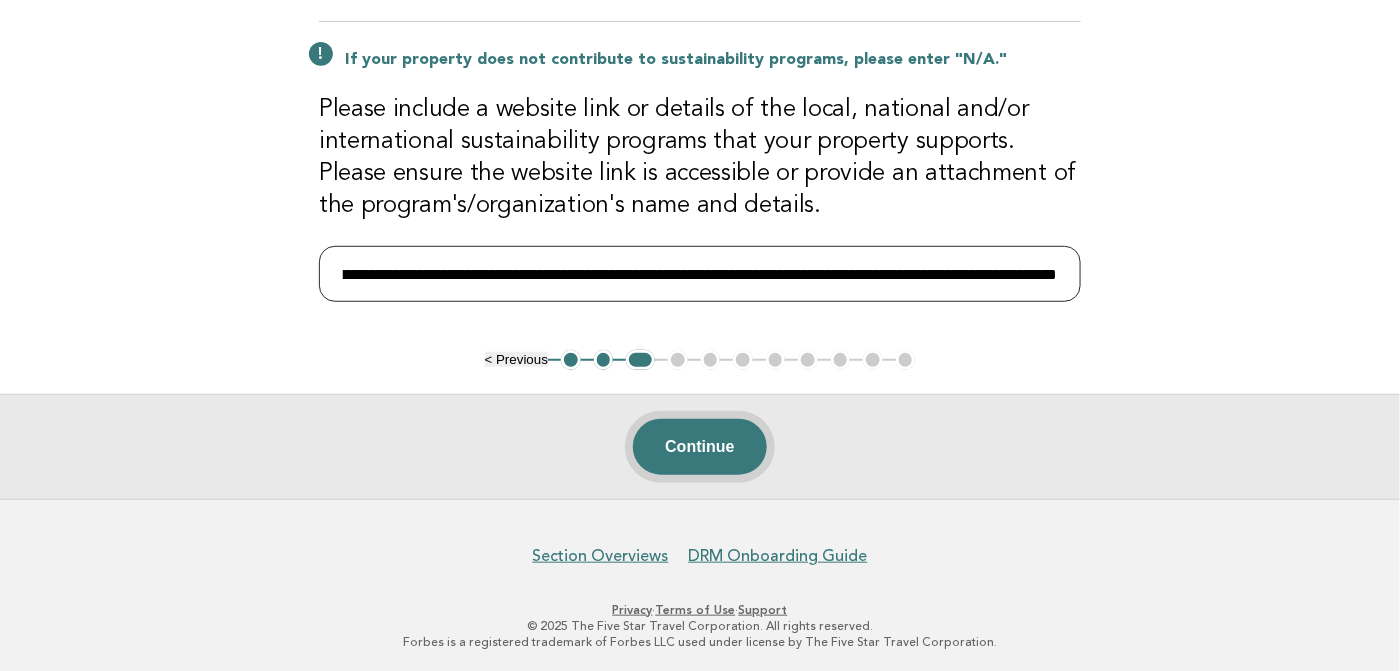 type on "**********" 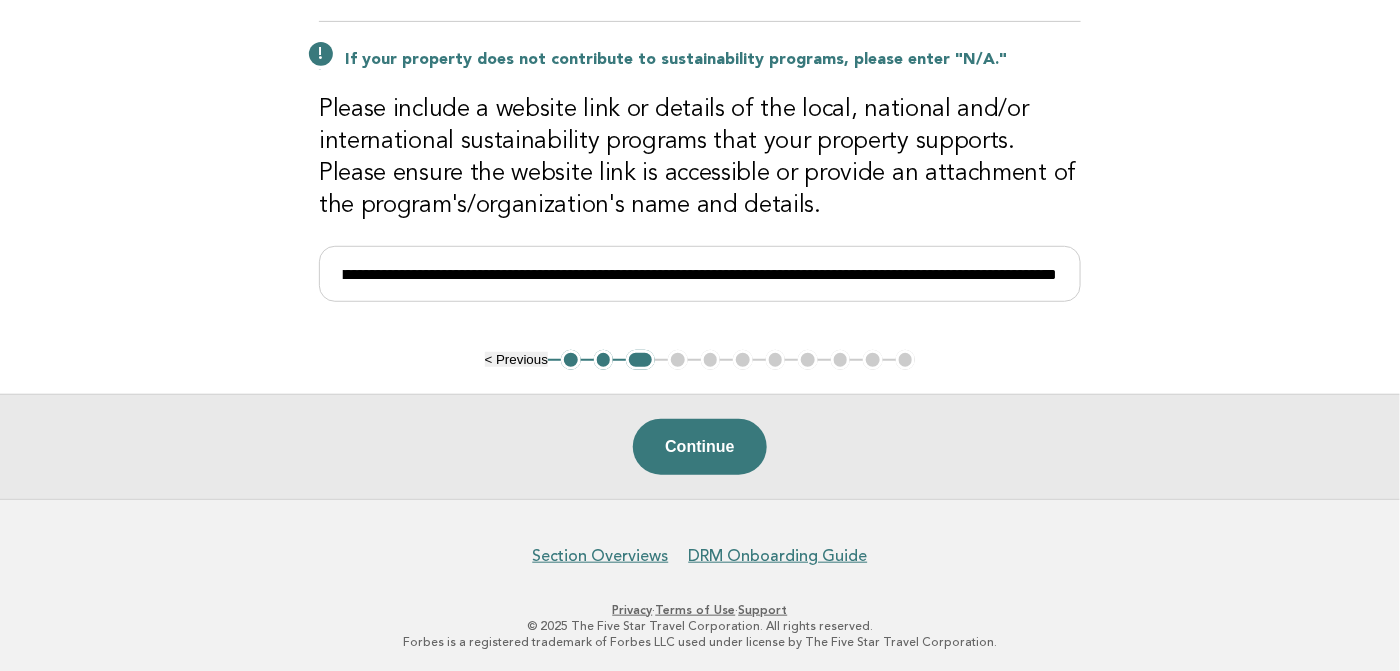 click on "Continue" at bounding box center [699, 447] 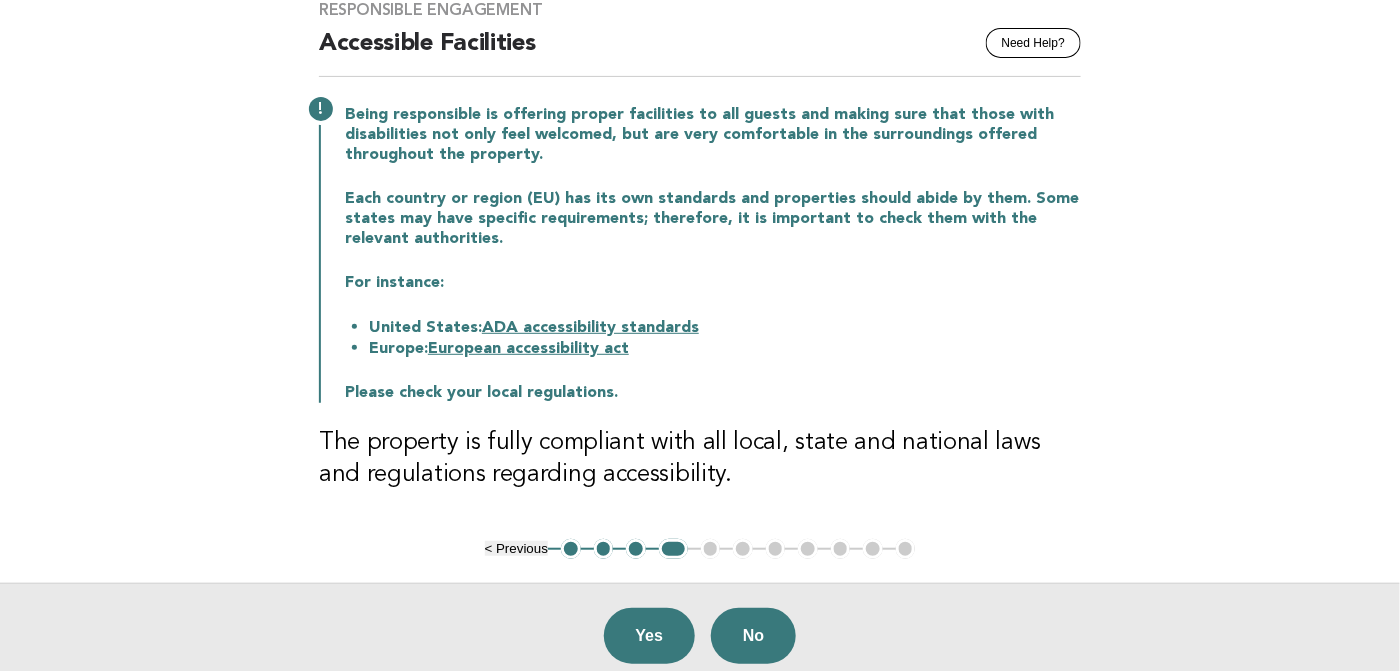 scroll, scrollTop: 200, scrollLeft: 0, axis: vertical 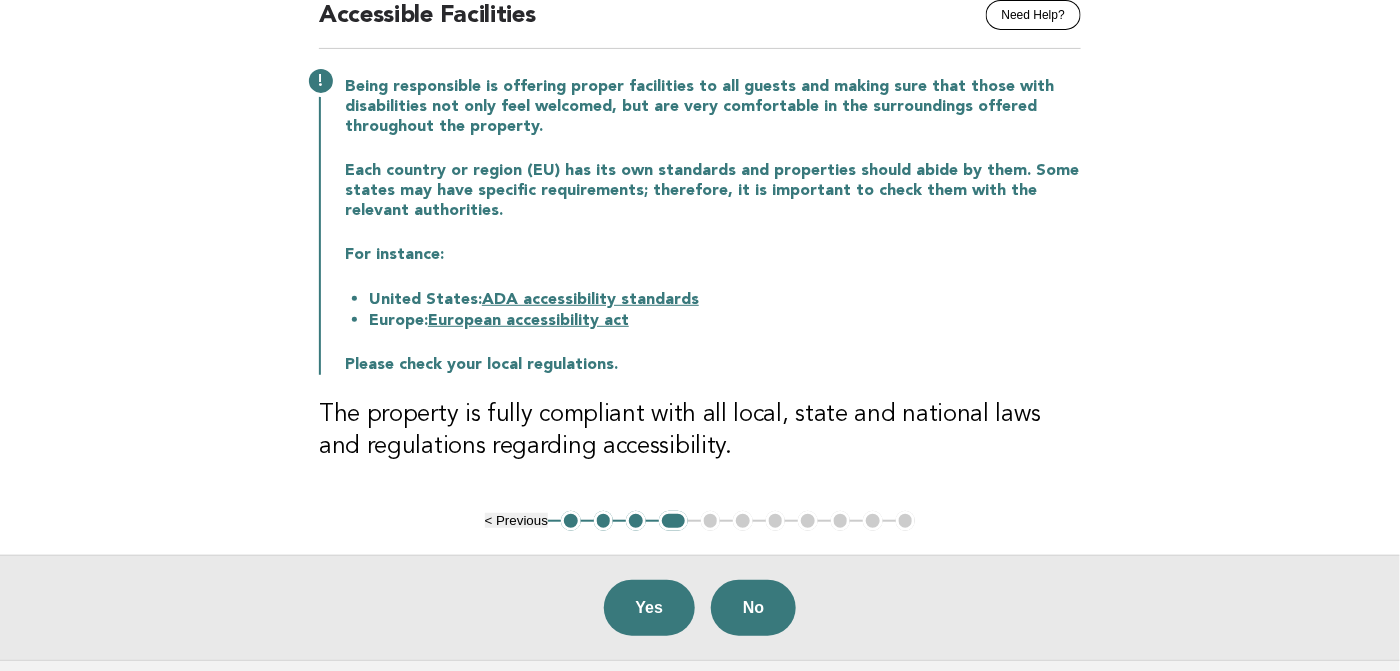 click on "Yes" at bounding box center (650, 608) 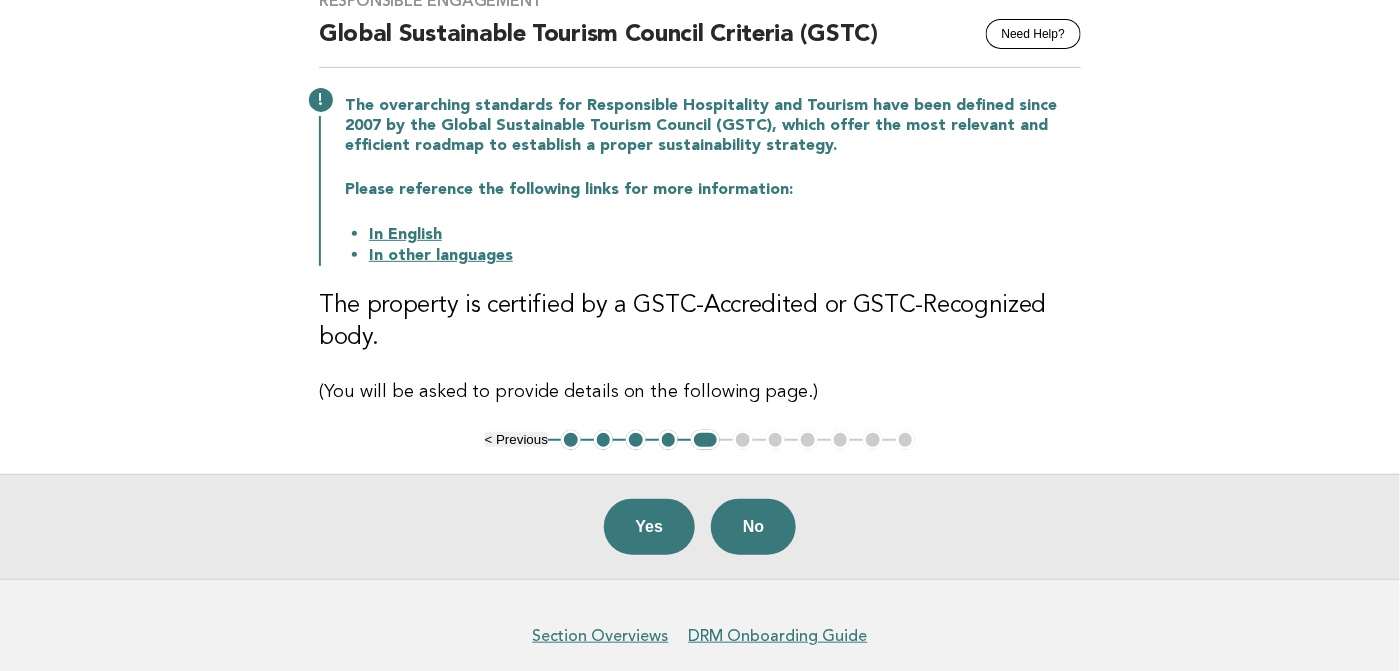 scroll, scrollTop: 200, scrollLeft: 0, axis: vertical 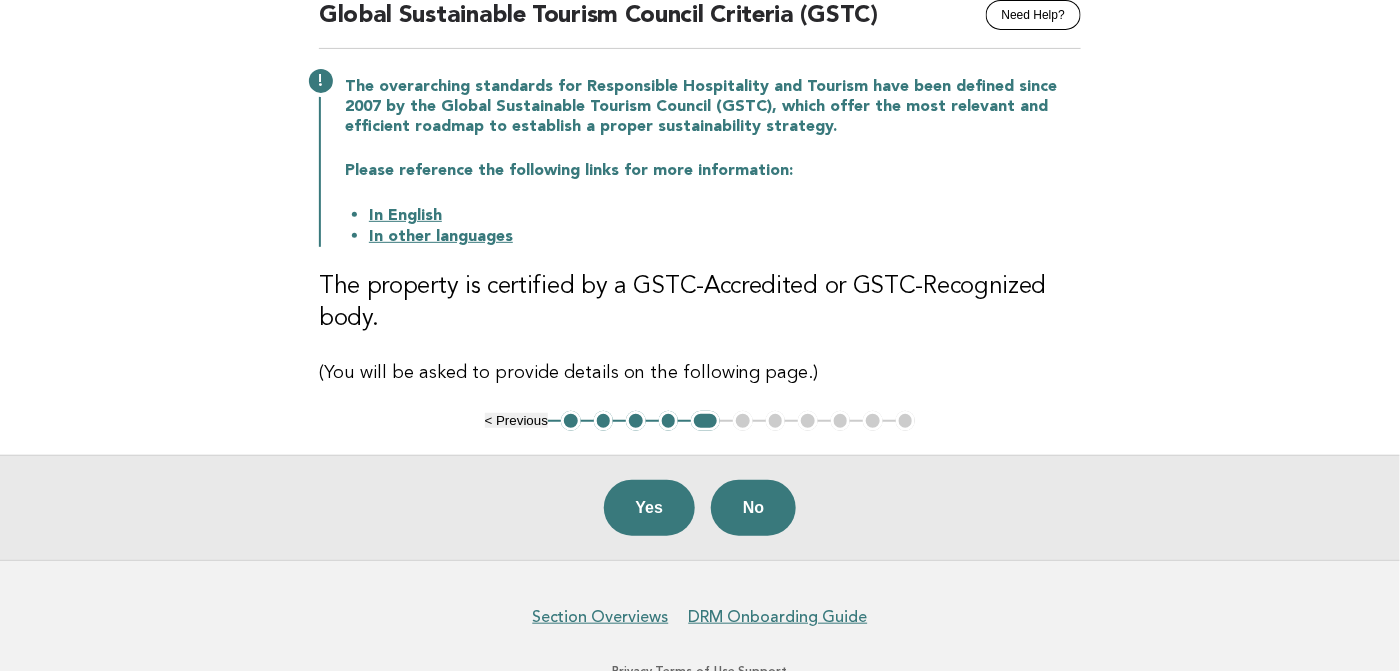 click on "In English" at bounding box center (405, 216) 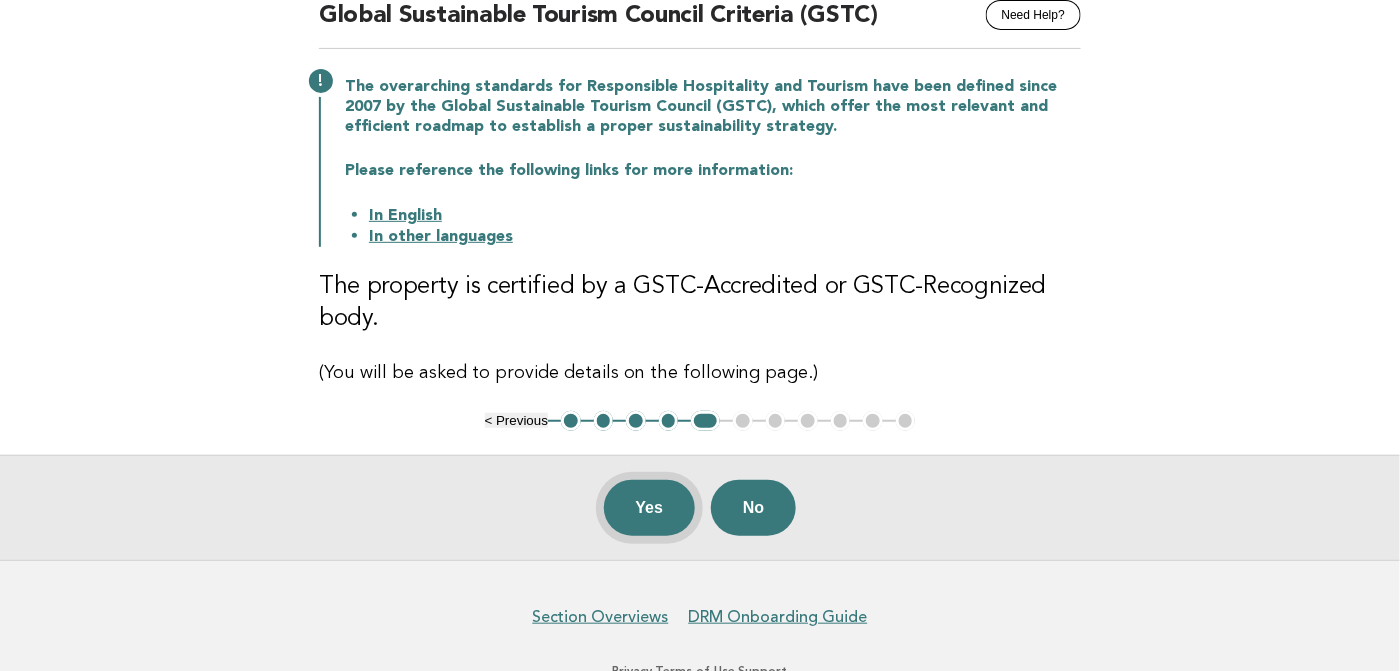 click on "Yes" at bounding box center (650, 508) 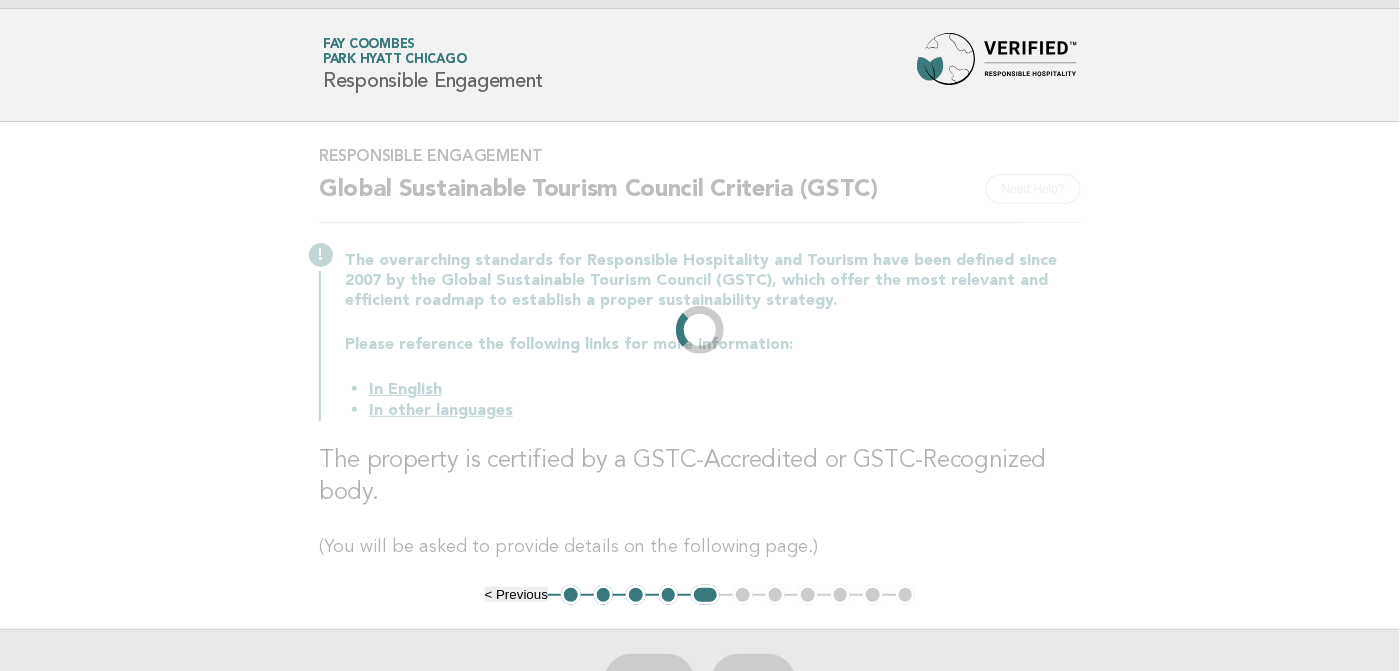 scroll, scrollTop: 0, scrollLeft: 0, axis: both 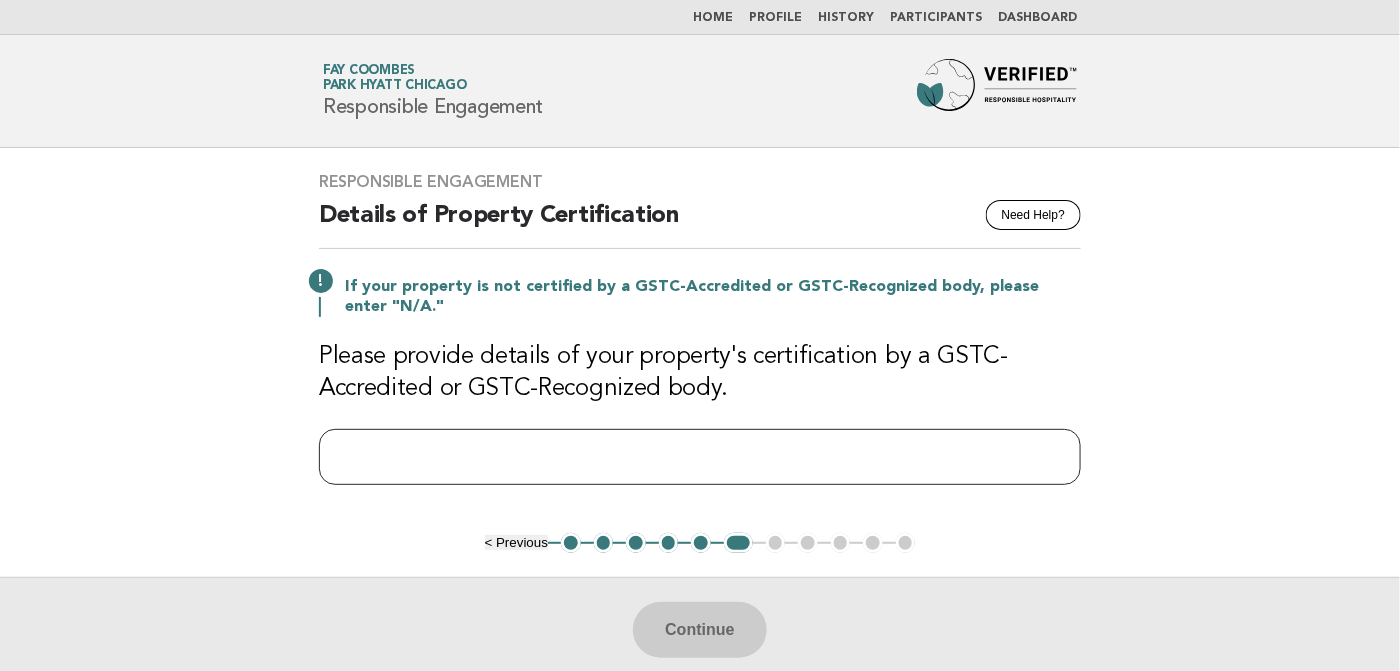 click at bounding box center [700, 457] 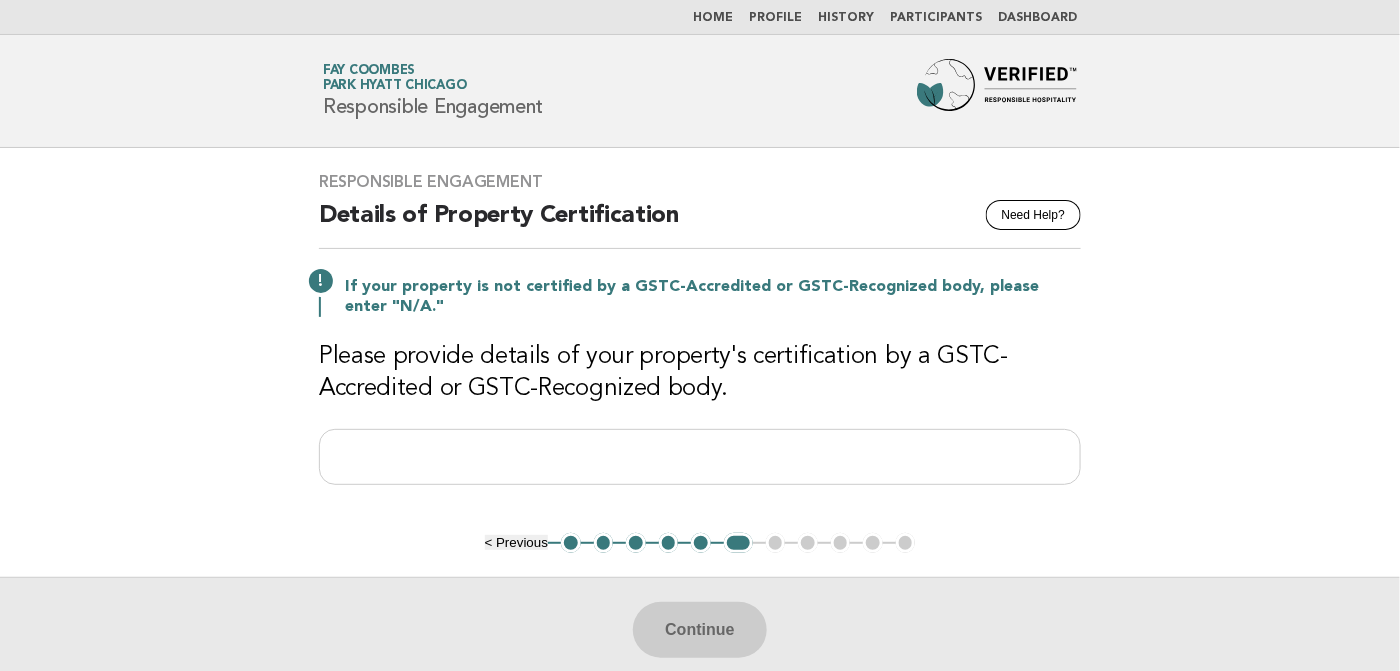 click on "Responsible Engagement Need Help? Details of Property Certification
If your property is not certified by a GSTC-Accredited or GSTC-Recognized body, please enter "N/A."
Please provide details of your property's certification by a GSTC-Accredited or GSTC-Recognized body.
Continue
< Previous 1 2 3 4 5 6 7 8 9 10 11" at bounding box center [700, 415] 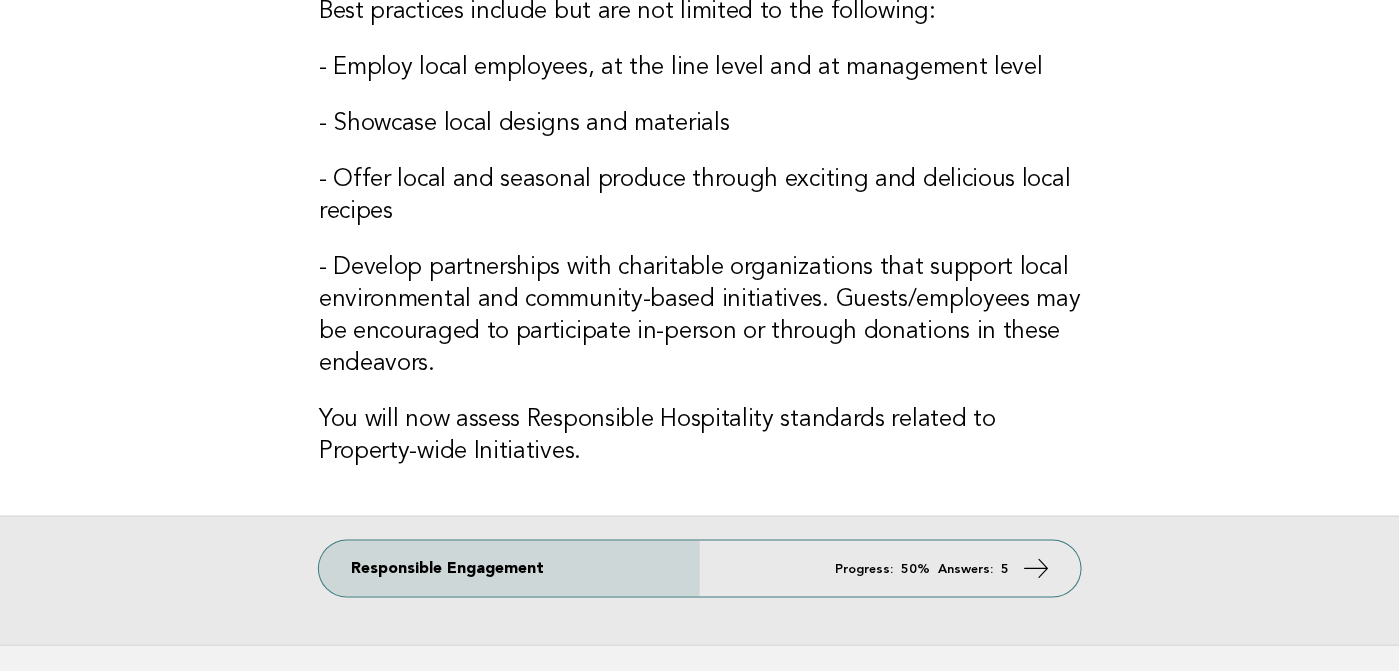 scroll, scrollTop: 627, scrollLeft: 0, axis: vertical 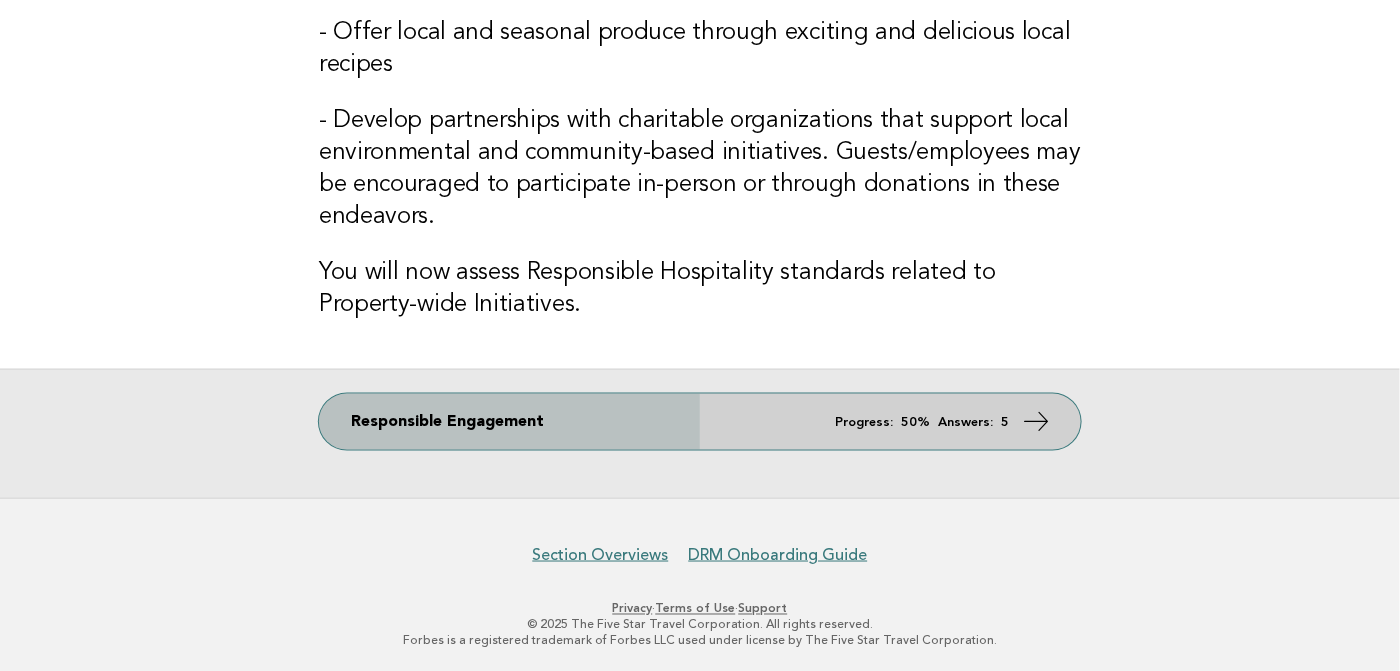 click on "Responsible Engagement
Progress:
50%
Answers:
5" at bounding box center (700, 422) 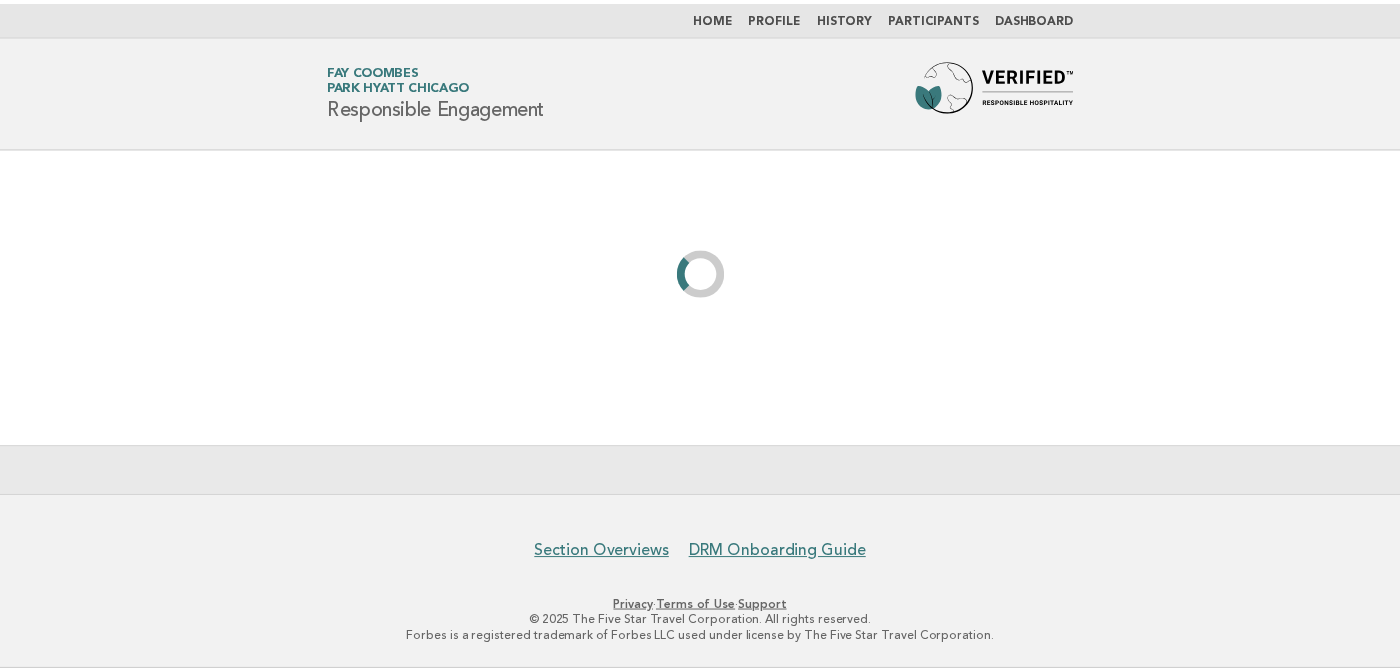 scroll, scrollTop: 0, scrollLeft: 0, axis: both 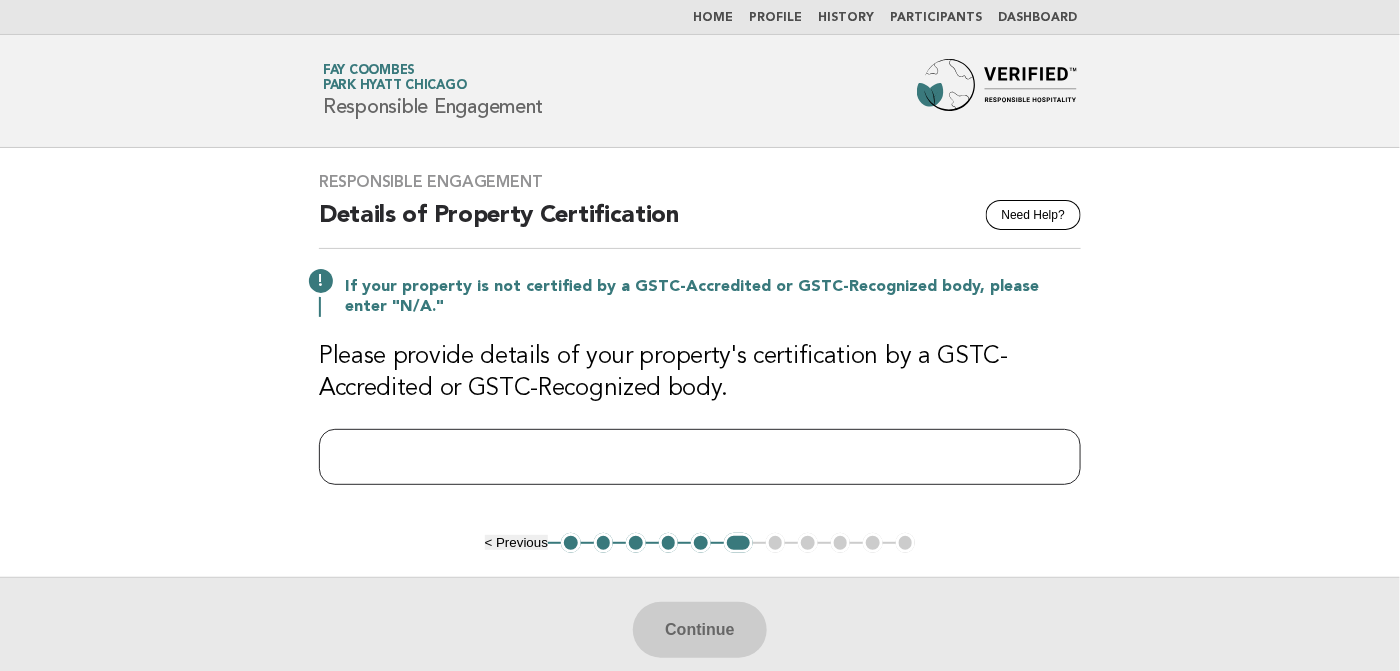 click at bounding box center (700, 457) 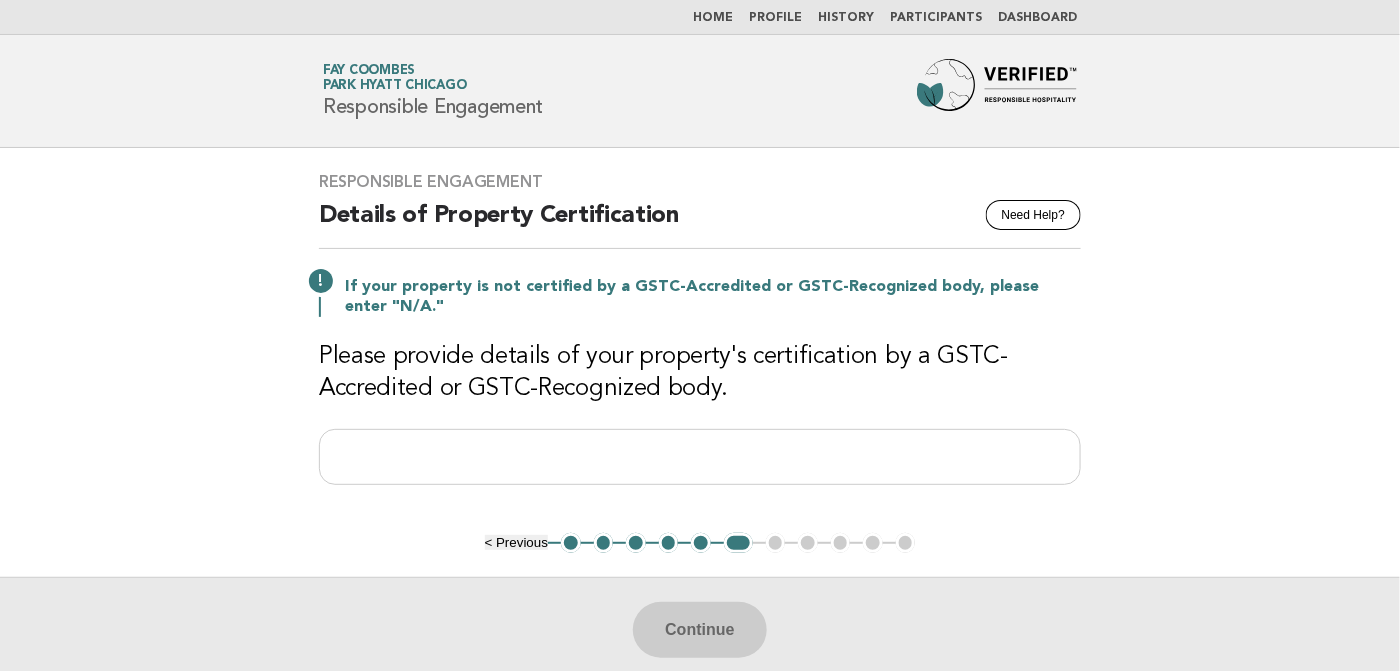 click on "Responsible Engagement Need Help? Details of Property Certification
If your property is not certified by a GSTC-Accredited or GSTC-Recognized body, please enter "N/A."
Please provide details of your property's certification by a GSTC-Accredited or GSTC-Recognized body.
Continue
< Previous 1 2 3 4 5 6 7 8 9 10 11" at bounding box center (700, 415) 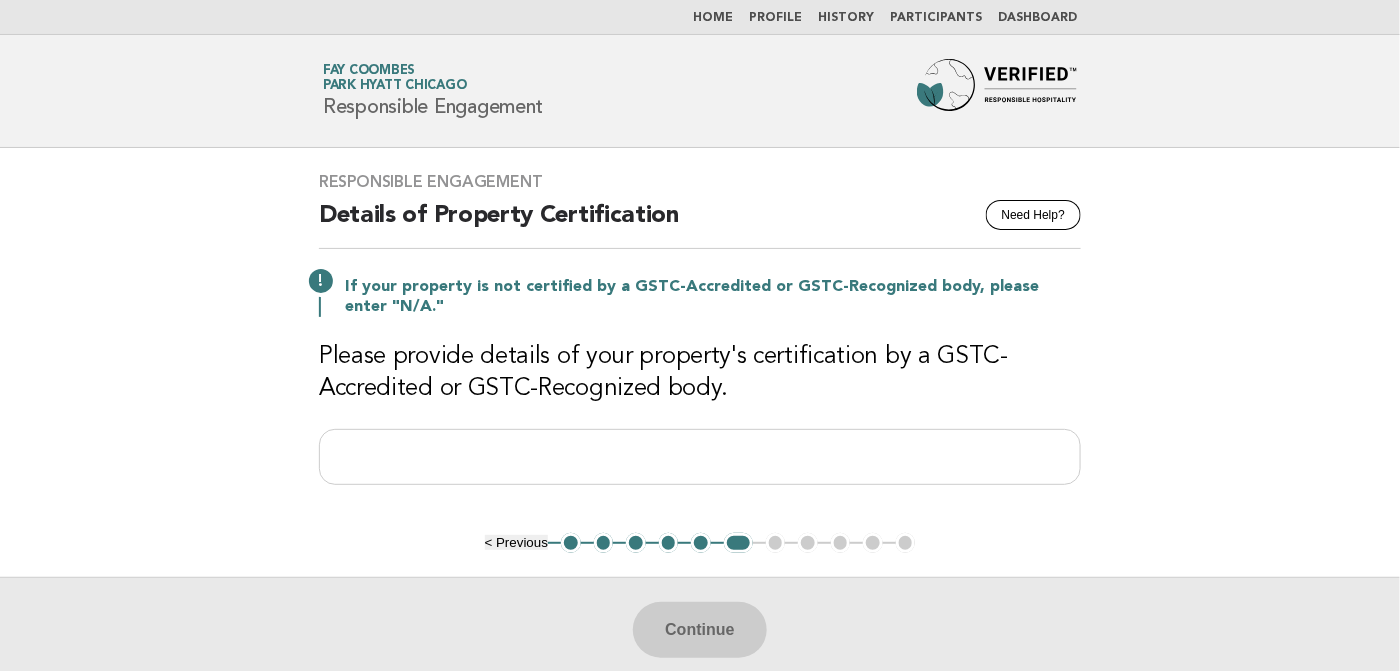 click on "6" at bounding box center [738, 543] 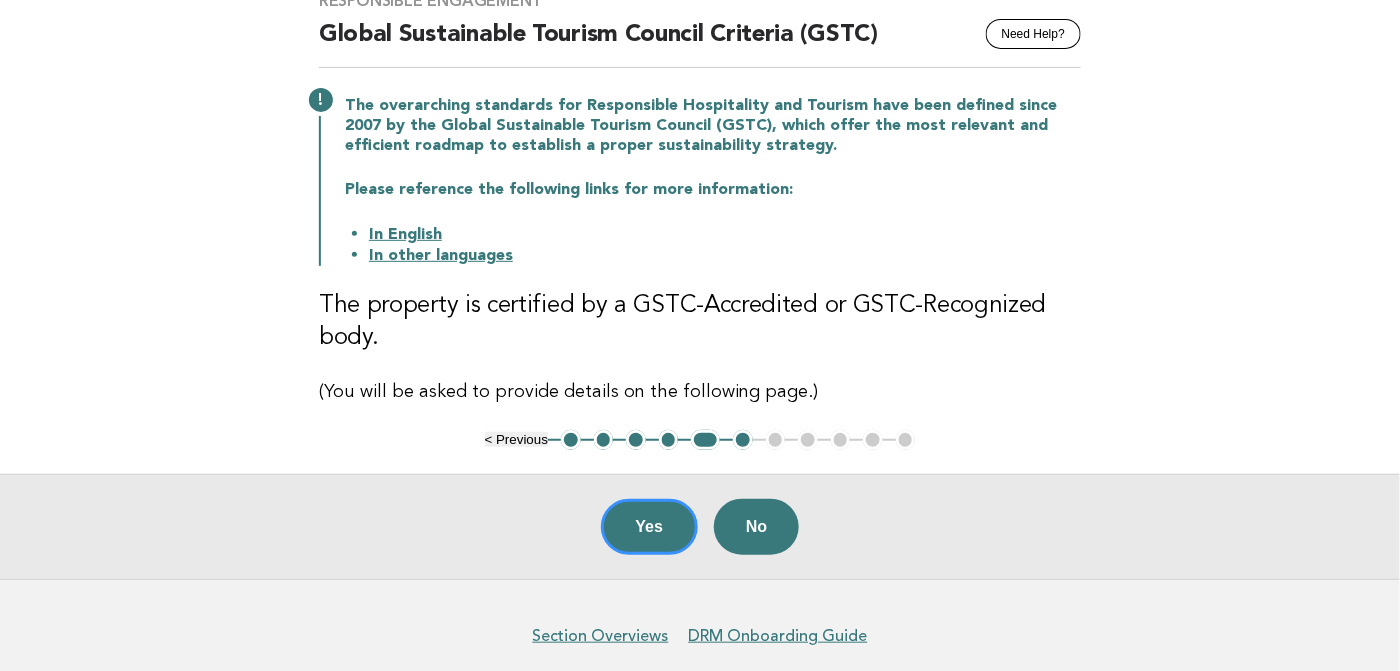 scroll, scrollTop: 0, scrollLeft: 0, axis: both 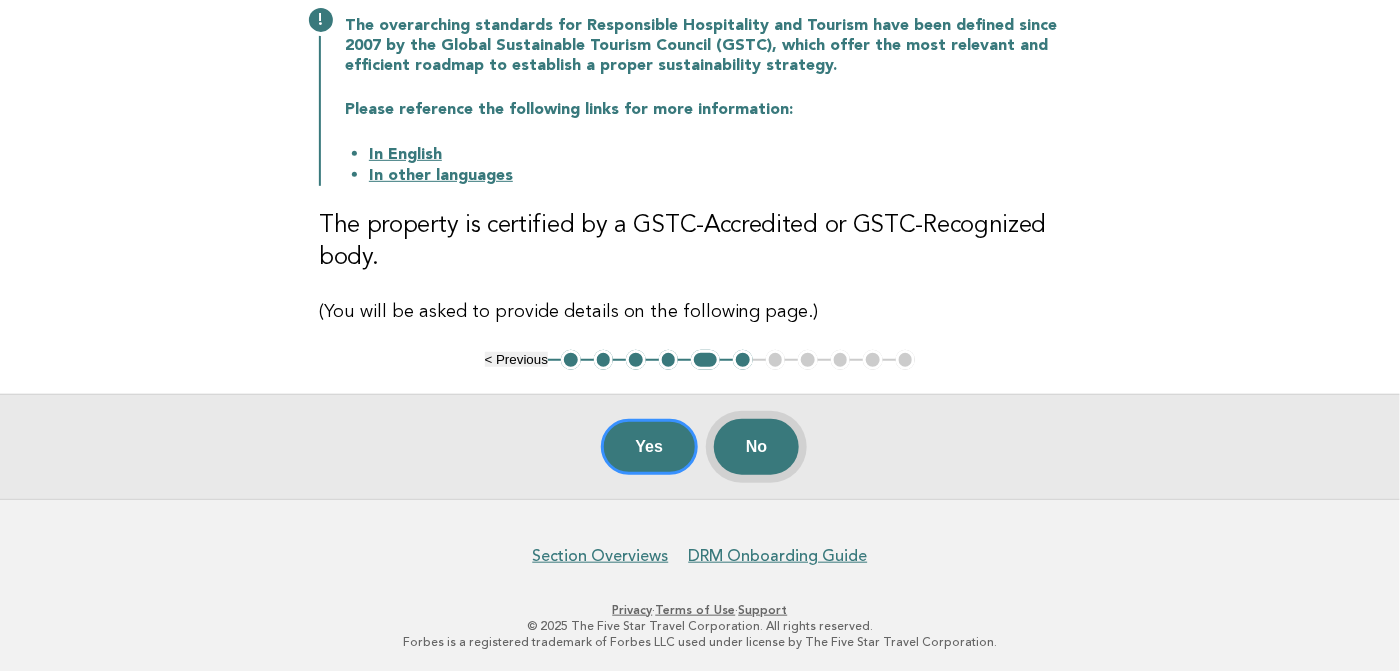 click on "No" at bounding box center (756, 447) 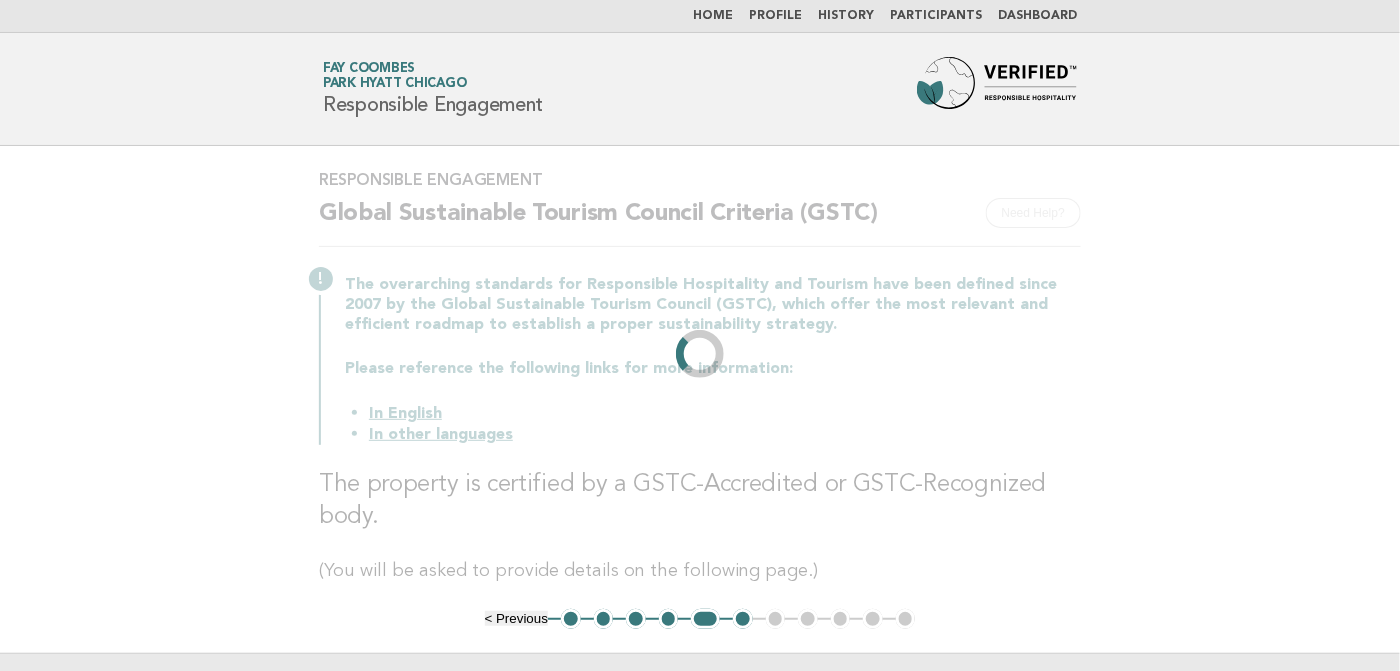 scroll, scrollTop: 0, scrollLeft: 0, axis: both 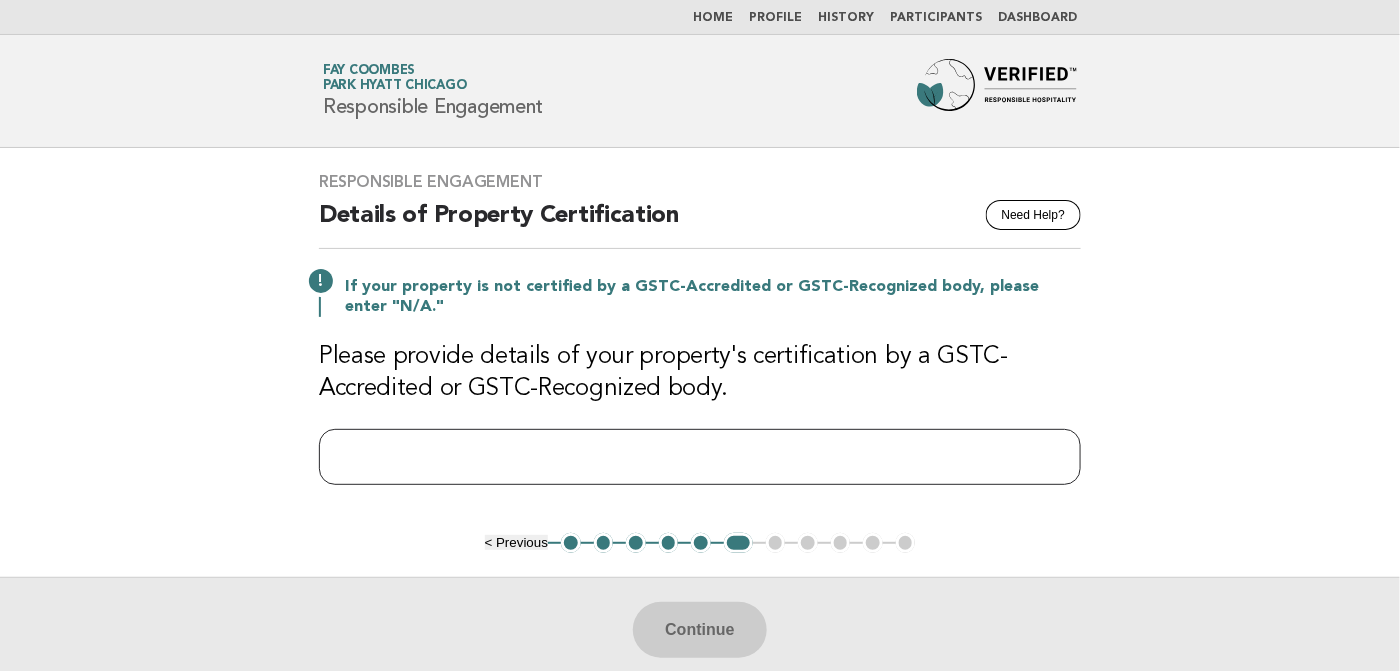 click at bounding box center [700, 457] 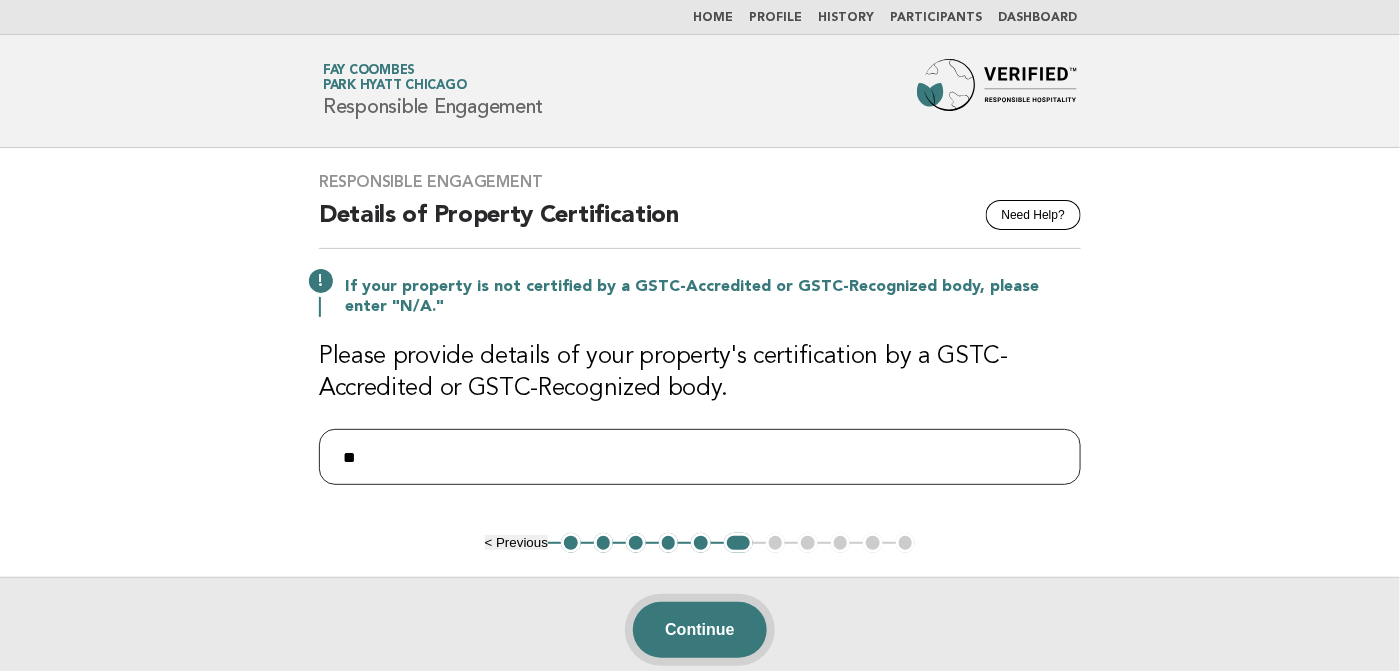 type on "**" 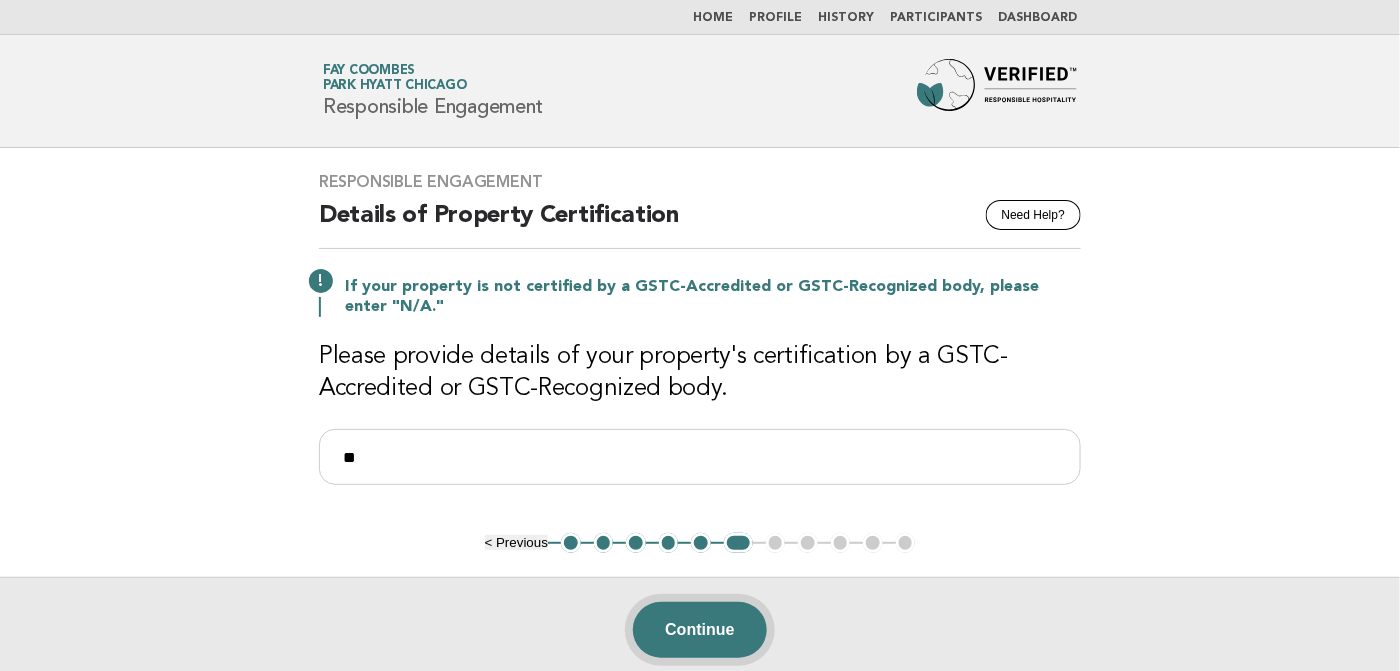 click on "Continue" at bounding box center [699, 630] 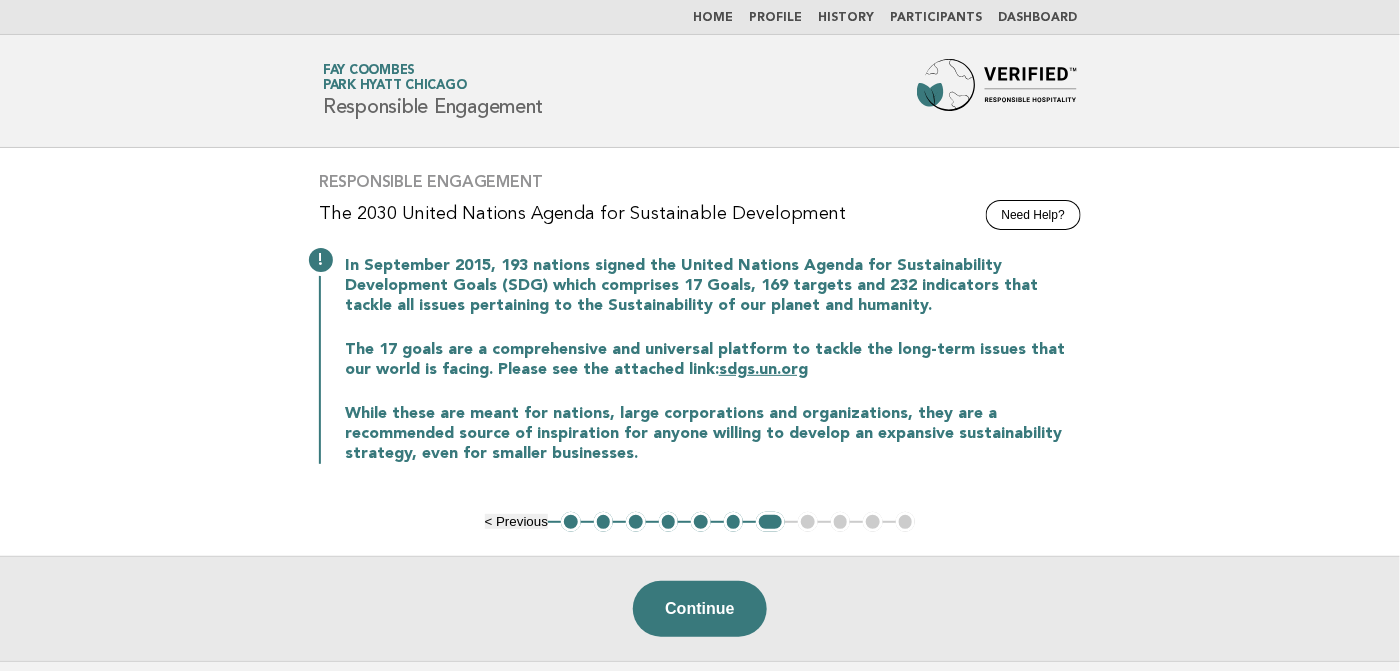 click on "sdgs.un.org" at bounding box center [763, 370] 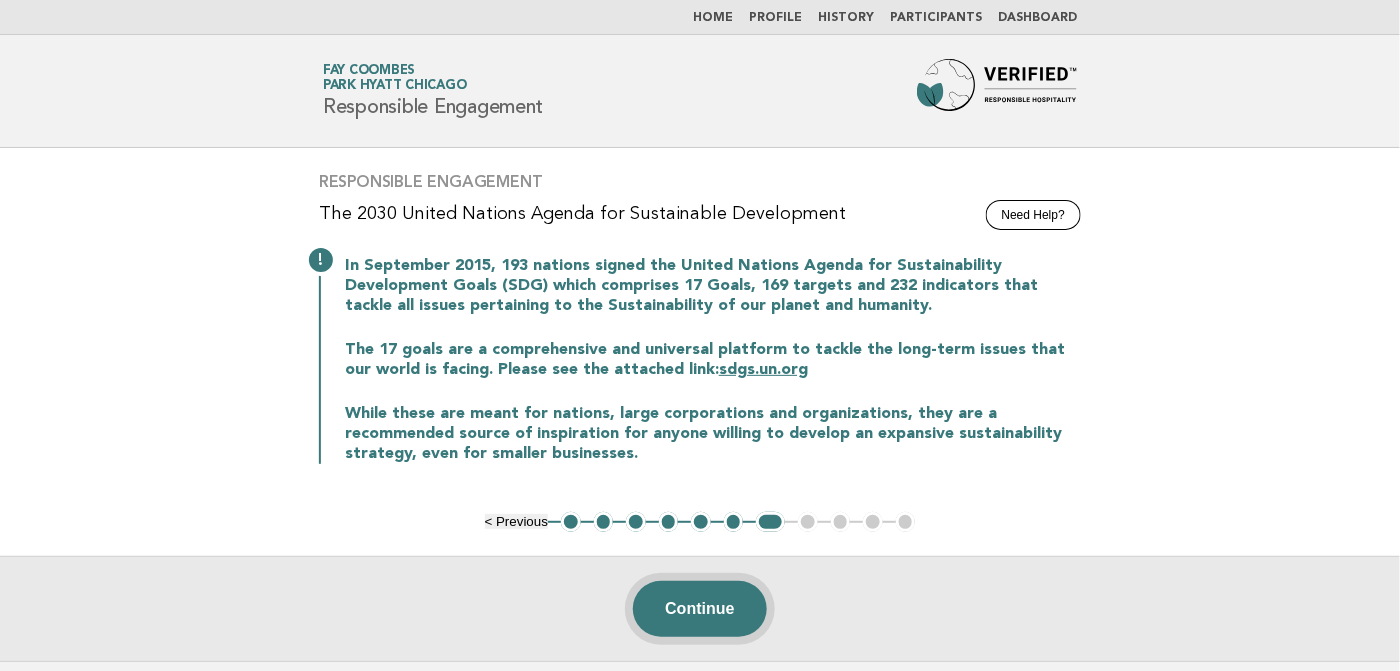 click on "Continue" at bounding box center (699, 609) 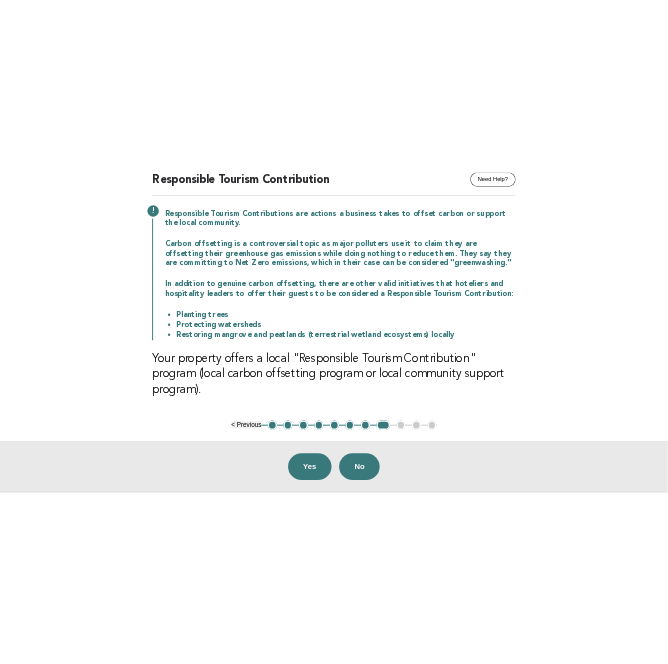 scroll, scrollTop: 100, scrollLeft: 0, axis: vertical 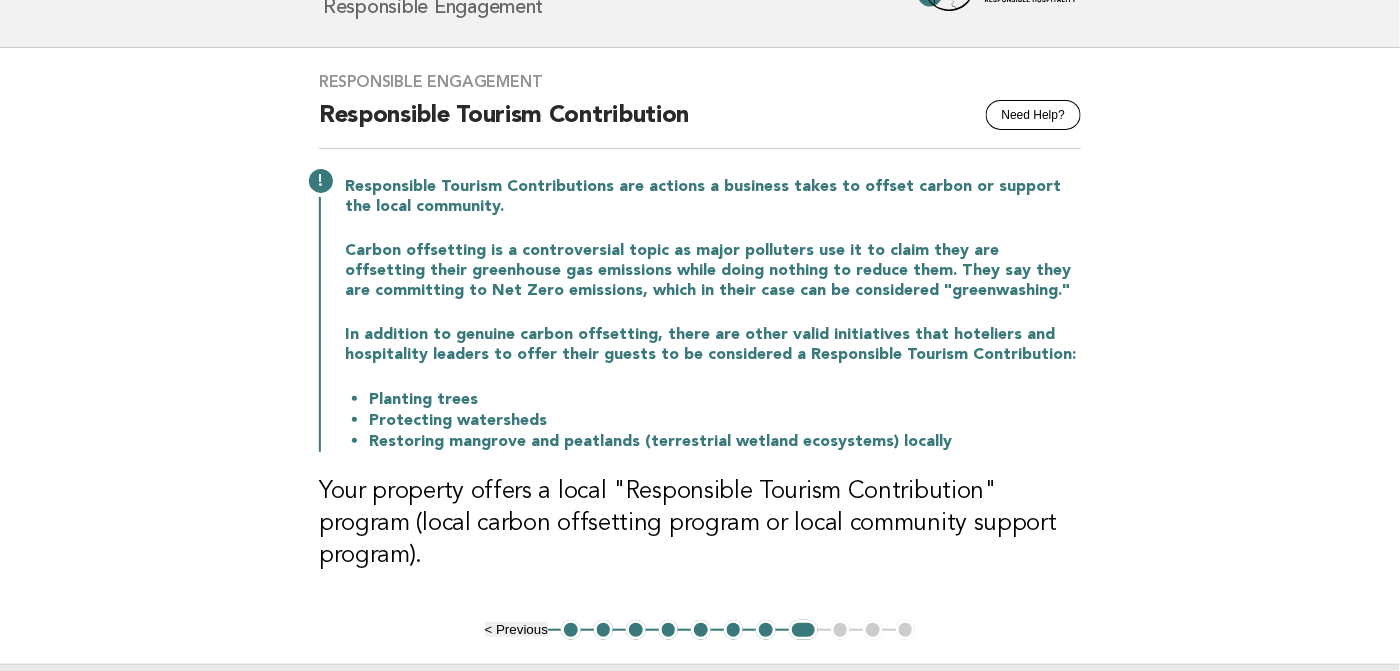 click on "Responsible Engagement Need Help? Responsible Tourism Contribution
Responsible Tourism Contributions are actions a business takes to offset carbon or support the local community.
Carbon offsetting is a controversial topic as major polluters use it to claim they are offsetting their greenhouse gas emissions while doing nothing to reduce them. They say they are committing to Net Zero emissions, which in their case can be considered "greenwashing."
In addition to genuine carbon offsetting, there are other valid initiatives that hoteliers and hospitality leaders to offer their guests to be considered a Responsible Tourism Contribution:
Planting trees
Protecting watersheds
Restoring mangrove and peatlands (terrestrial wetland ecosystems) locally
Your property offers a local "Responsible Tourism Contribution" program (local carbon offsetting program or local community support program).
Yes No
< Previous 1 2 3 4 5 6 7 8 9 10 11" at bounding box center (700, 408) 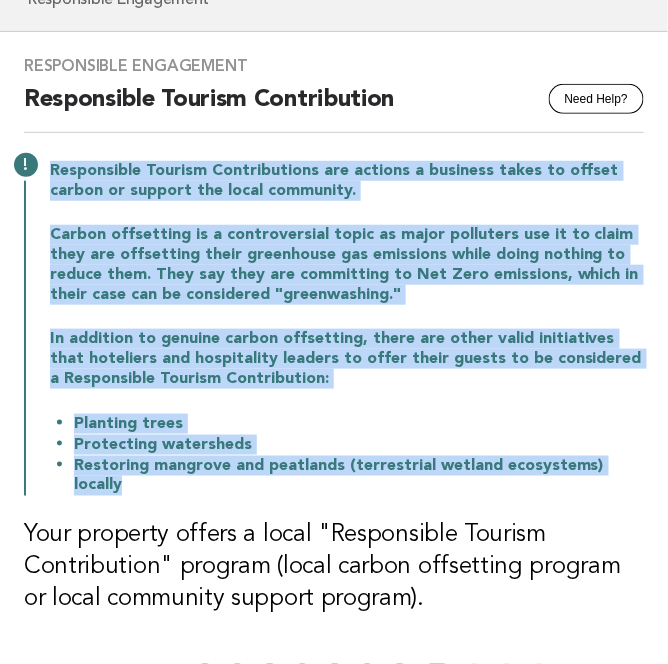 drag, startPoint x: 66, startPoint y: 178, endPoint x: 645, endPoint y: 469, distance: 648.0139 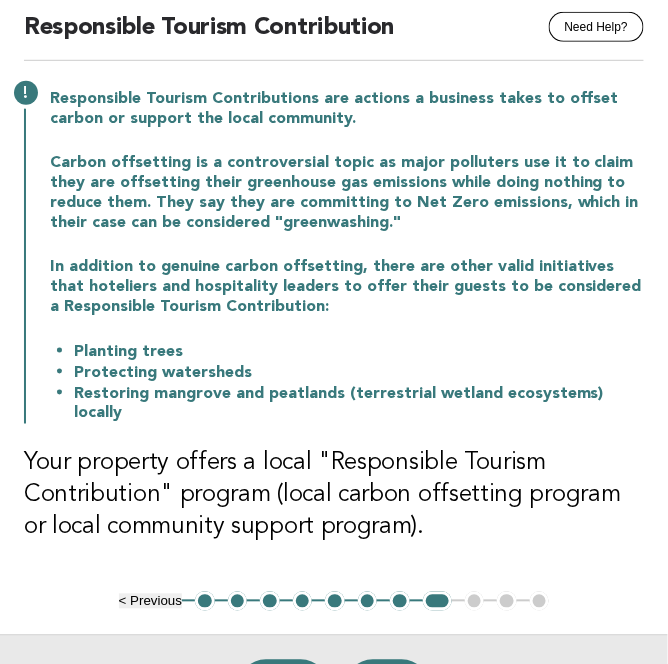 scroll, scrollTop: 200, scrollLeft: 0, axis: vertical 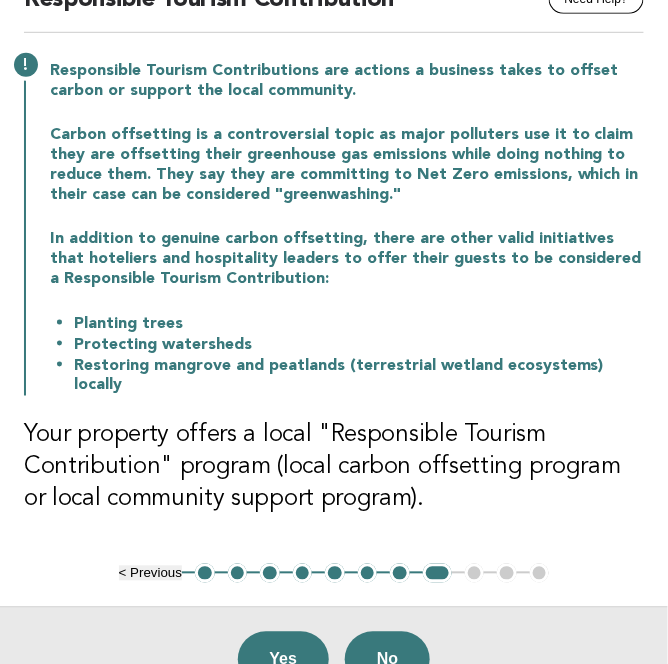 click on "8" at bounding box center [437, 574] 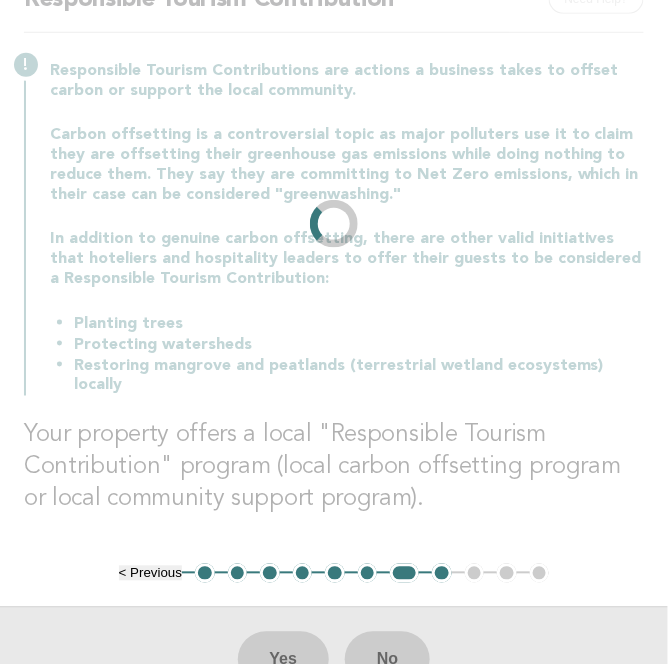 scroll, scrollTop: 165, scrollLeft: 0, axis: vertical 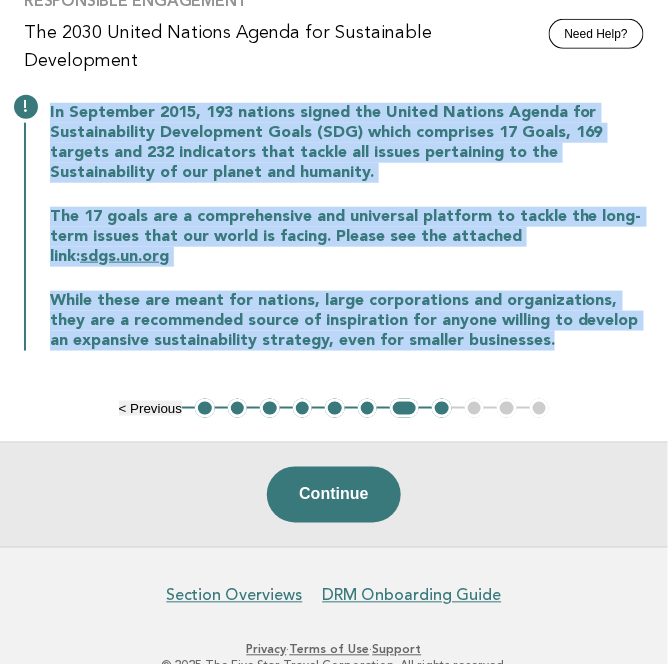 drag, startPoint x: 550, startPoint y: 289, endPoint x: 48, endPoint y: 66, distance: 549.3023 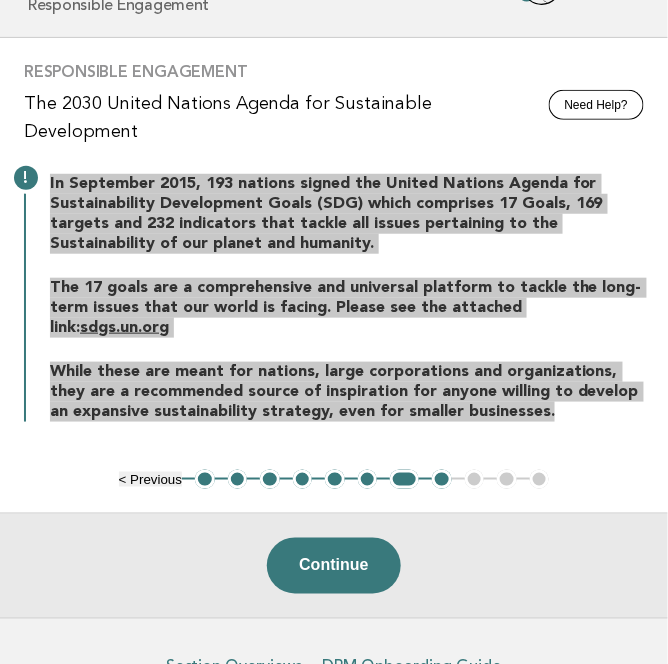 scroll, scrollTop: 0, scrollLeft: 0, axis: both 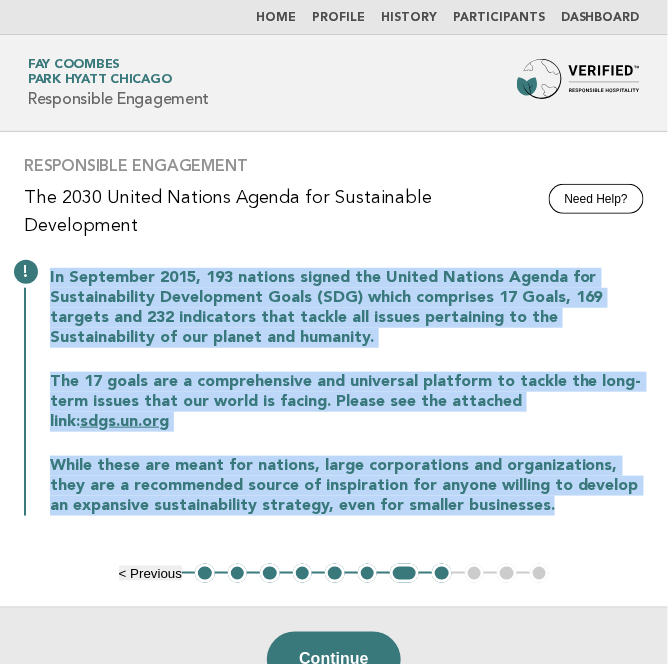 click on "In September 2015, 193 nations signed the United Nations Agenda for Sustainability Development Goals (SDG) which comprises 17 Goals, 169 targets and 232 indicators that tackle all issues pertaining to the Sustainability of our planet and humanity.
The 17 goals are a comprehensive and universal platform to tackle the long-term issues that our world is facing. Please see the attached link:  sdgs.un.org
While these are meant for nations, large corporations and organizations, they are a recommended source of inspiration for anyone willing to develop an expansive sustainability strategy, even for smaller businesses." at bounding box center [334, 390] 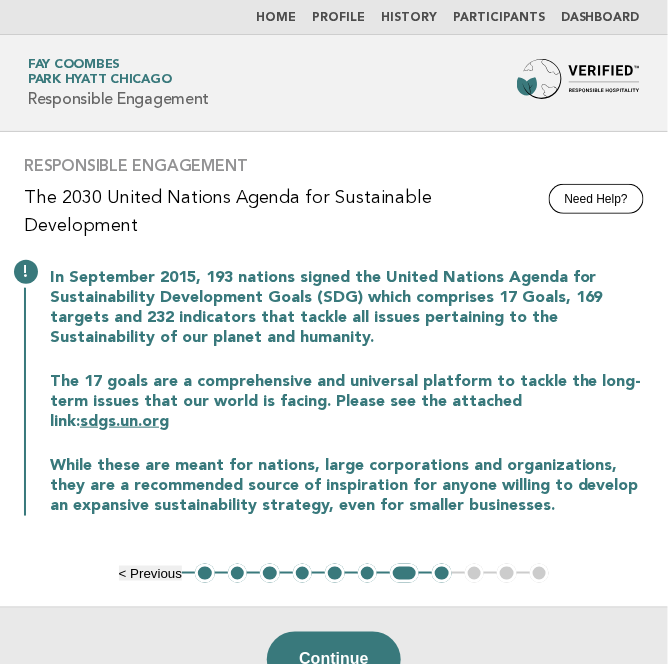 click on "< Previous 1 2 3 4 5 6 7 8 9 10 11" at bounding box center [334, 574] 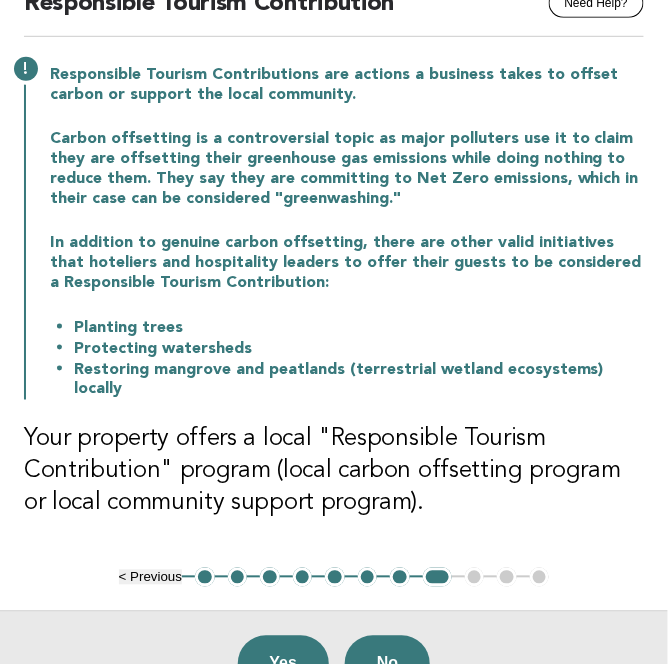 scroll, scrollTop: 200, scrollLeft: 0, axis: vertical 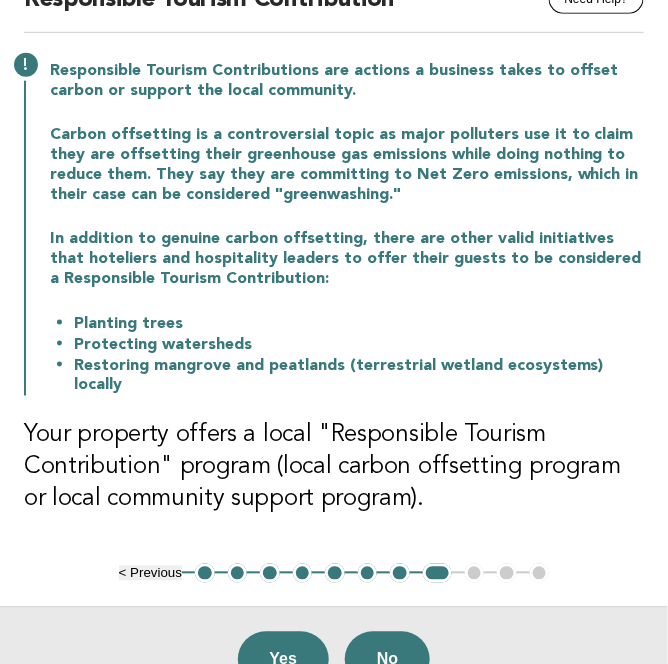 drag, startPoint x: 167, startPoint y: 545, endPoint x: 192, endPoint y: 551, distance: 25.70992 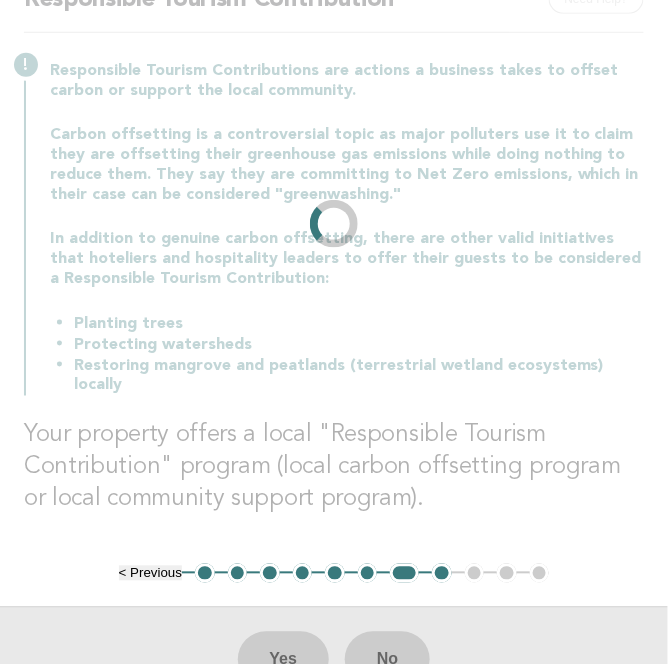 click on "1" at bounding box center [205, 574] 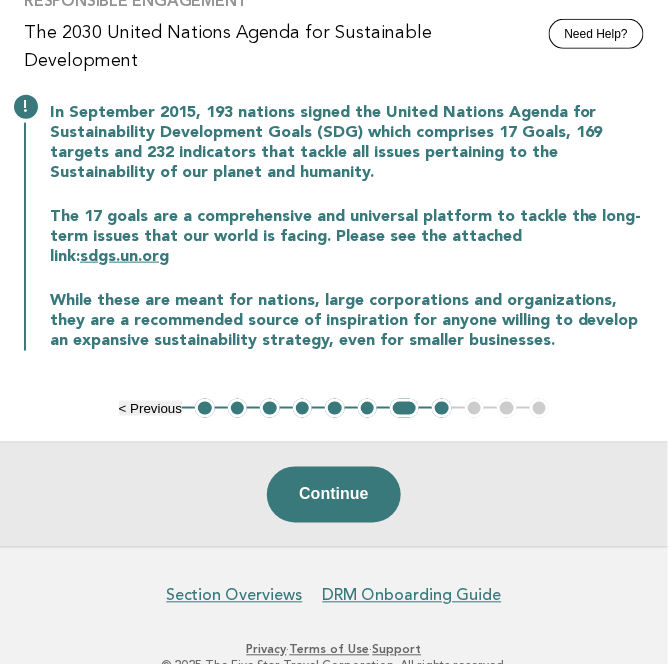 click on "1" at bounding box center (205, 409) 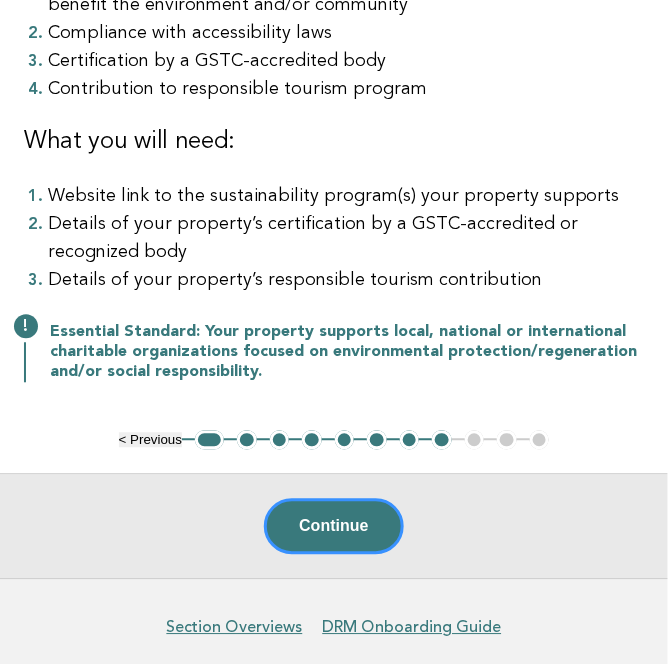 scroll, scrollTop: 326, scrollLeft: 0, axis: vertical 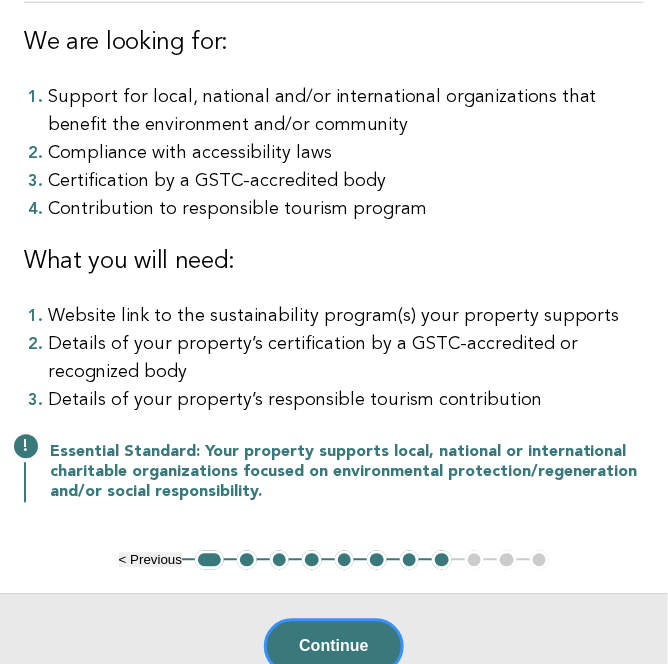 click on "8" at bounding box center (442, 561) 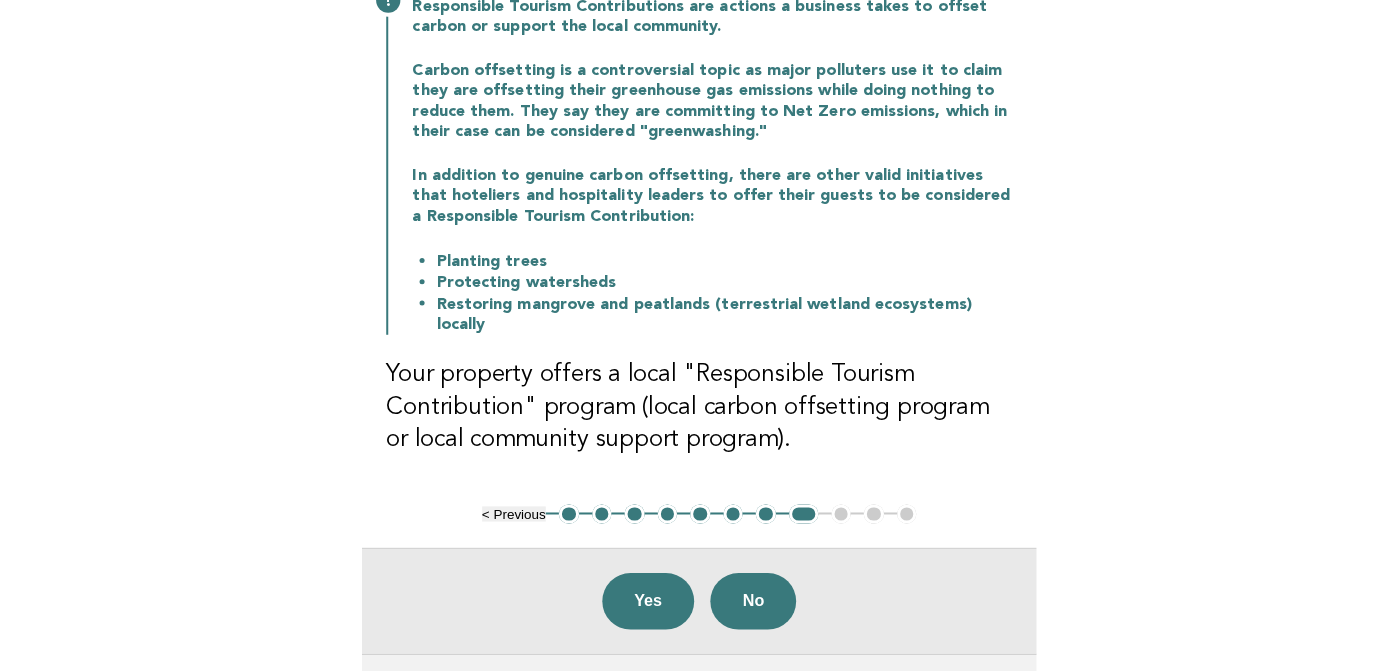 scroll, scrollTop: 126, scrollLeft: 0, axis: vertical 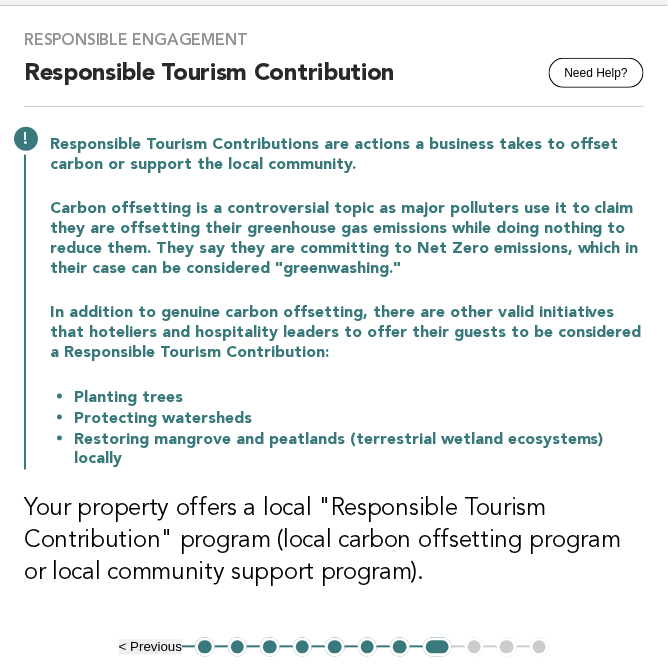 type 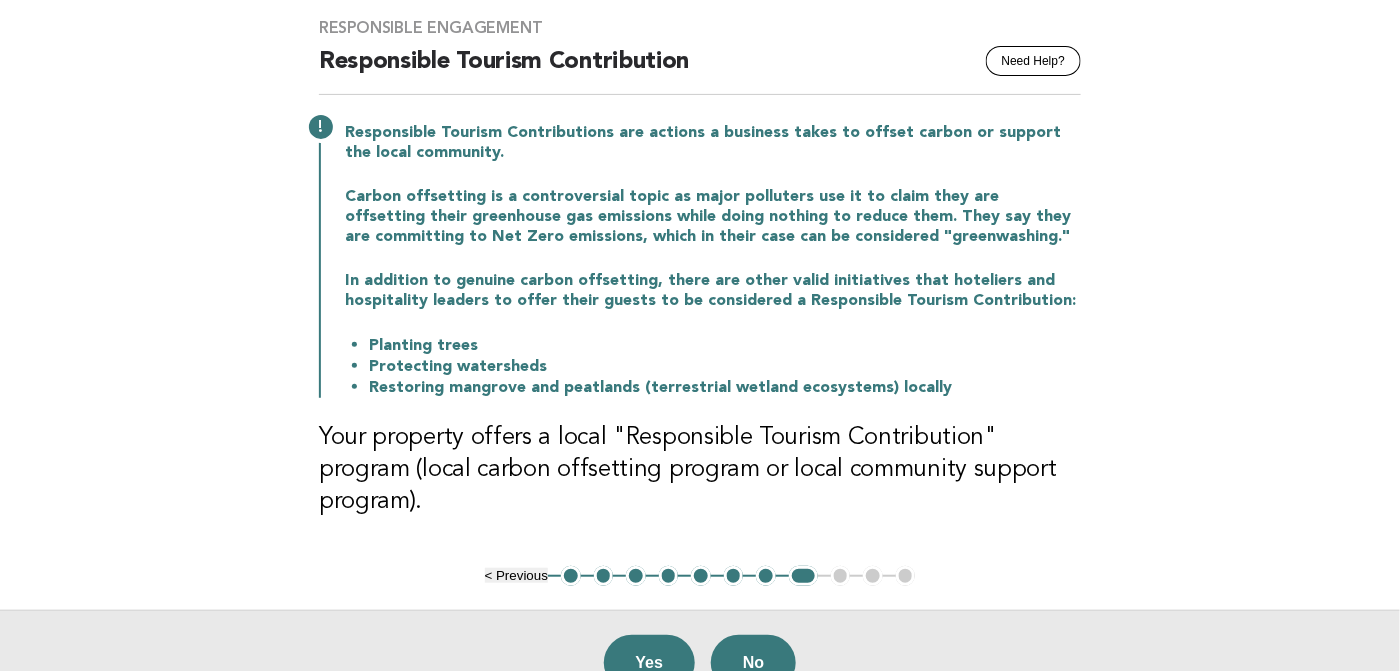 scroll, scrollTop: 126, scrollLeft: 0, axis: vertical 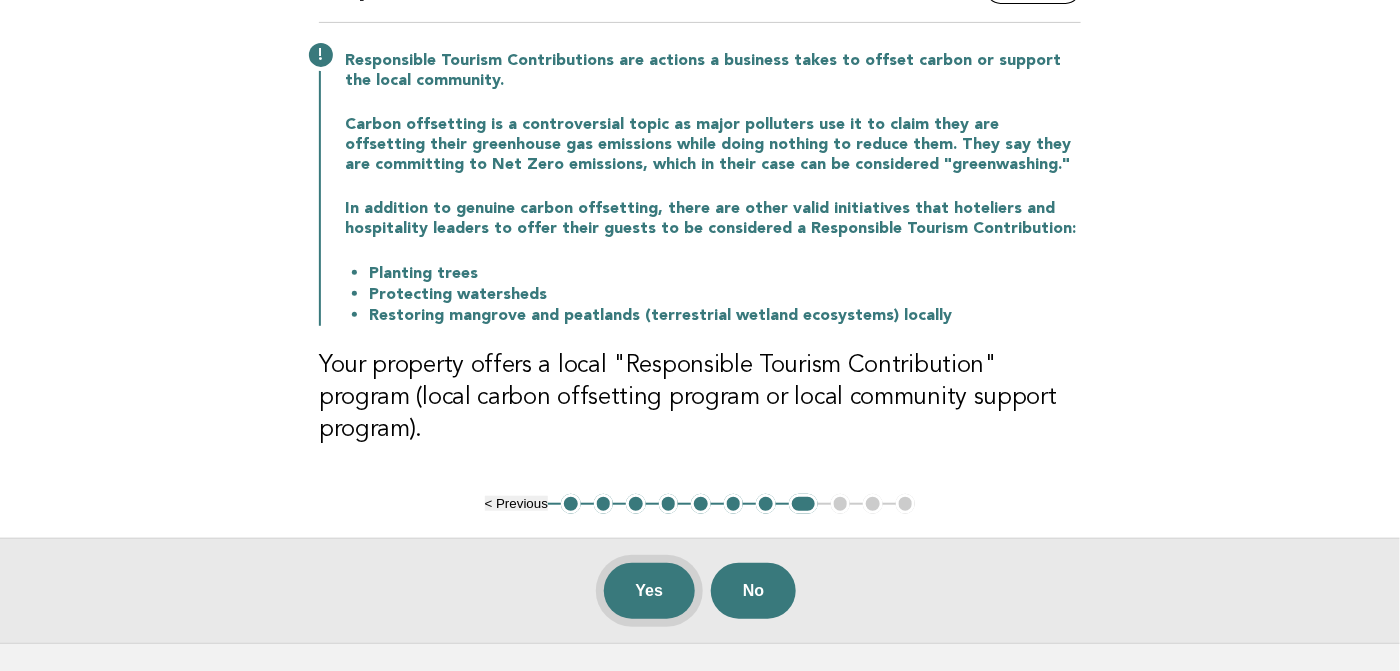 click on "Yes" at bounding box center [650, 591] 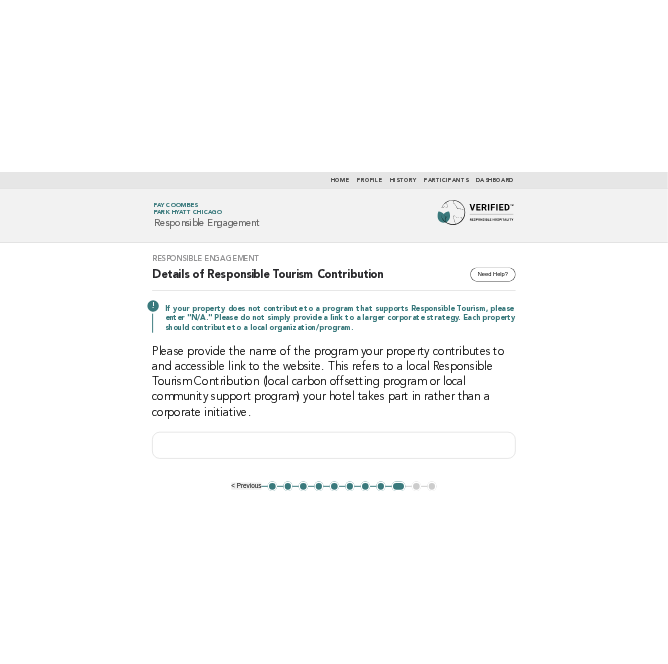 scroll, scrollTop: 100, scrollLeft: 0, axis: vertical 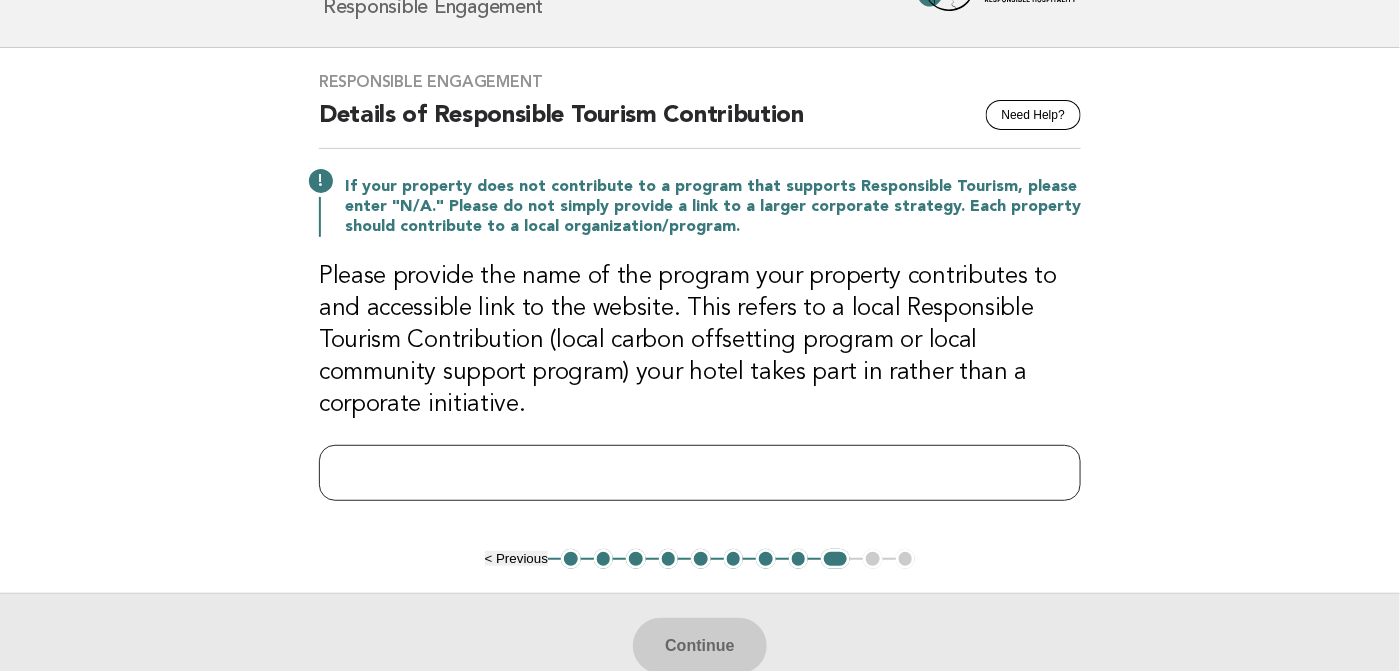 click at bounding box center [700, 473] 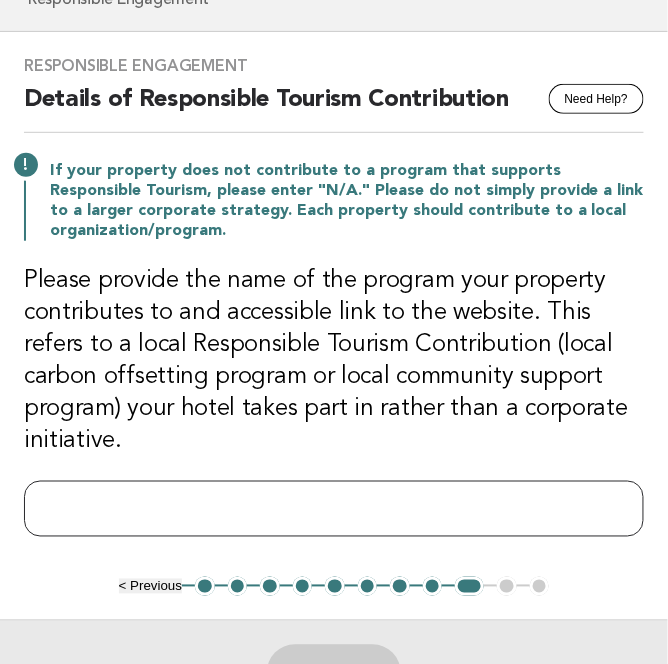 click at bounding box center [334, 509] 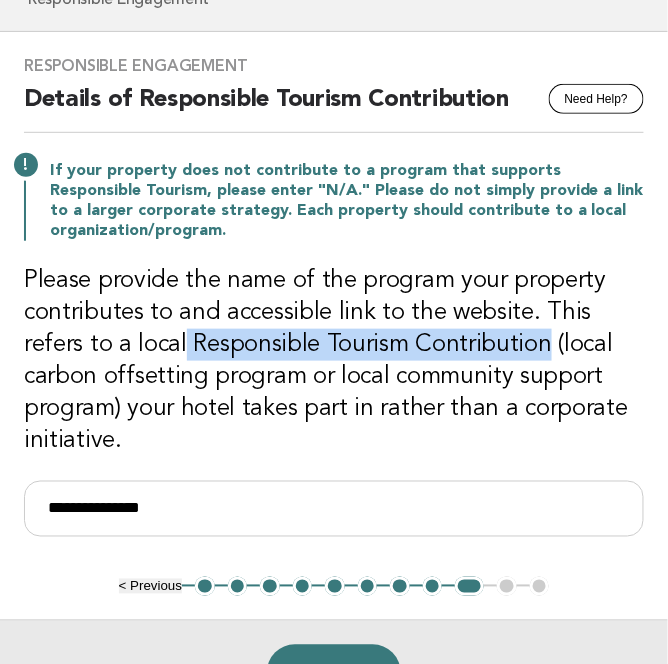 drag, startPoint x: 130, startPoint y: 339, endPoint x: 474, endPoint y: 343, distance: 344.02325 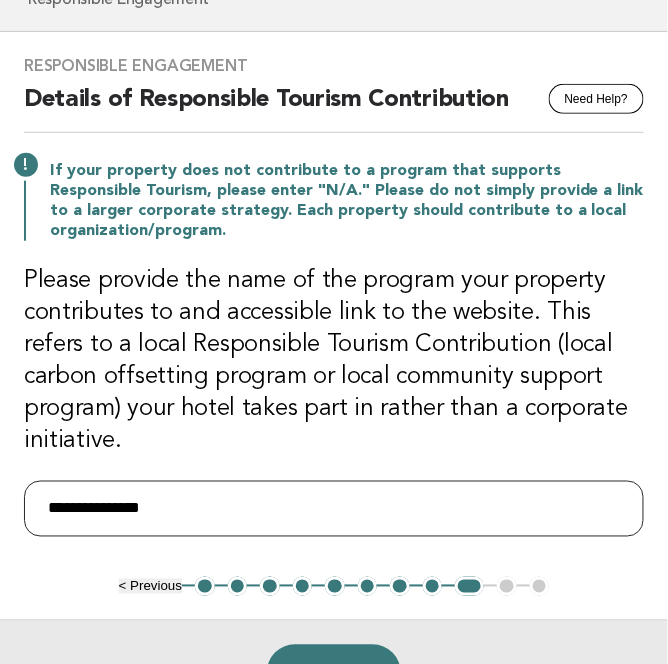 click on "**********" at bounding box center (334, 509) 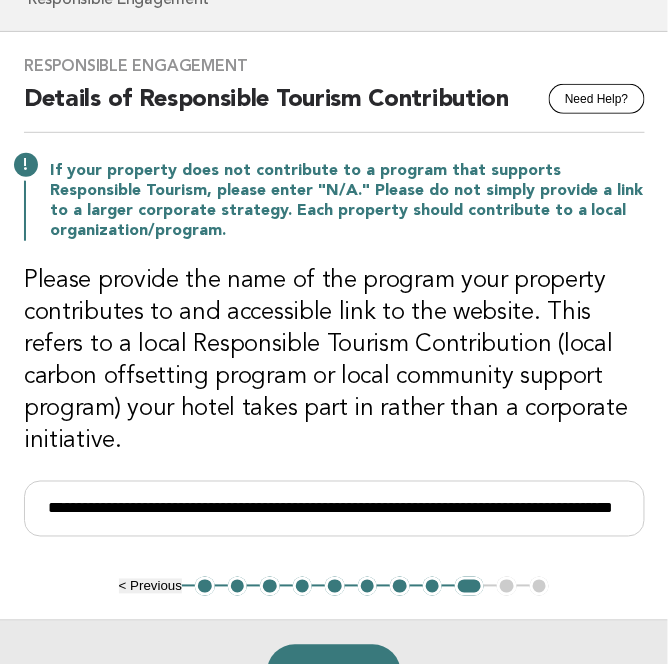 scroll, scrollTop: 0, scrollLeft: 0, axis: both 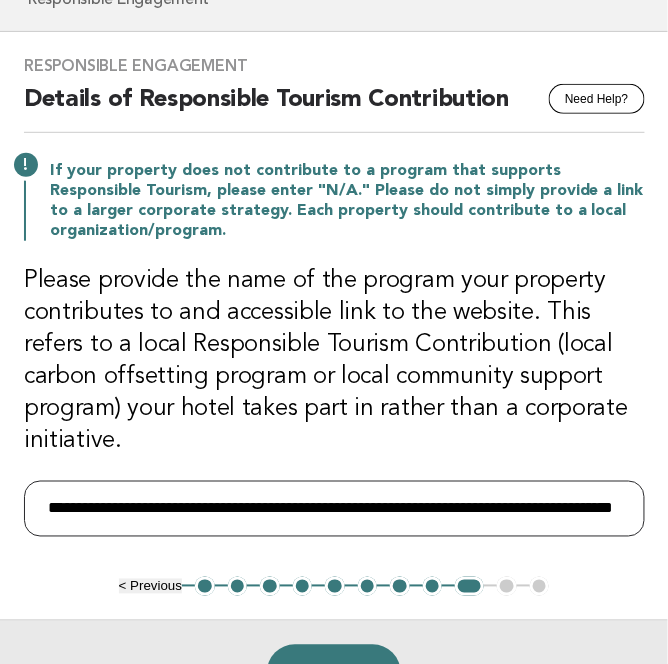 click on "**********" at bounding box center [334, 509] 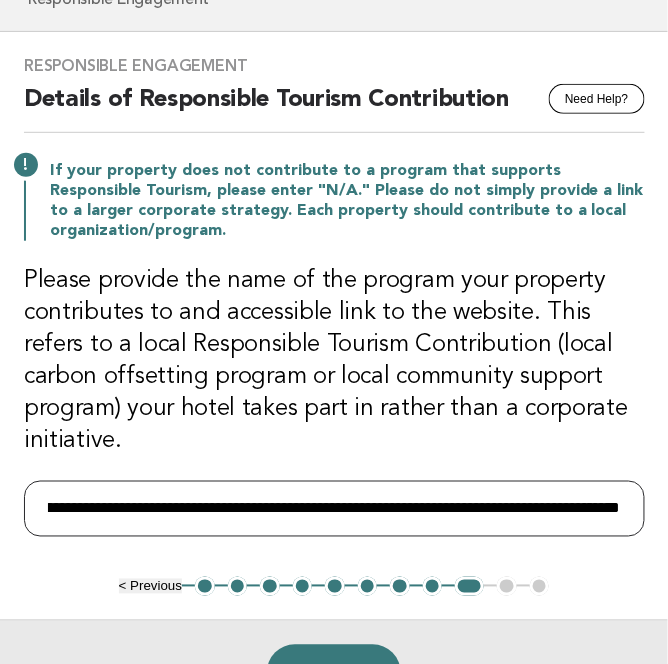 scroll, scrollTop: 0, scrollLeft: 398, axis: horizontal 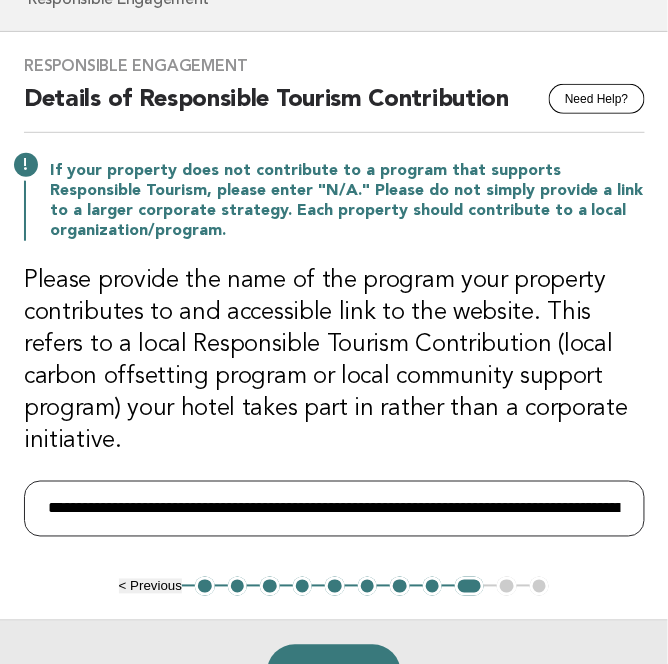 click on "**********" at bounding box center (334, 509) 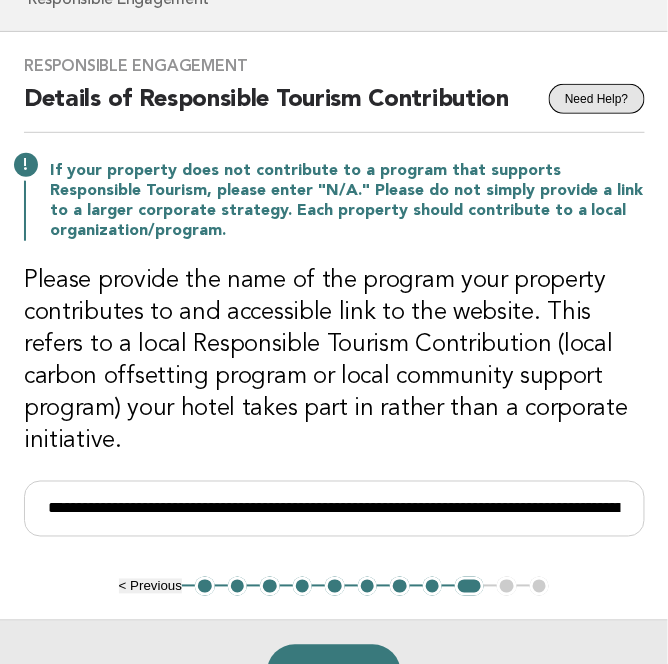 click on "Need Help?" at bounding box center (596, 99) 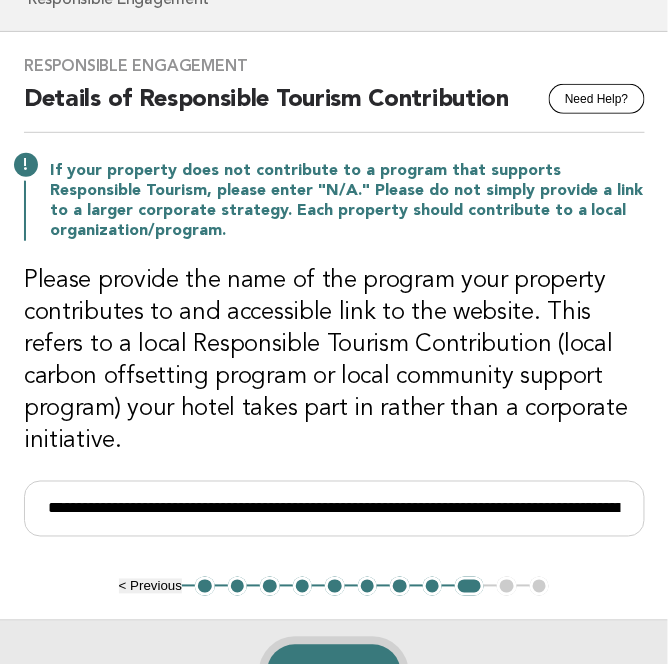 click on "Continue" at bounding box center (333, 673) 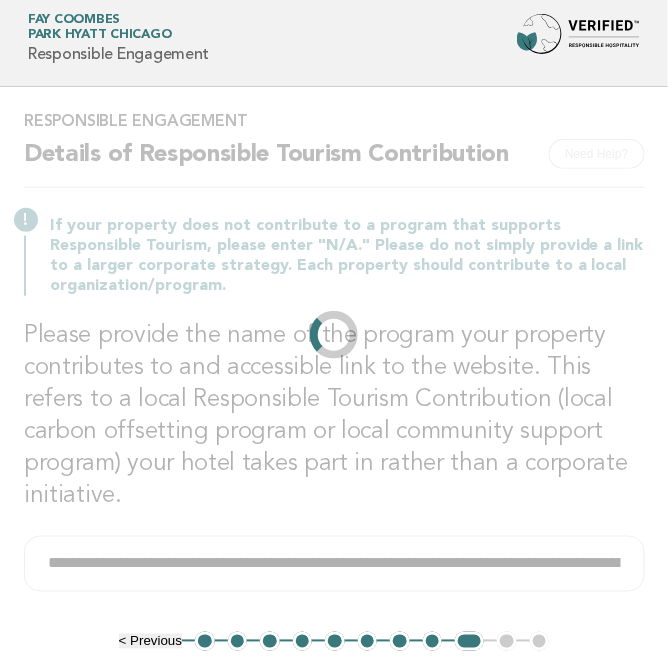 scroll, scrollTop: 0, scrollLeft: 0, axis: both 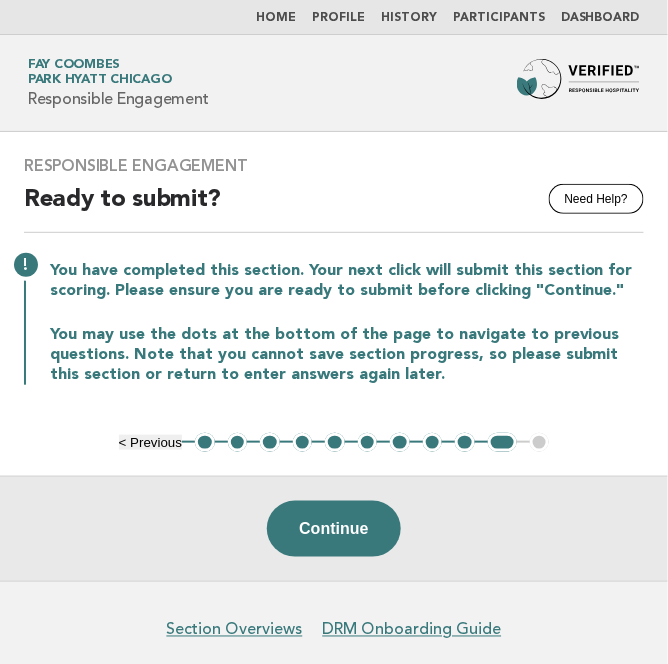 click on "< Previous" at bounding box center (150, 442) 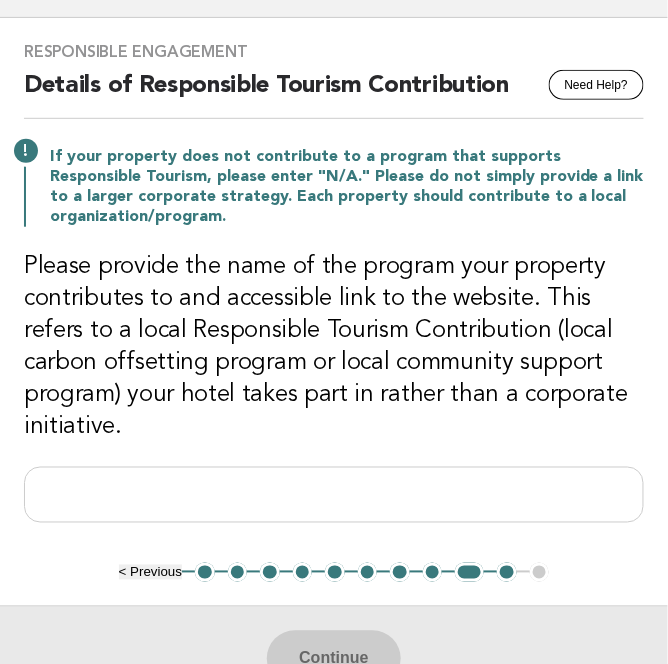 scroll, scrollTop: 200, scrollLeft: 0, axis: vertical 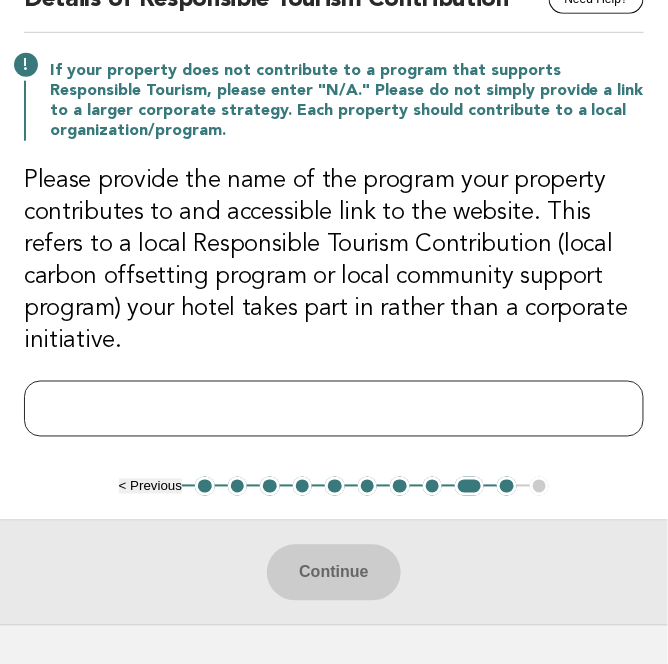 click at bounding box center [334, 409] 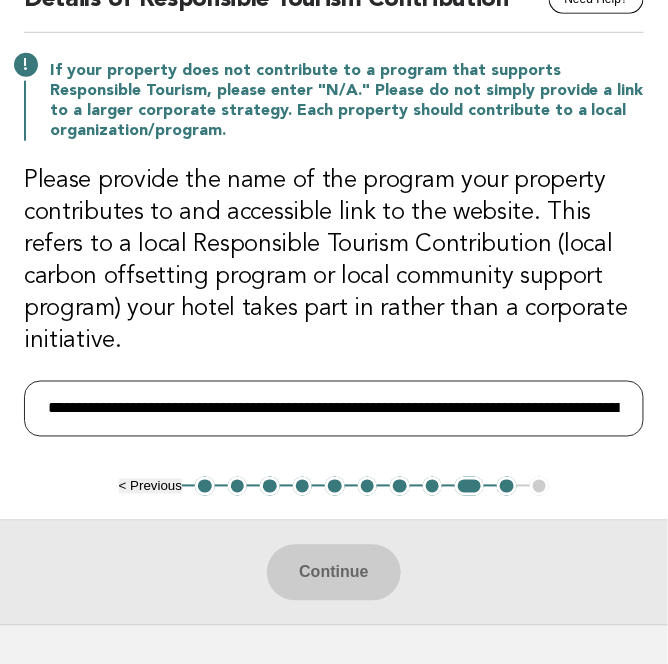 scroll, scrollTop: 0, scrollLeft: 1191, axis: horizontal 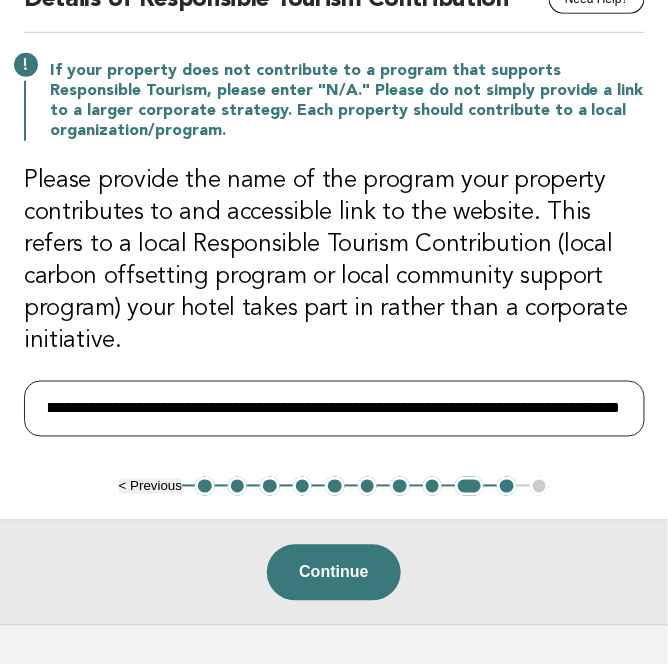 drag, startPoint x: 510, startPoint y: 375, endPoint x: 682, endPoint y: 382, distance: 172.14238 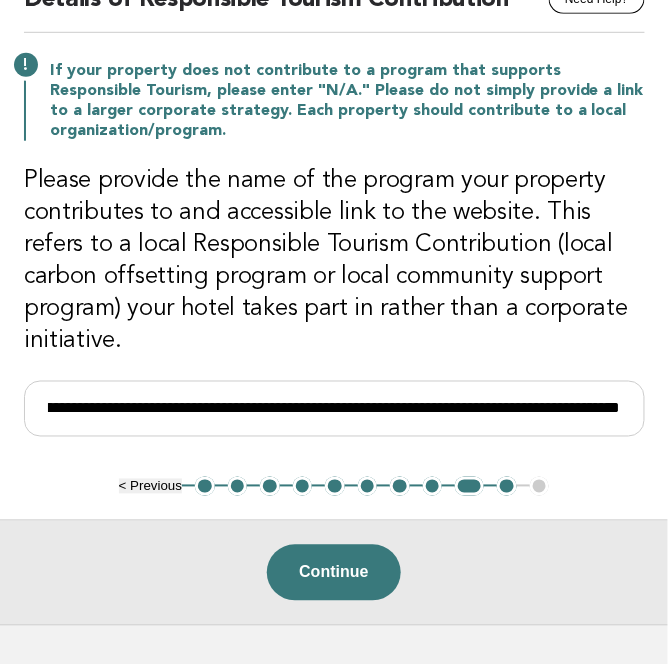 scroll, scrollTop: 0, scrollLeft: 0, axis: both 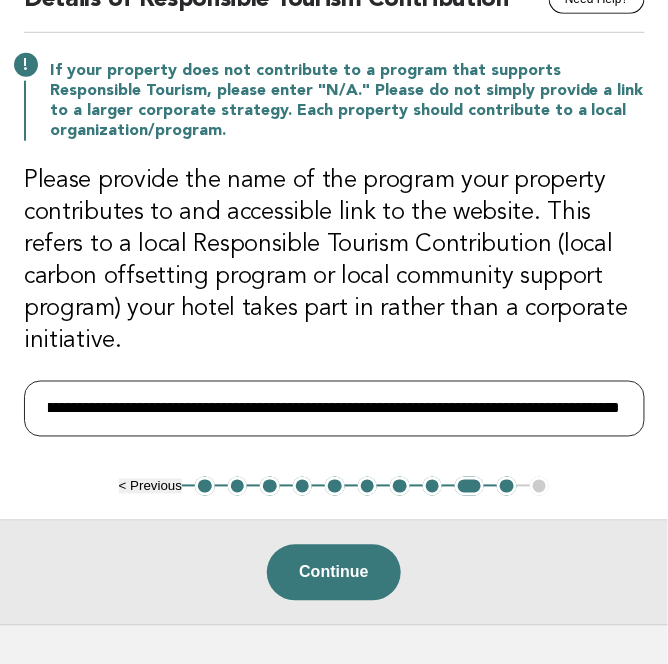 drag, startPoint x: 573, startPoint y: 365, endPoint x: 690, endPoint y: 383, distance: 118.37652 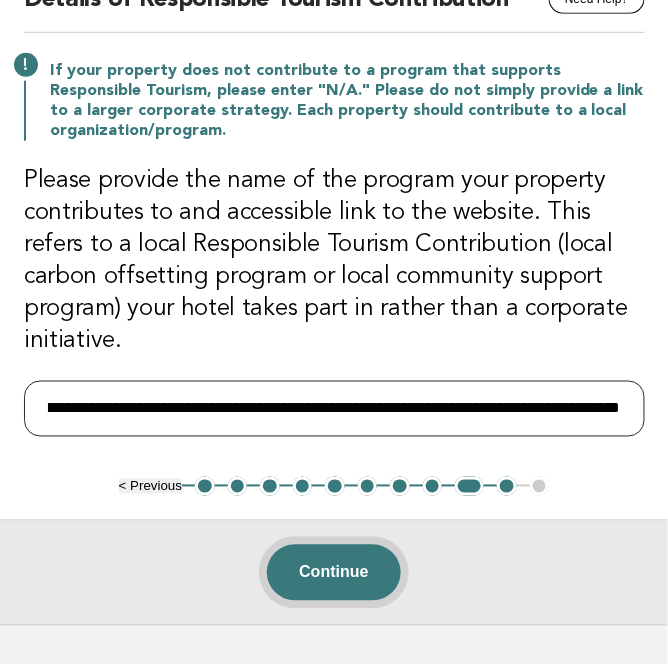 type on "**********" 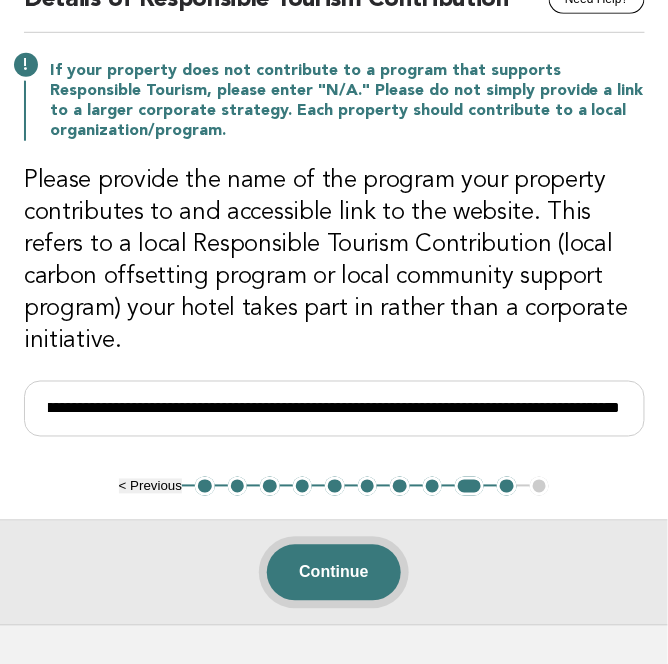 click on "Continue" at bounding box center [333, 573] 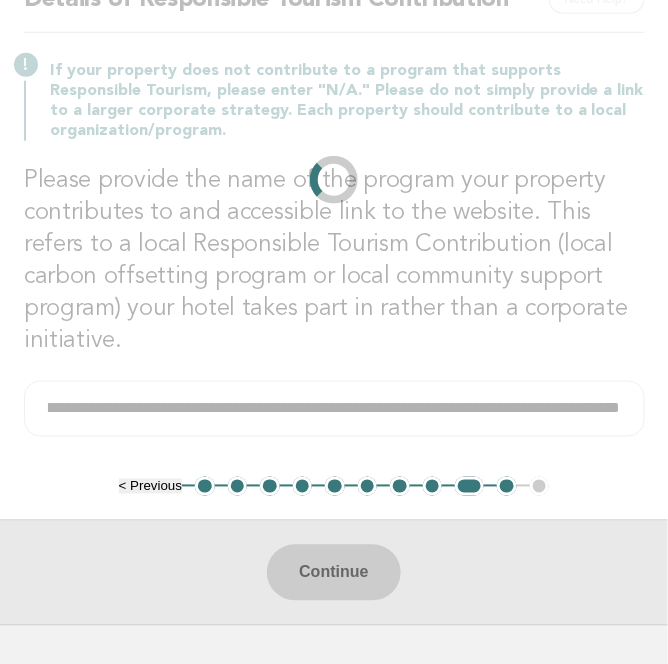 scroll, scrollTop: 0, scrollLeft: 0, axis: both 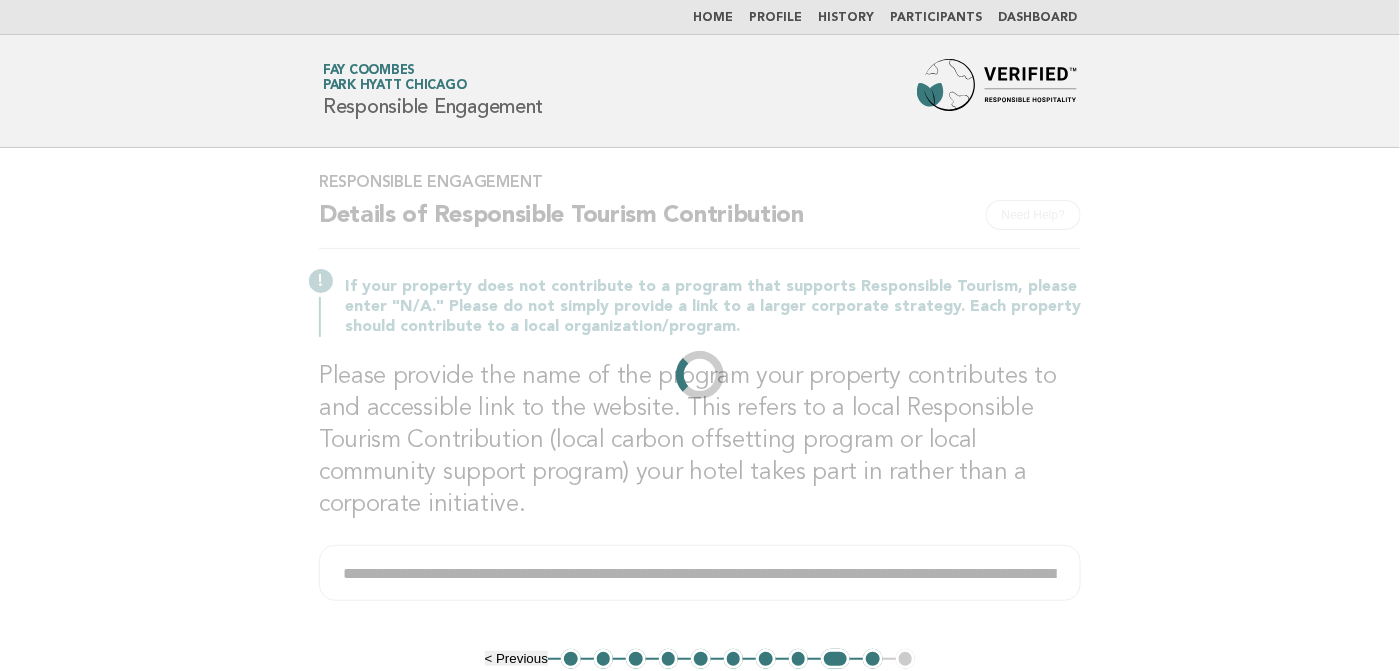 type 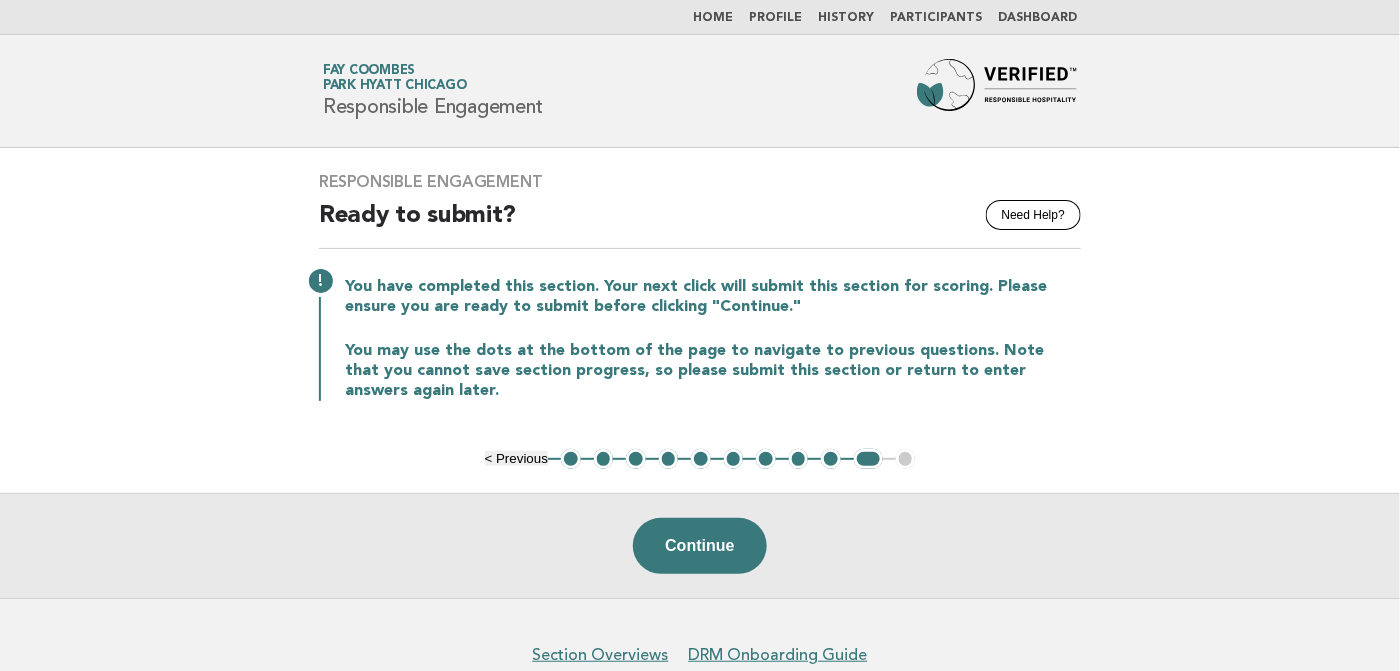drag, startPoint x: 618, startPoint y: 563, endPoint x: 623, endPoint y: 574, distance: 12.083046 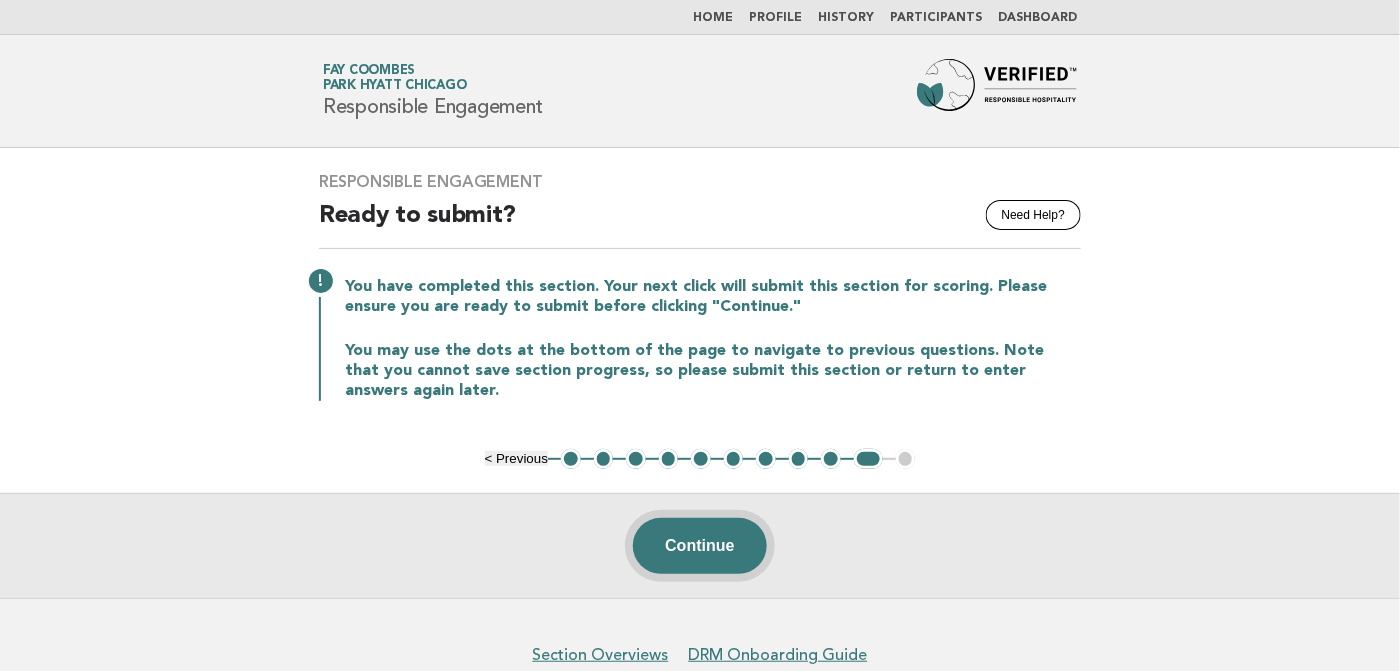 click on "Continue" at bounding box center [699, 546] 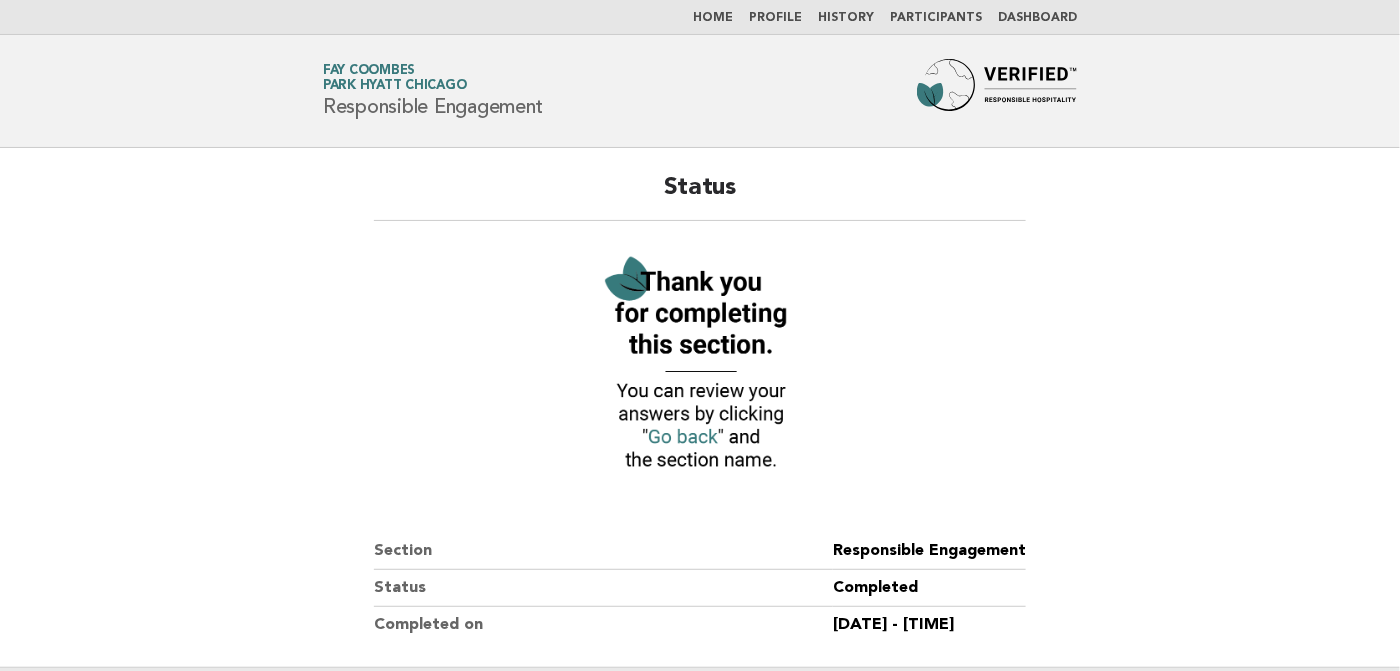 scroll, scrollTop: 200, scrollLeft: 0, axis: vertical 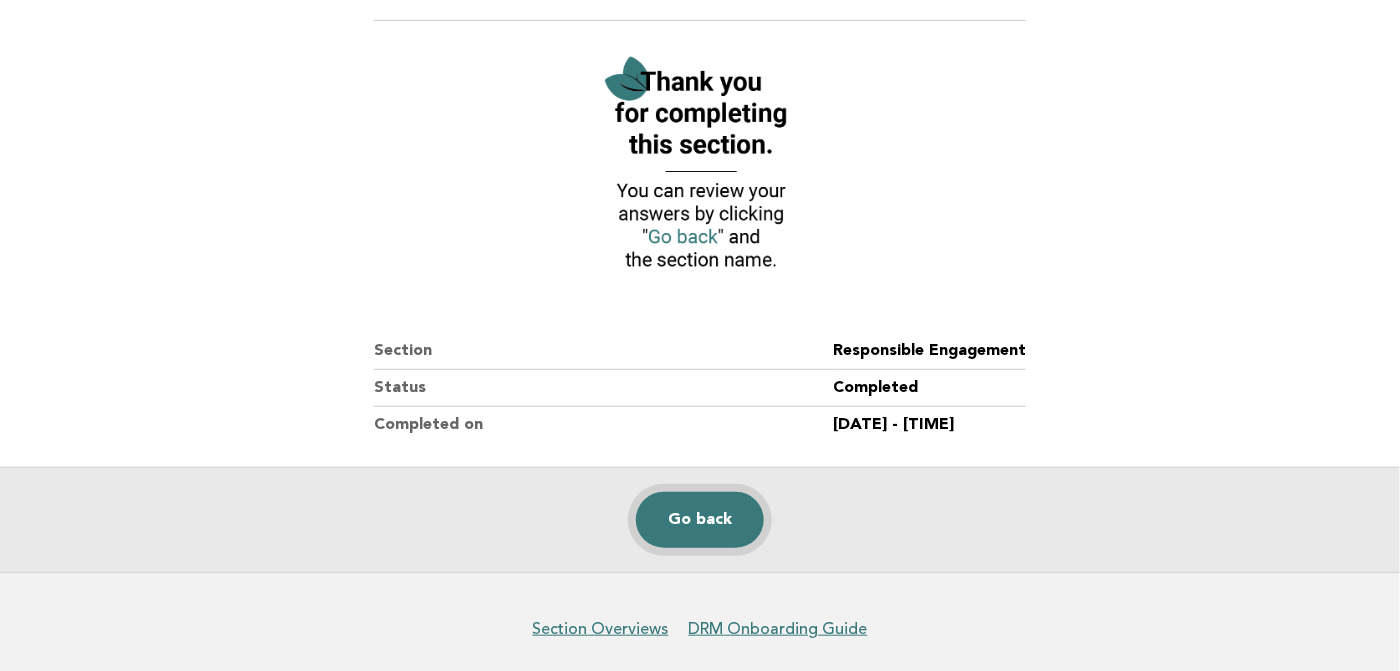 click on "Go back" at bounding box center (700, 520) 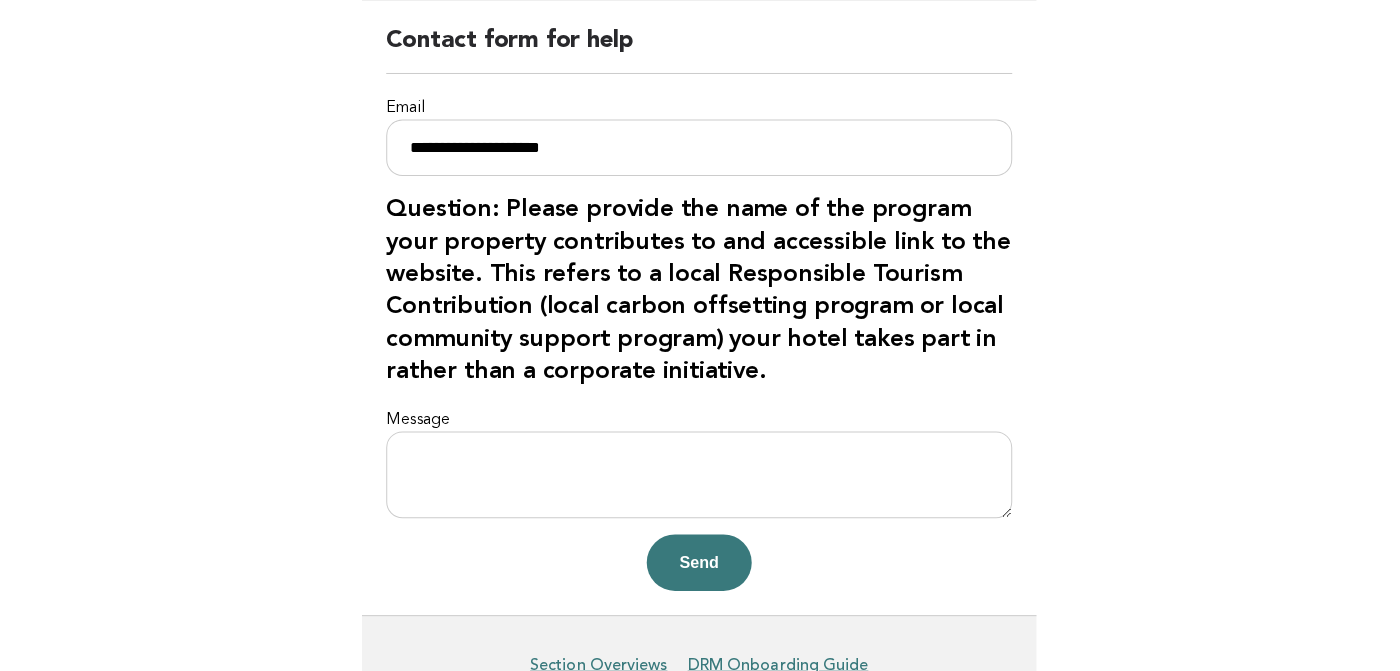 scroll, scrollTop: 241, scrollLeft: 0, axis: vertical 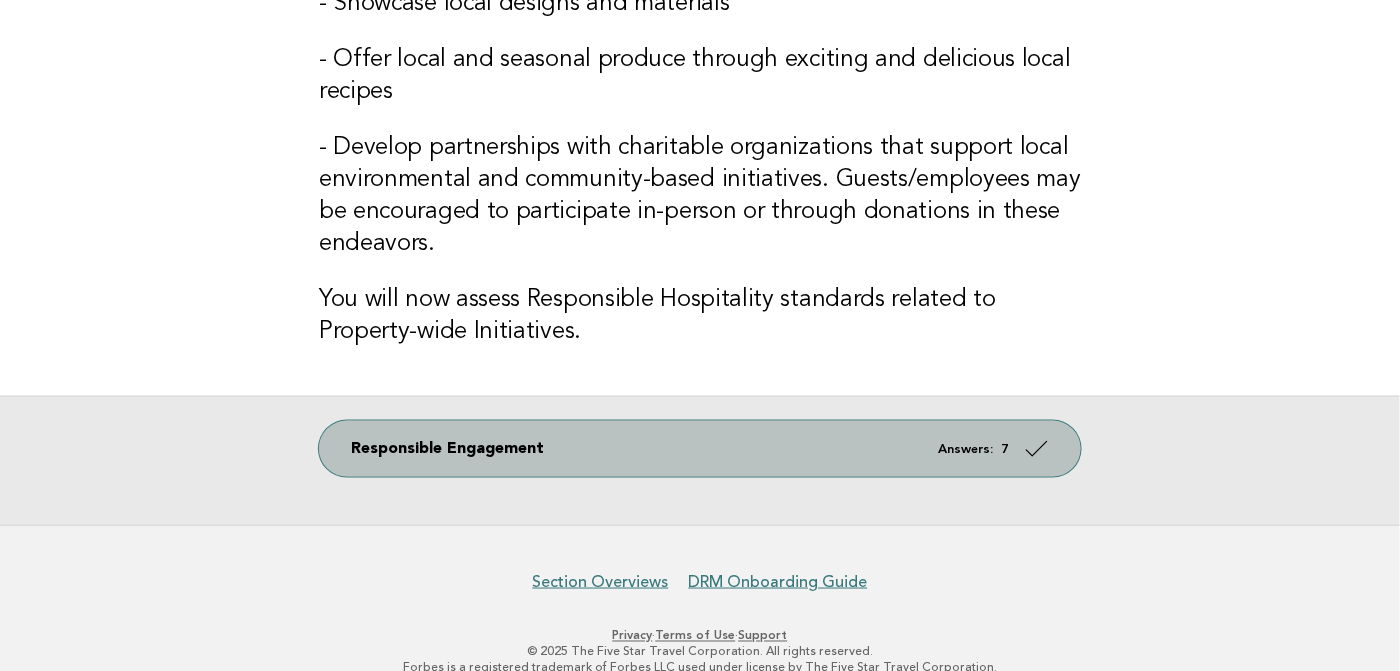 click at bounding box center (1037, 448) 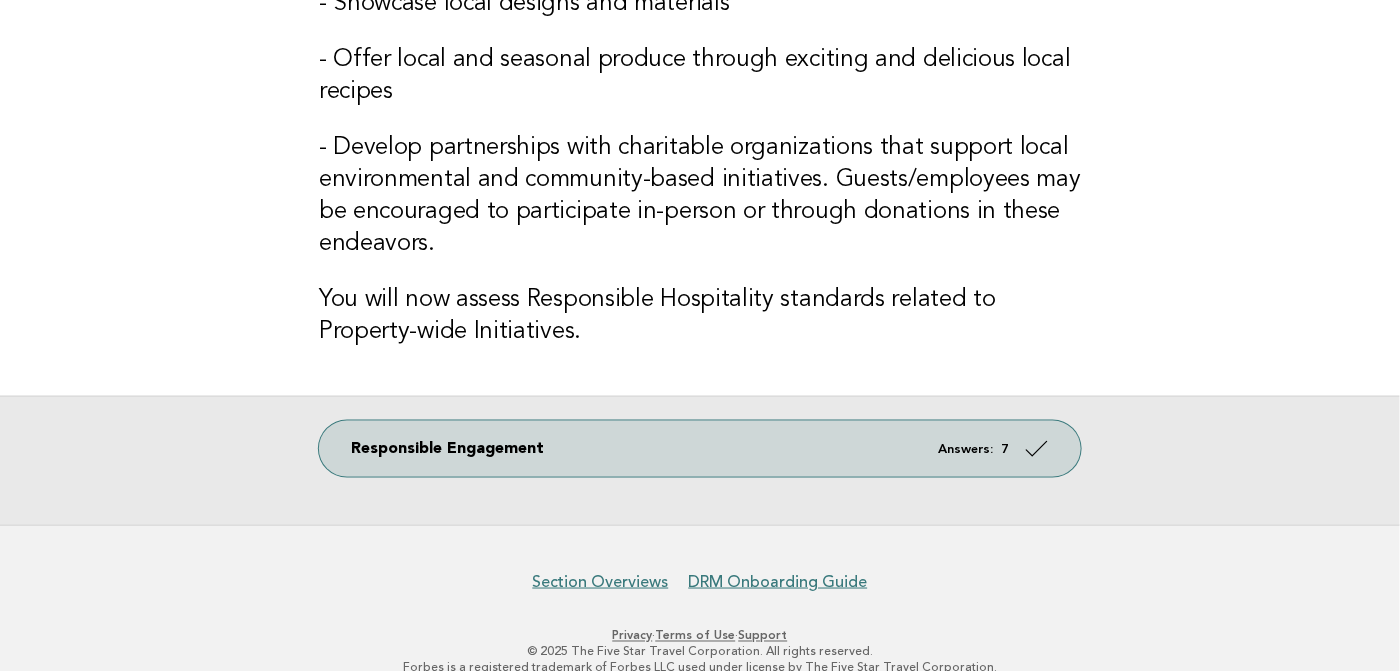 click on "Responsible Engagement
Answers:
7" at bounding box center [700, 460] 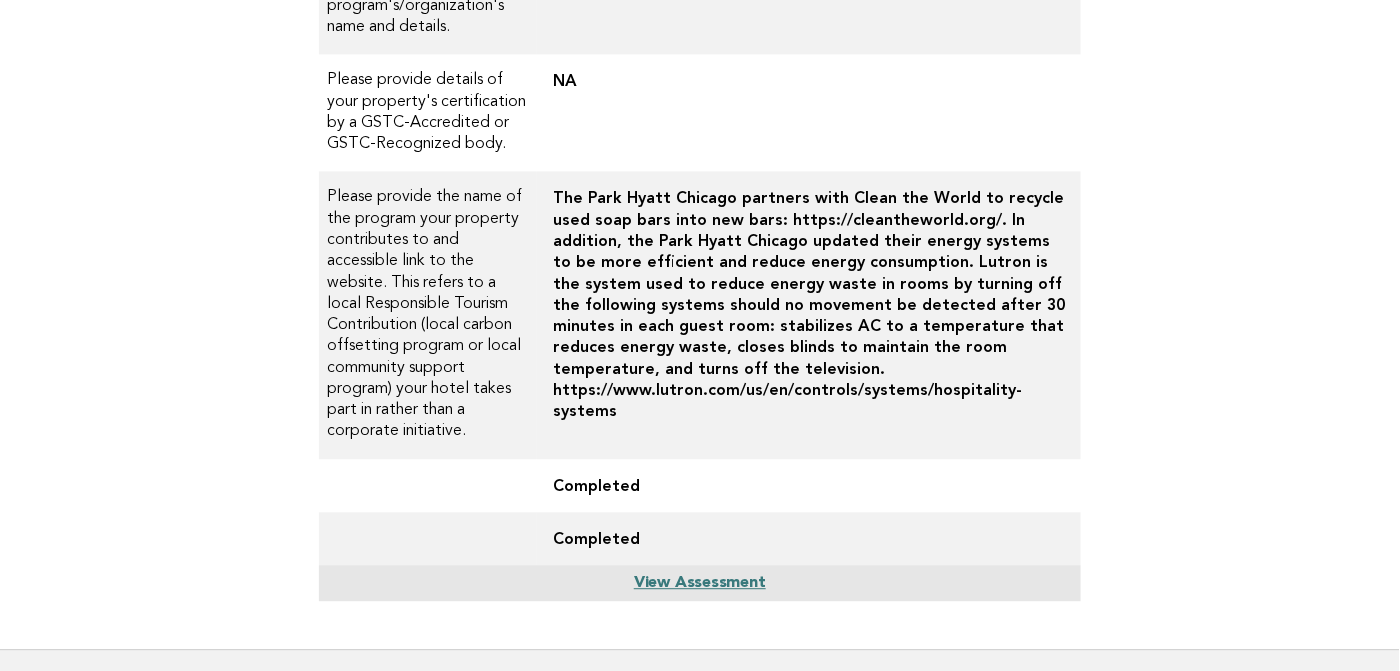 scroll, scrollTop: 1424, scrollLeft: 0, axis: vertical 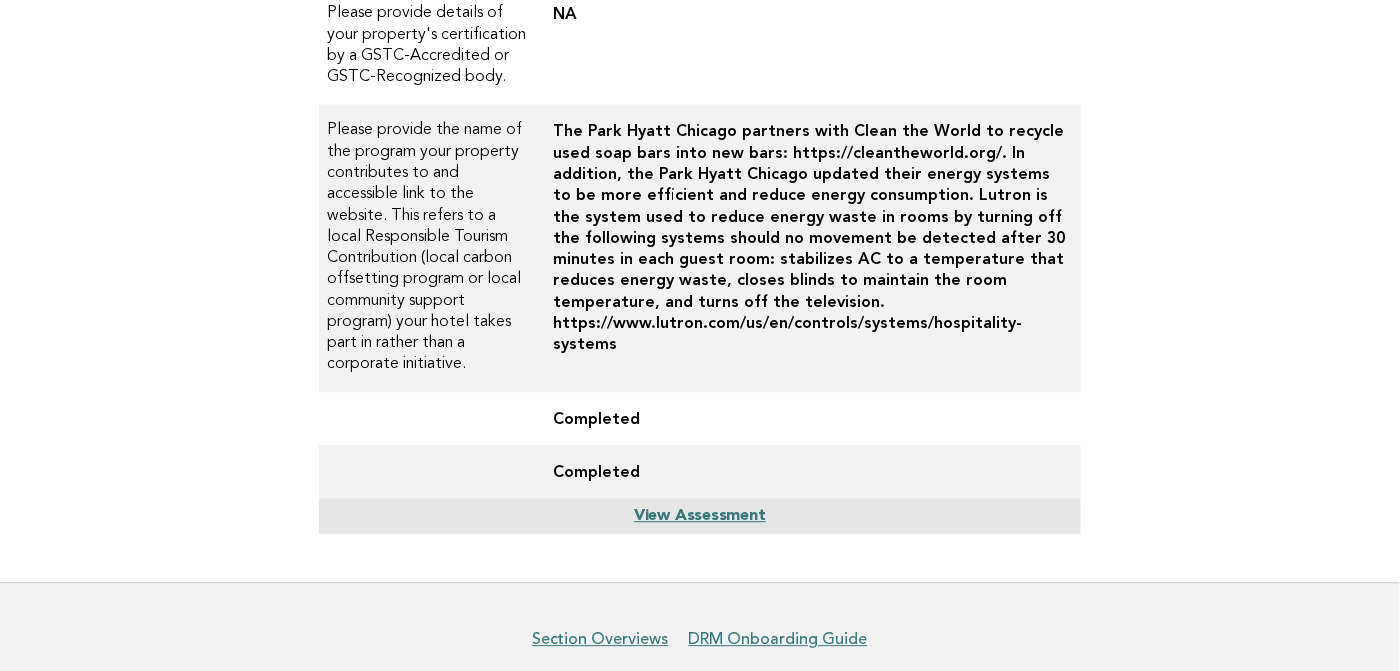 click on "View Assessment" at bounding box center (700, 516) 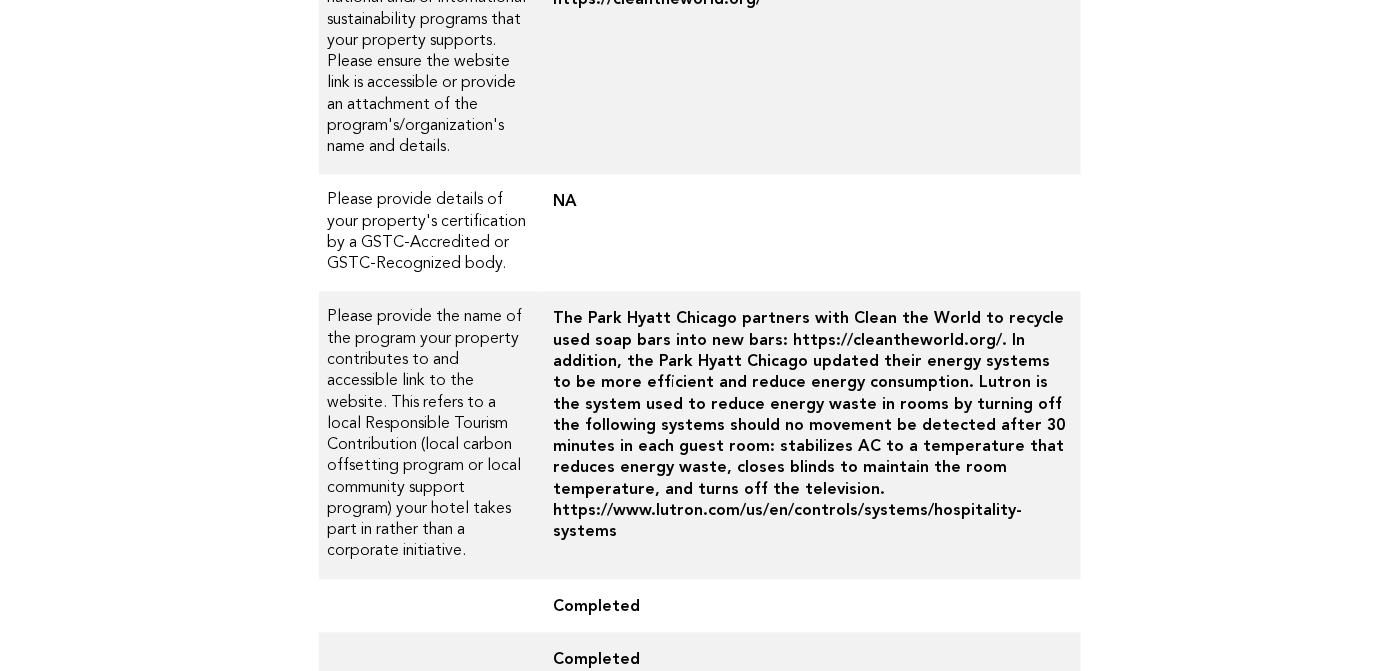 scroll, scrollTop: 1400, scrollLeft: 0, axis: vertical 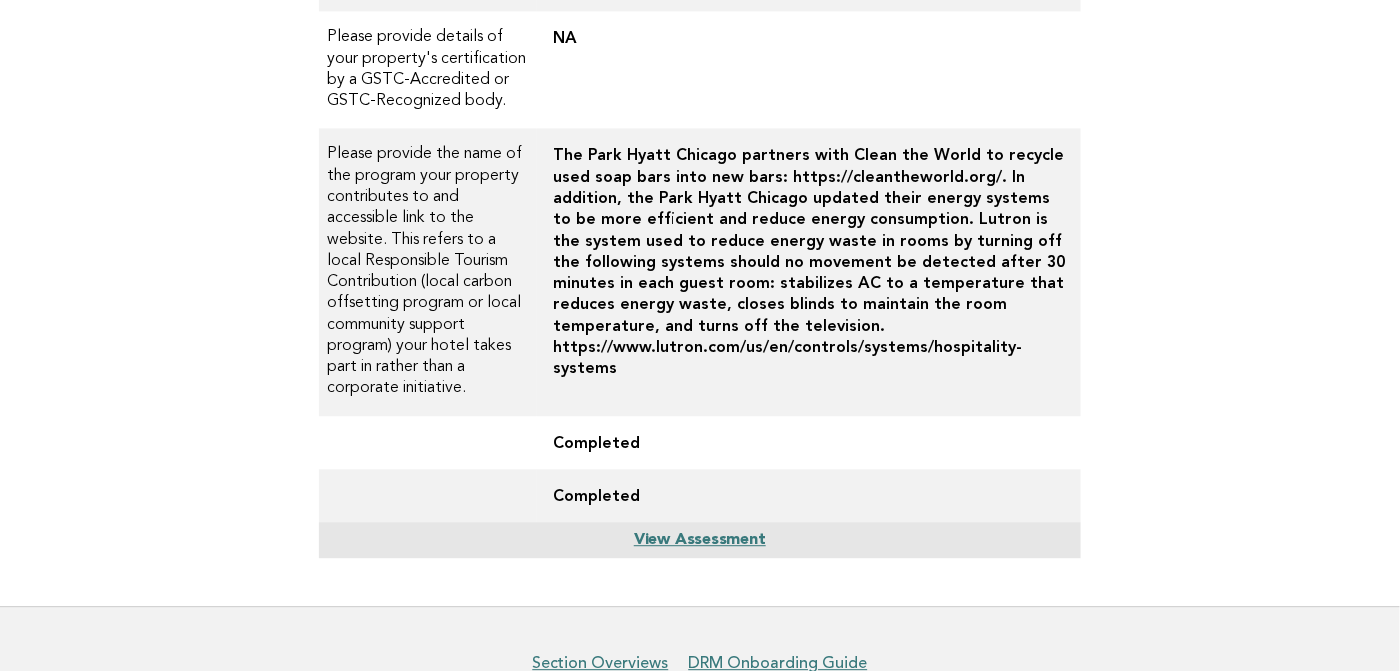 click on "View Assessment" at bounding box center (700, 540) 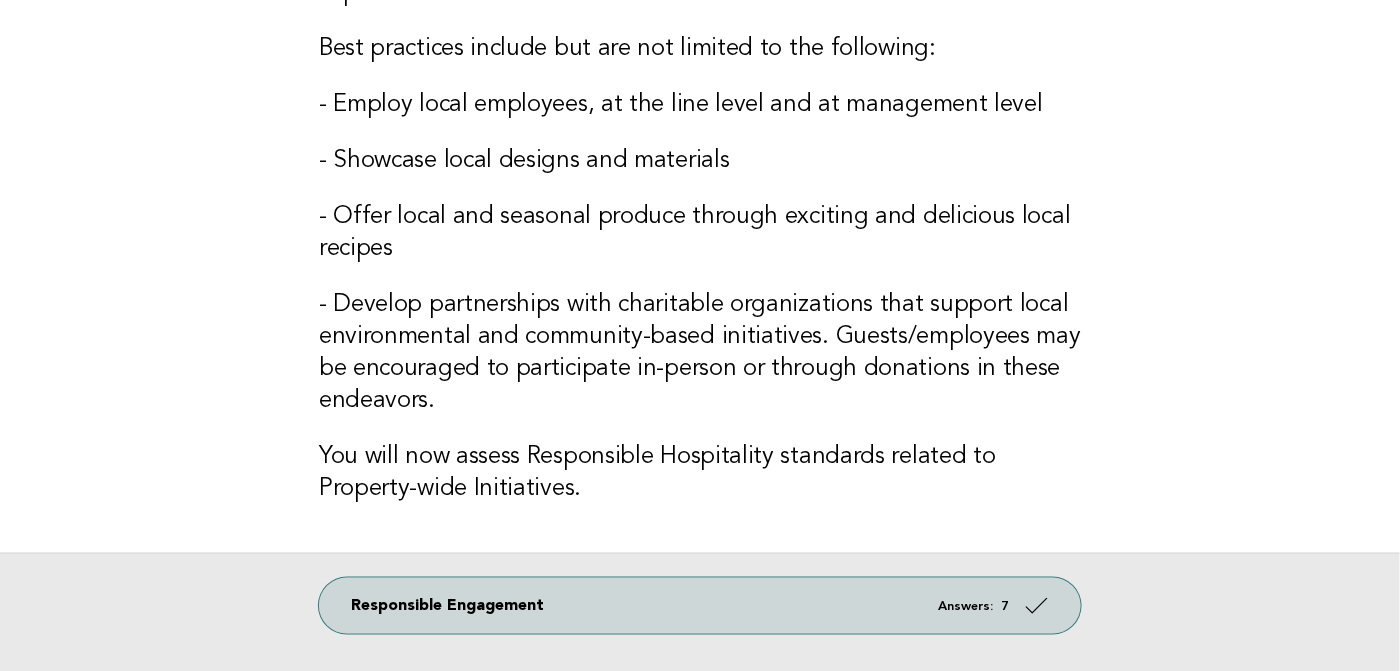 scroll, scrollTop: 627, scrollLeft: 0, axis: vertical 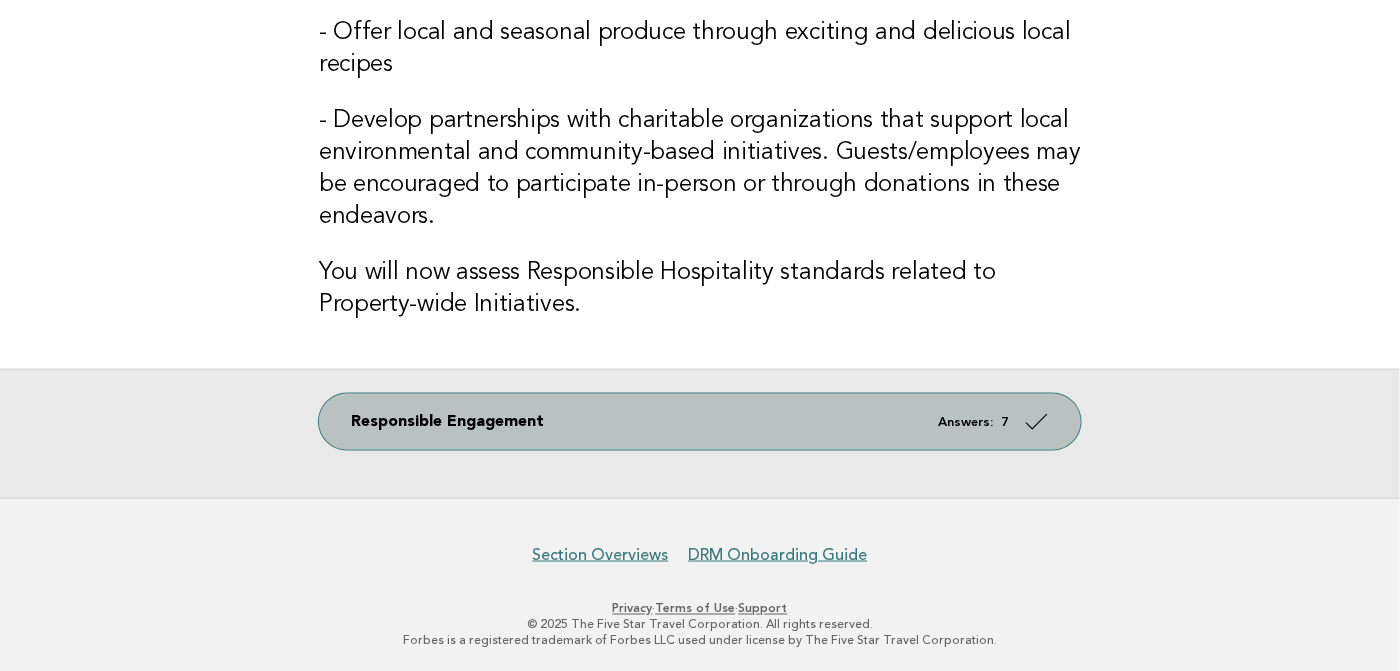 click at bounding box center [1037, 421] 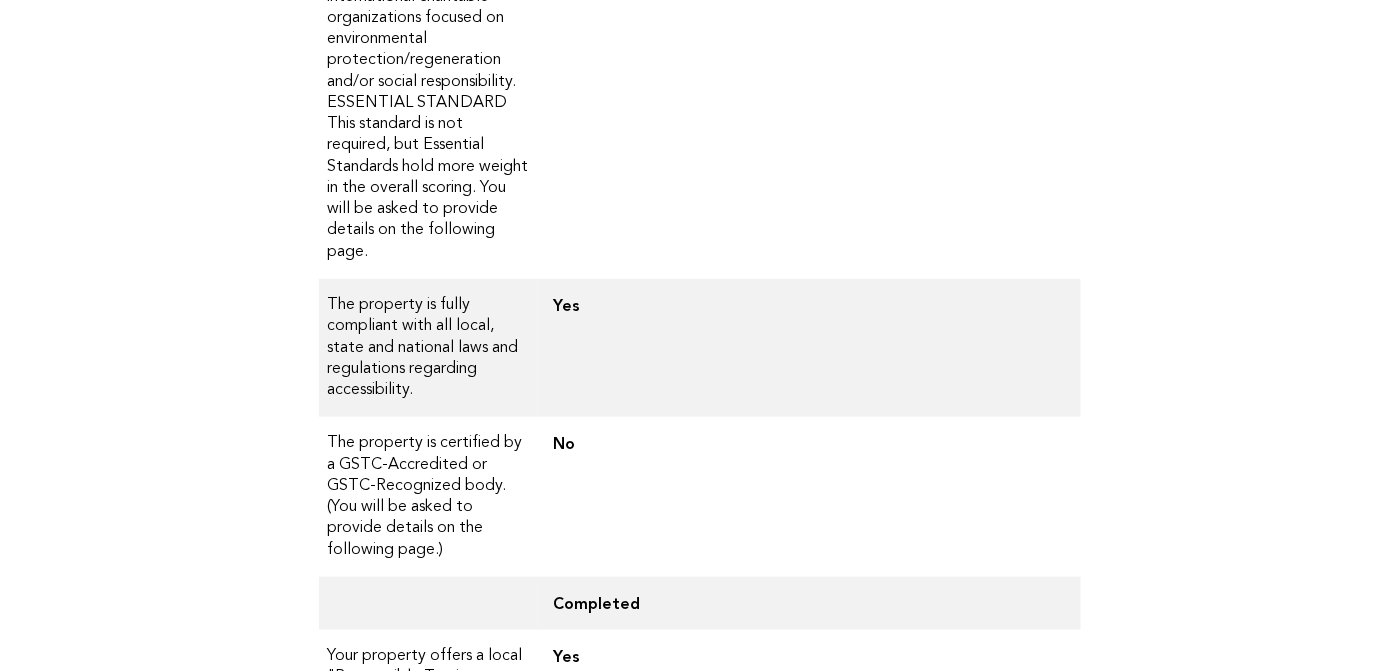scroll, scrollTop: 0, scrollLeft: 0, axis: both 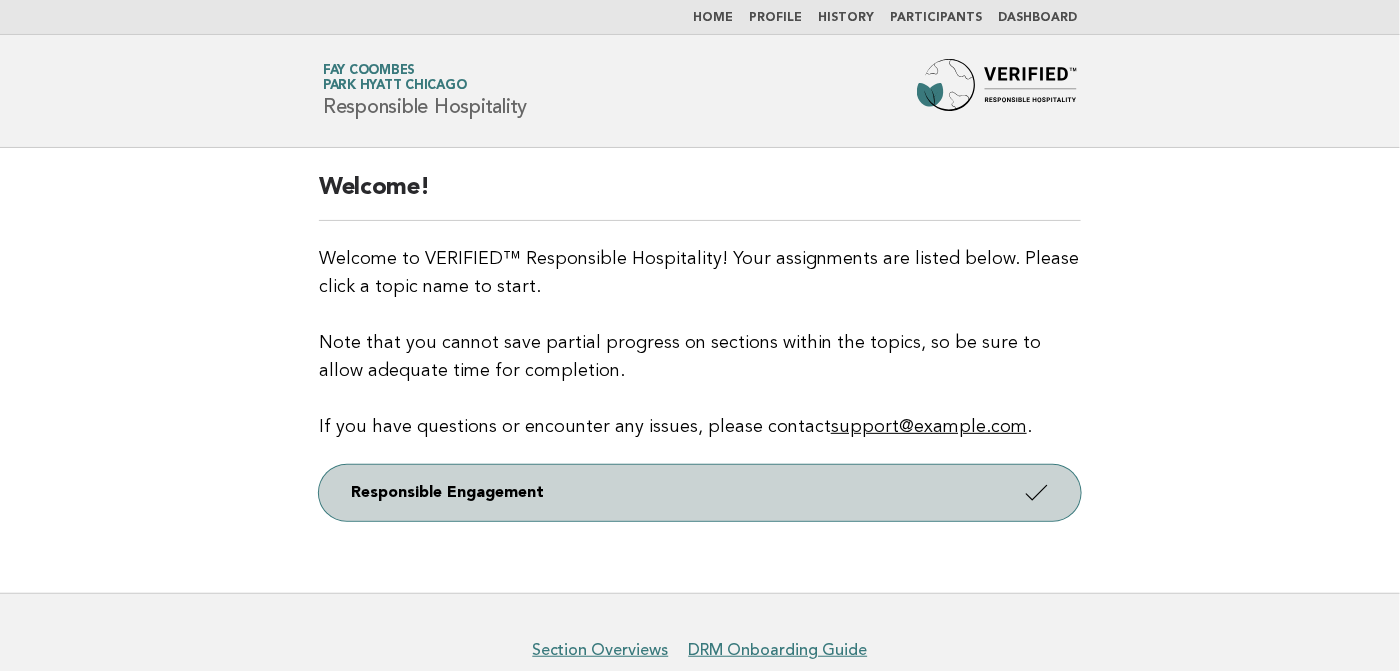 click on "Responsible Engagement" at bounding box center [700, 493] 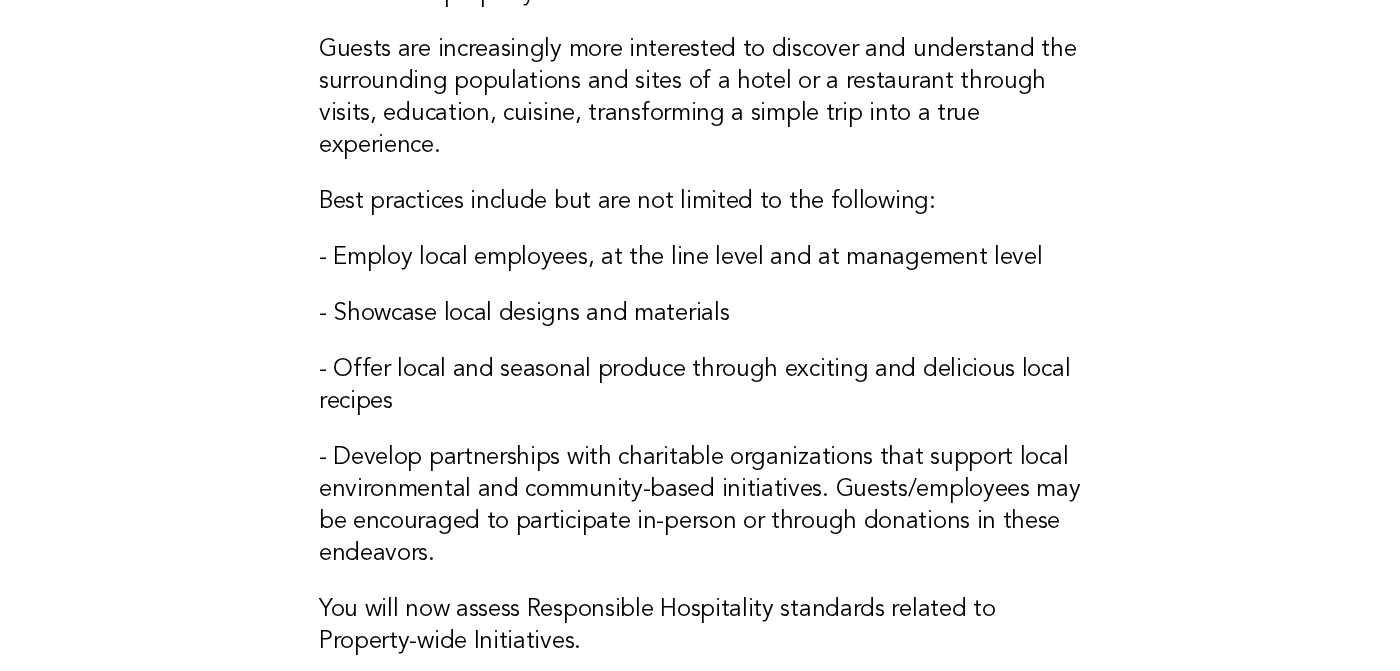 scroll, scrollTop: 627, scrollLeft: 0, axis: vertical 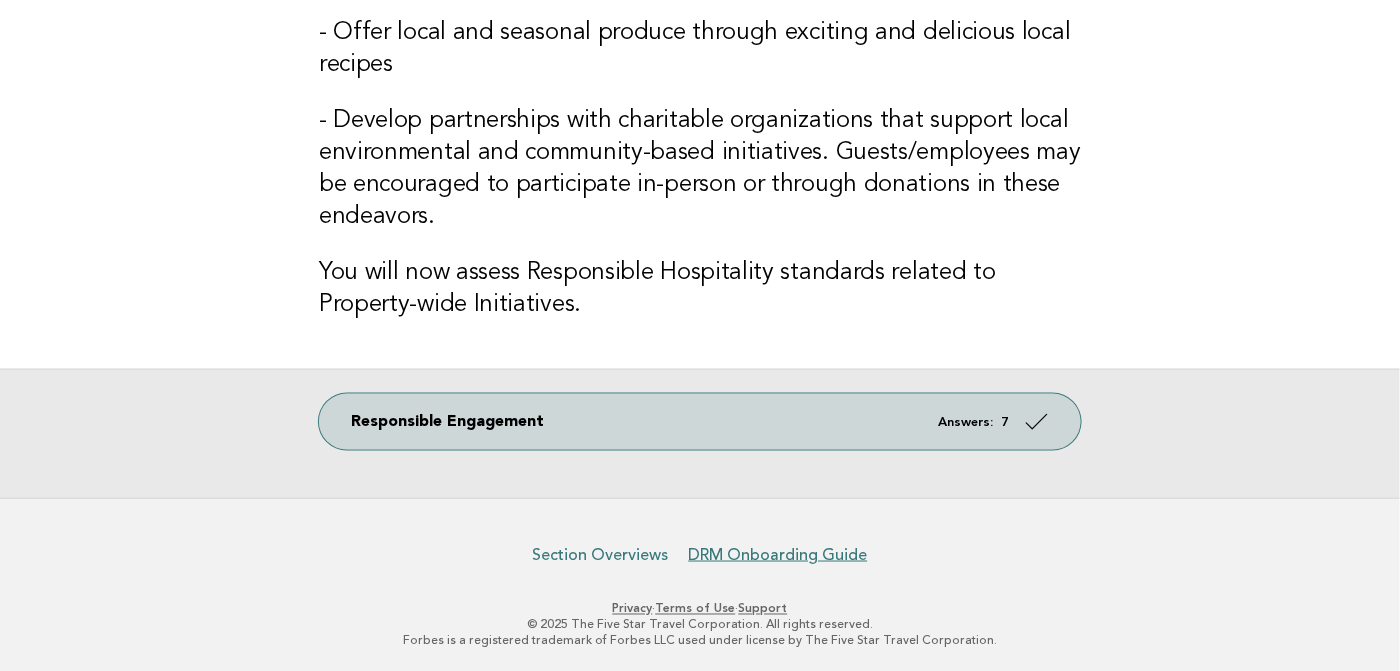 click on "Section Overviews" at bounding box center [601, 555] 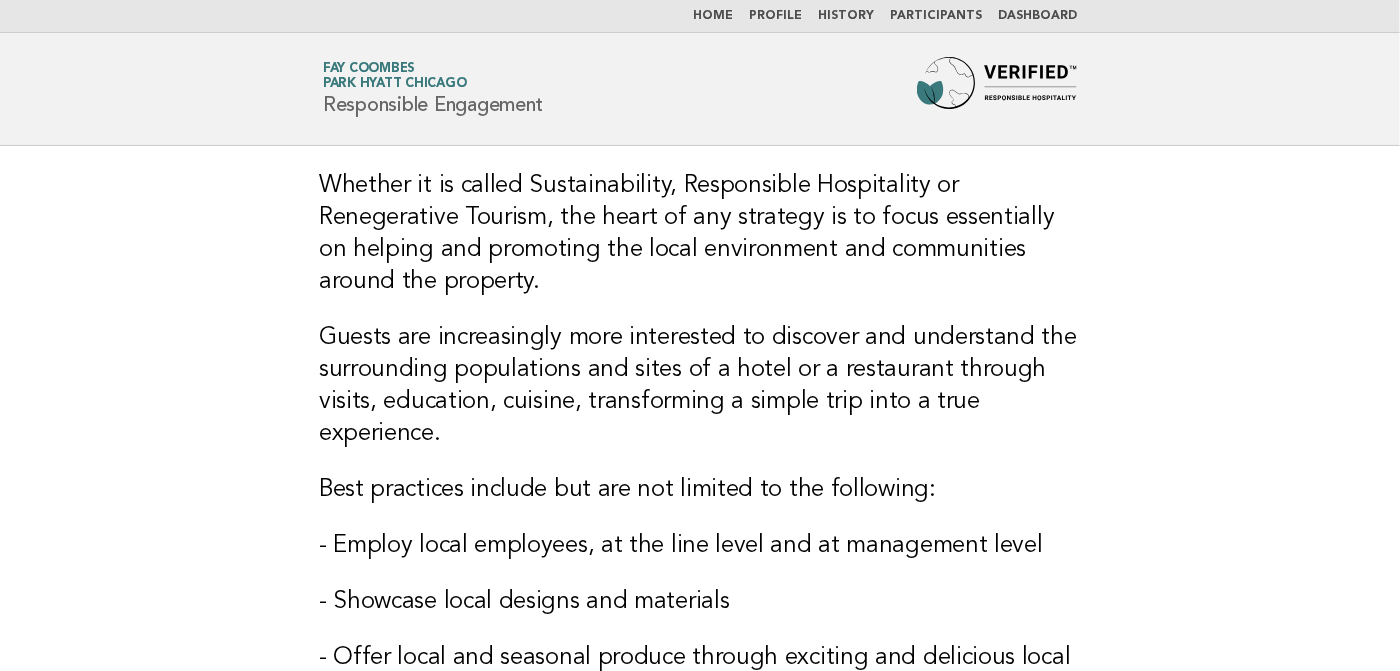 scroll, scrollTop: 0, scrollLeft: 0, axis: both 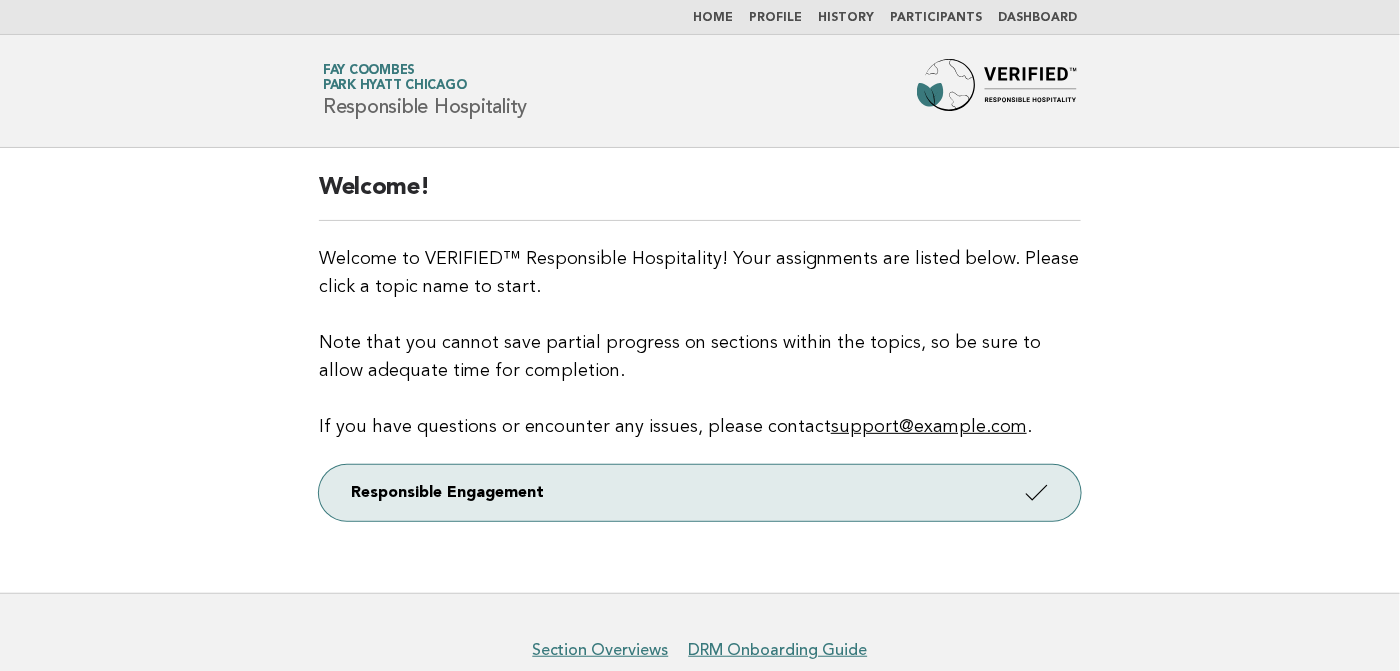 click on "Welcome!
Welcome to VERIFIED™ Responsible Hospitality! Your assignments are listed below. Please click a topic name to start.
Note that you cannot save partial progress on sections within the topics, so be sure to allow adequate time for completion.
If you have questions or encounter any issues, please contact  support@example.com .
Responsible Engagement" at bounding box center (700, 370) 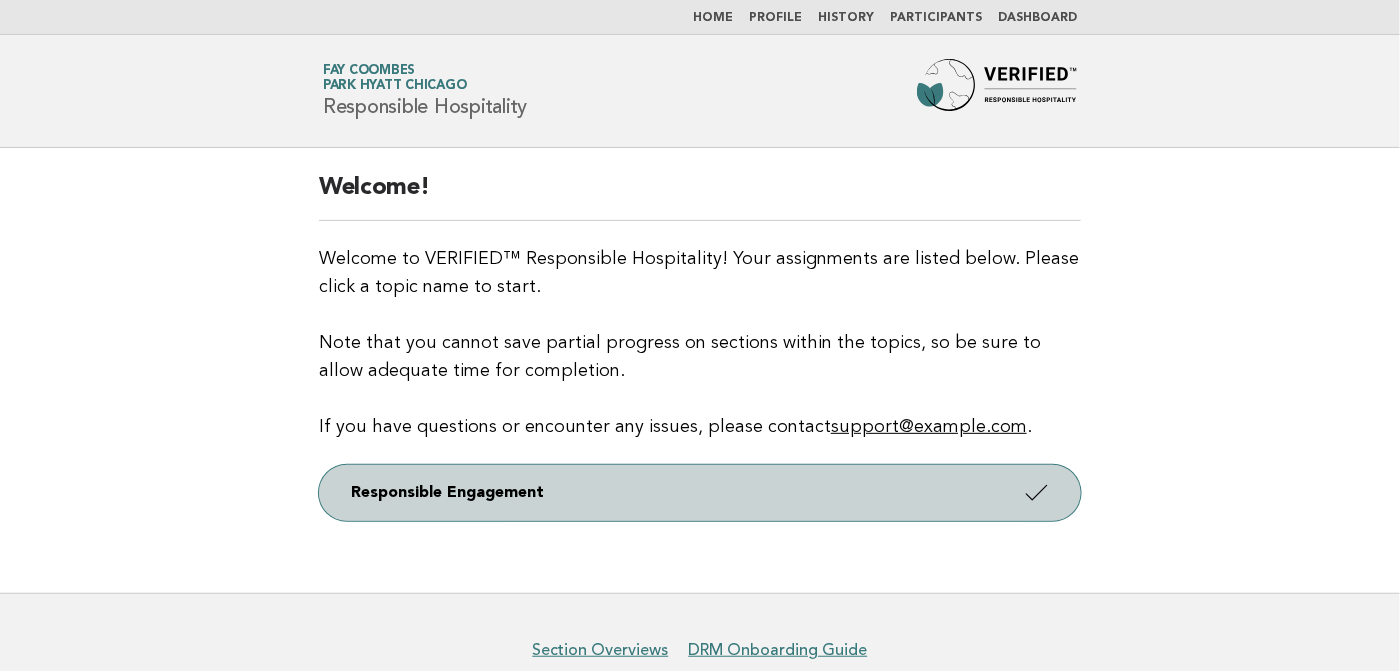 click at bounding box center (1037, 492) 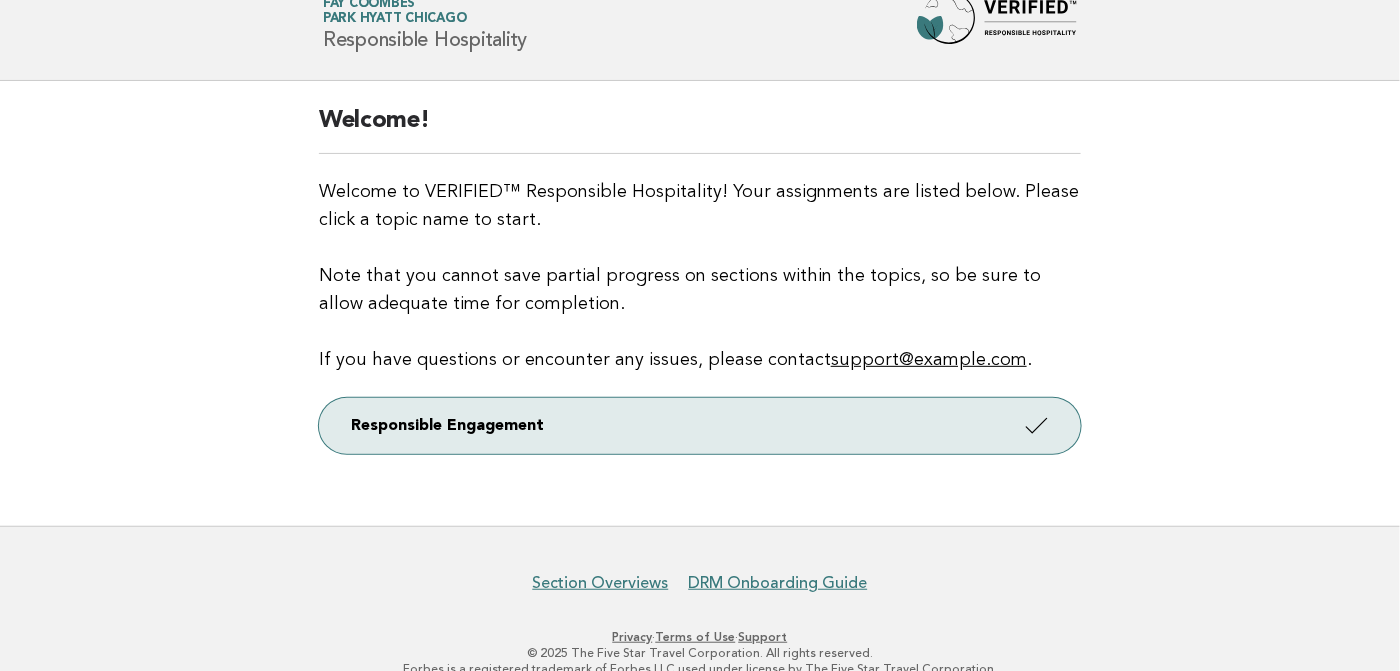 scroll, scrollTop: 95, scrollLeft: 0, axis: vertical 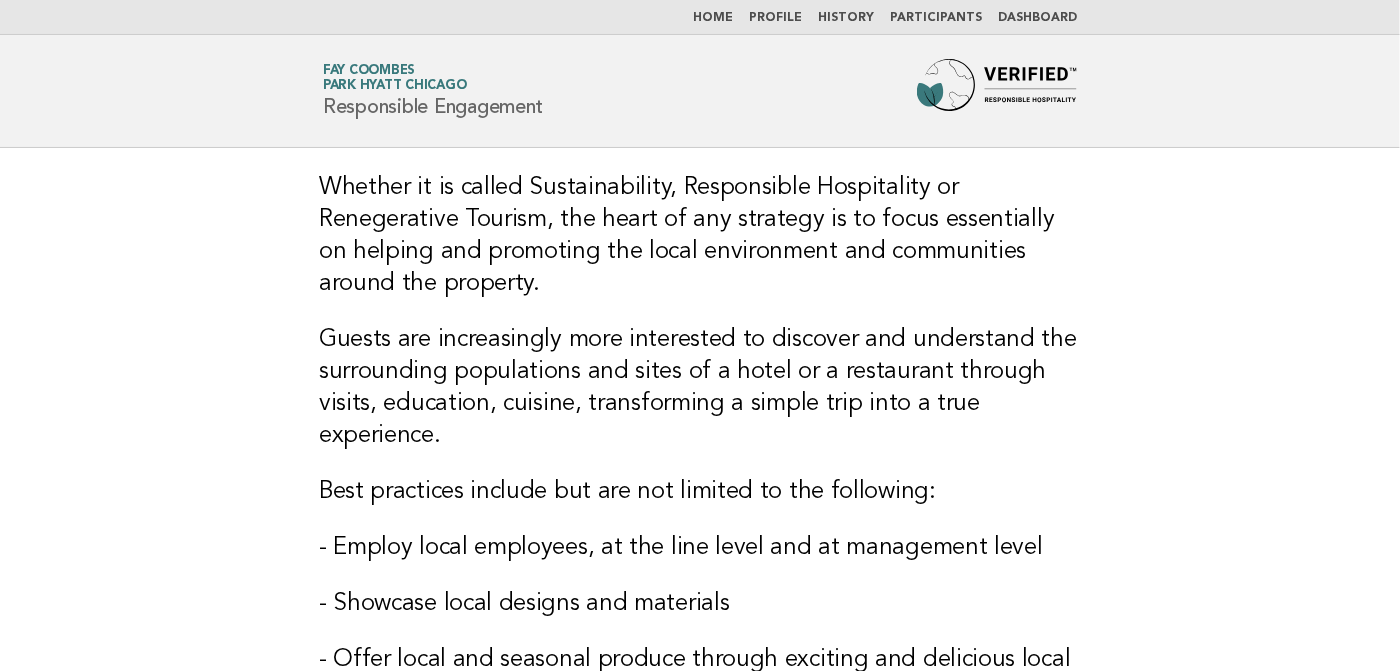 click on "Participants" at bounding box center [936, 18] 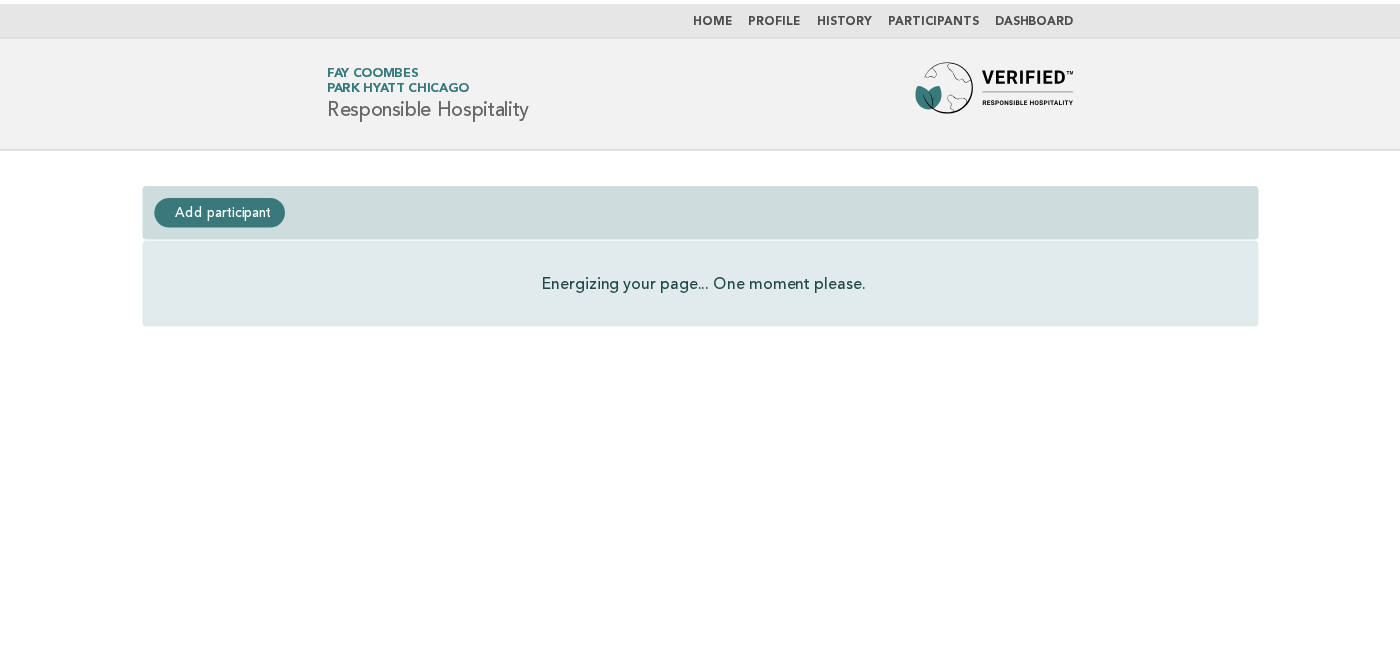 scroll, scrollTop: 0, scrollLeft: 0, axis: both 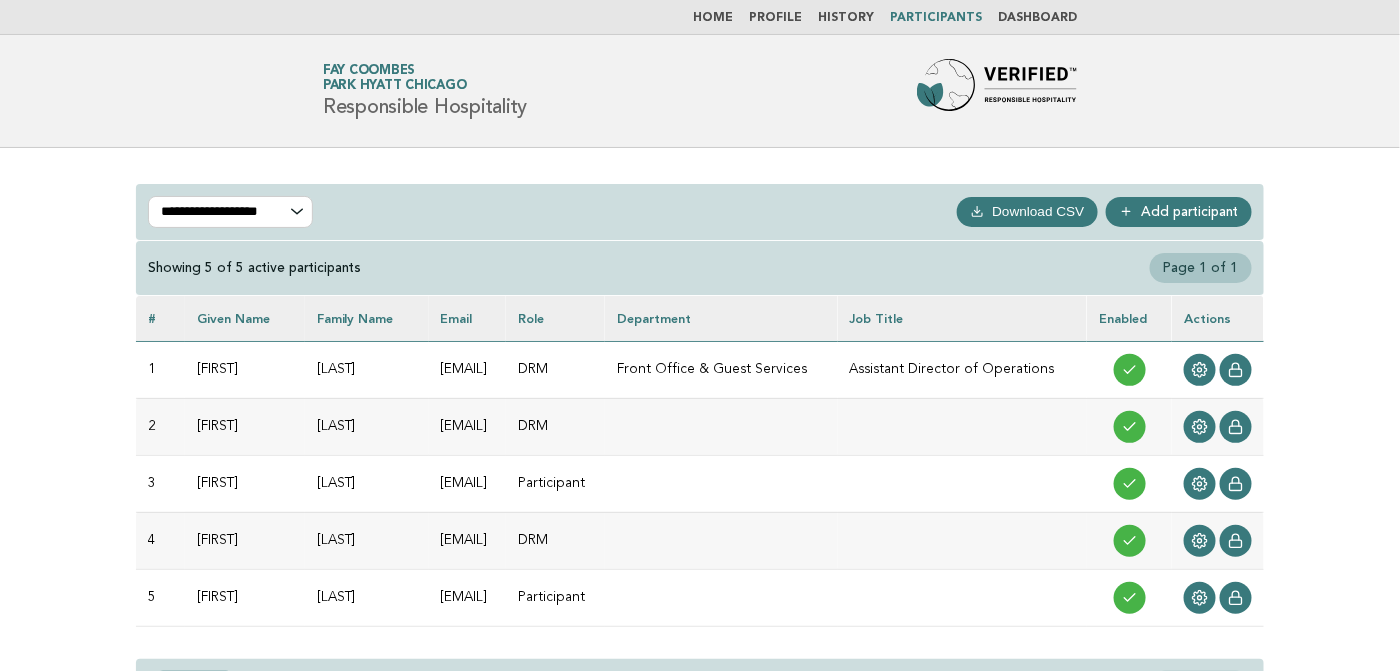 click at bounding box center [721, 483] 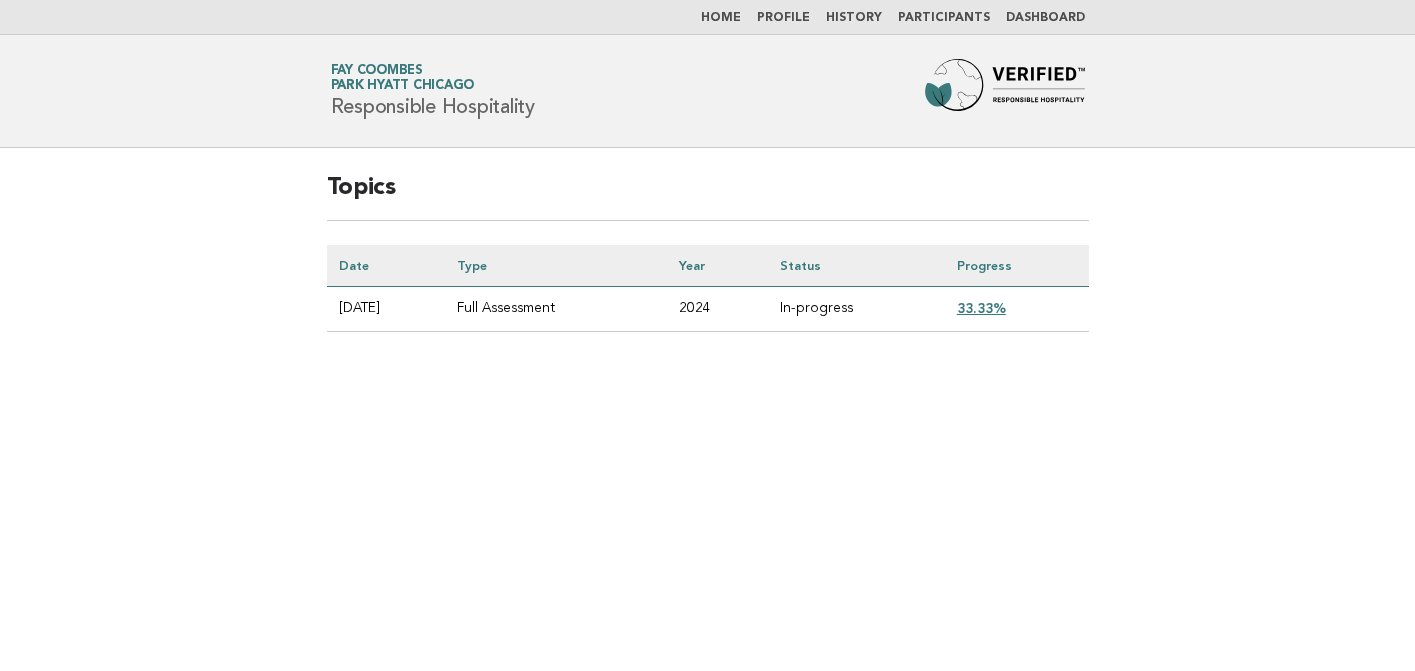 scroll, scrollTop: 0, scrollLeft: 0, axis: both 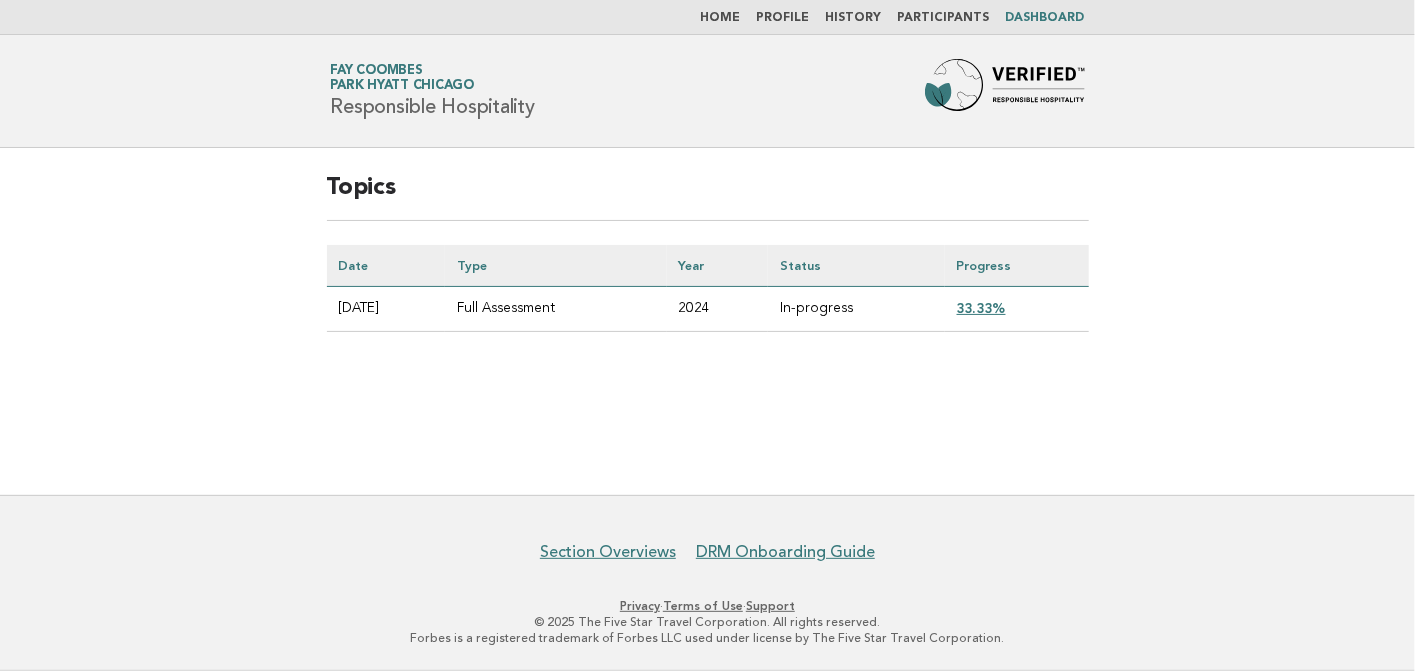 click on "History" at bounding box center [854, 18] 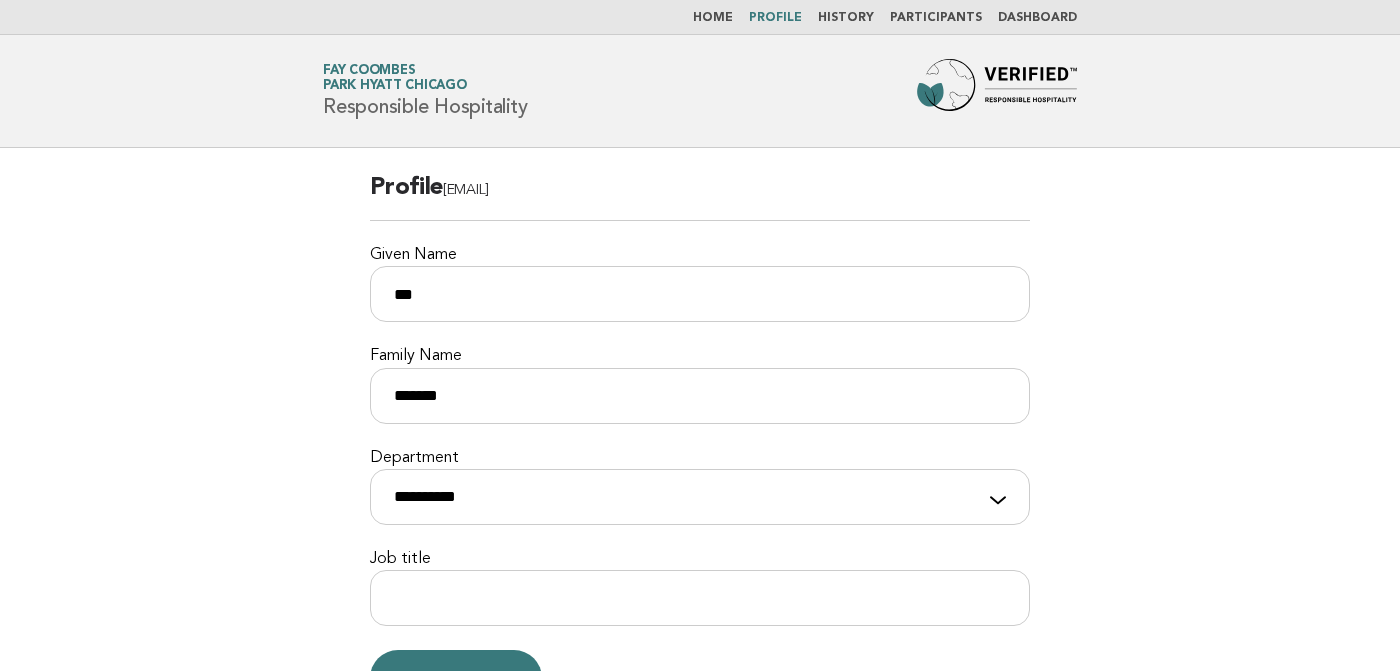scroll, scrollTop: 0, scrollLeft: 0, axis: both 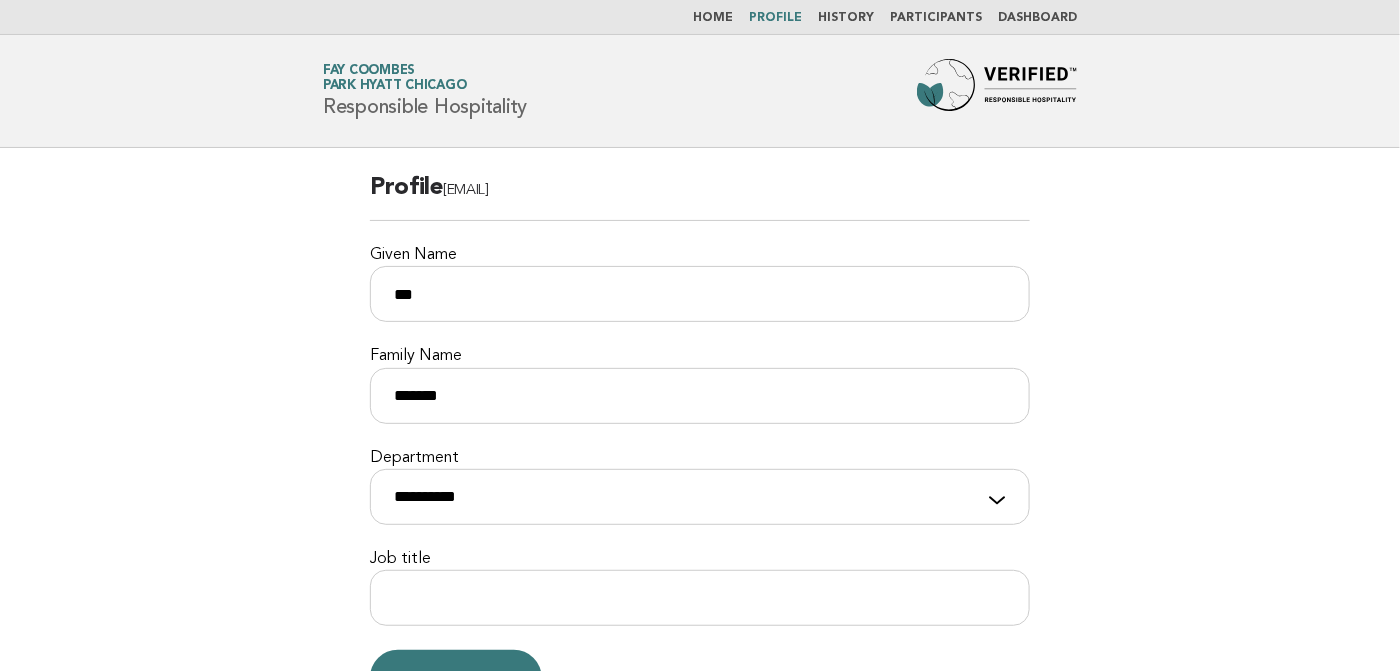 click on "Home" at bounding box center [713, 18] 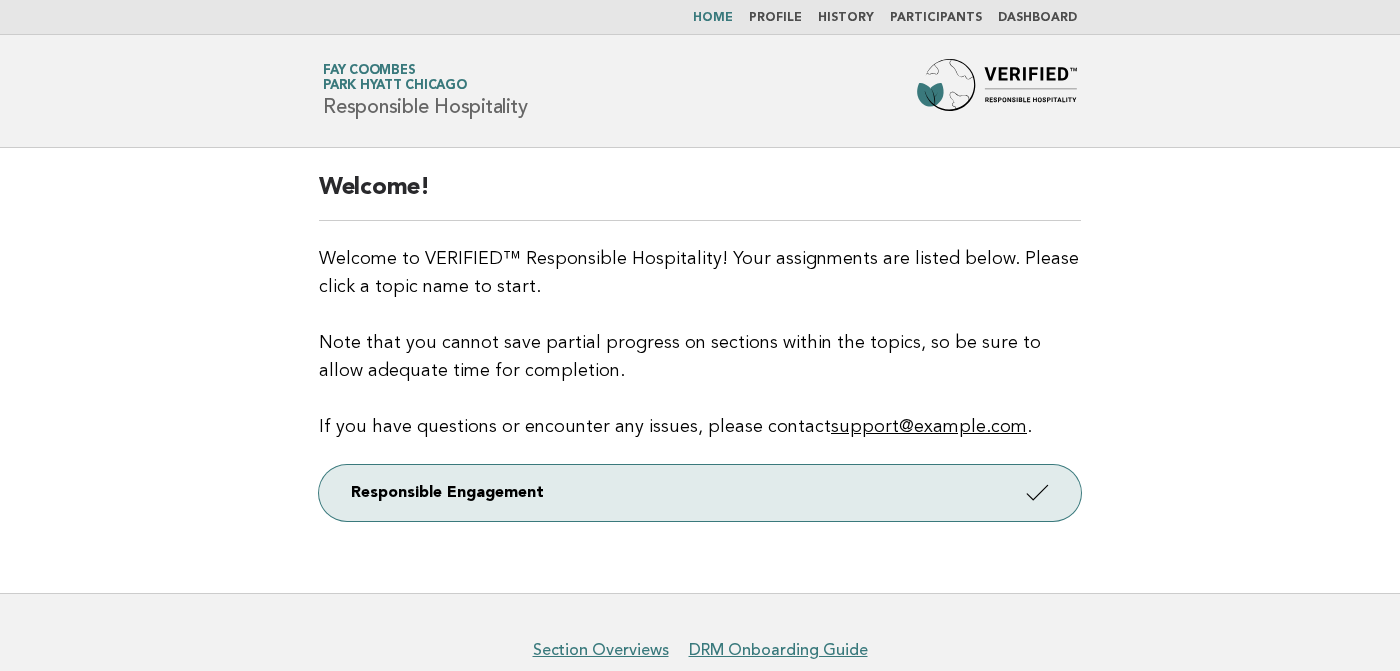 scroll, scrollTop: 0, scrollLeft: 0, axis: both 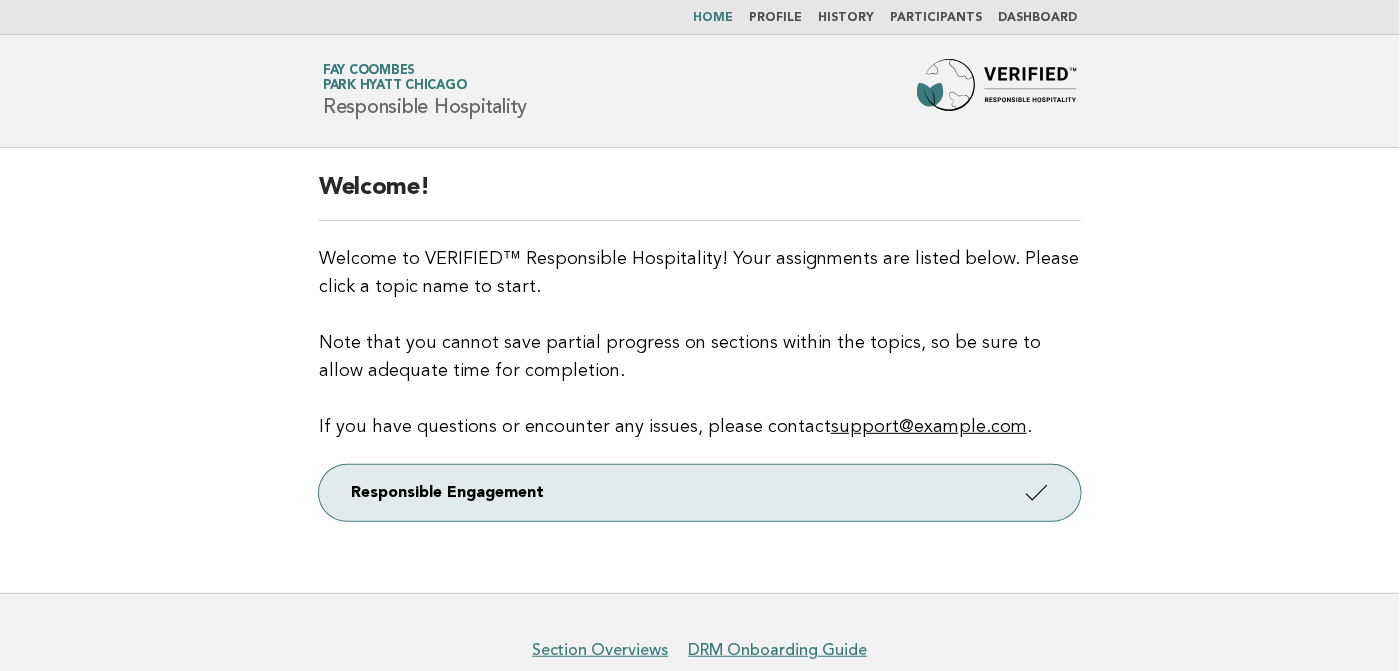 click on "Dashboard" at bounding box center [1037, 18] 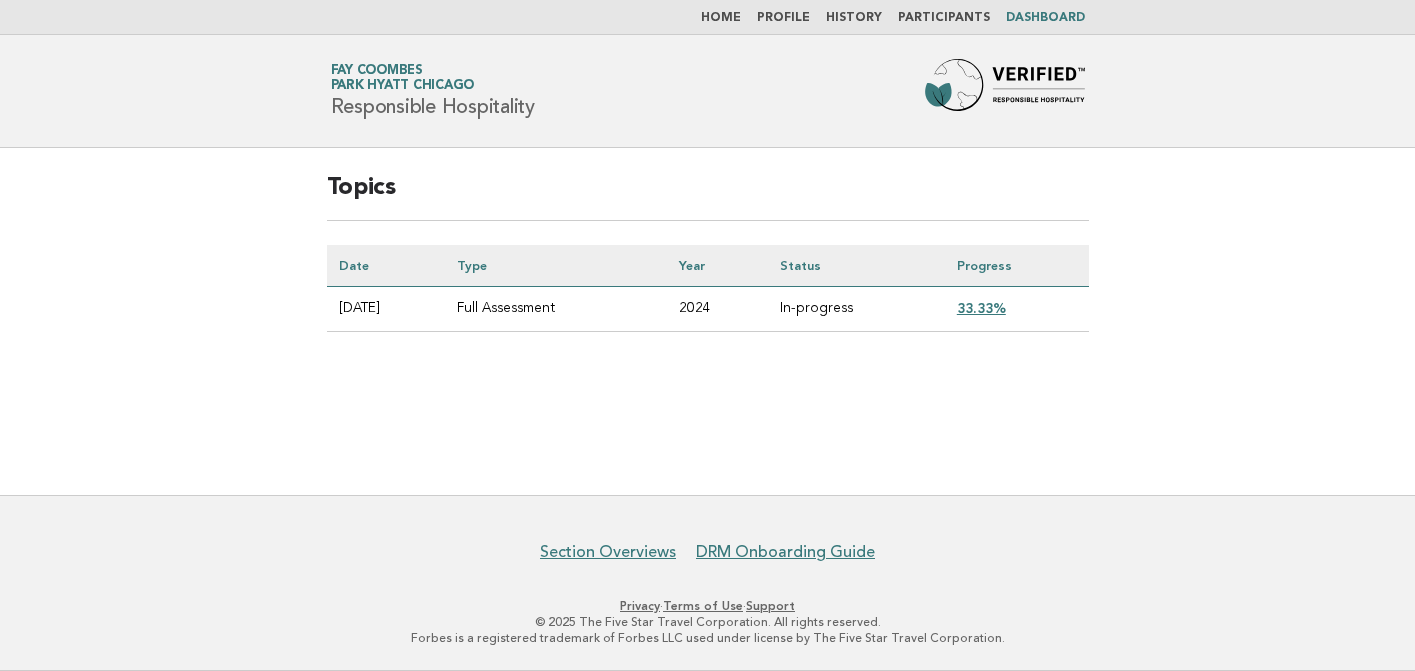 scroll, scrollTop: 0, scrollLeft: 0, axis: both 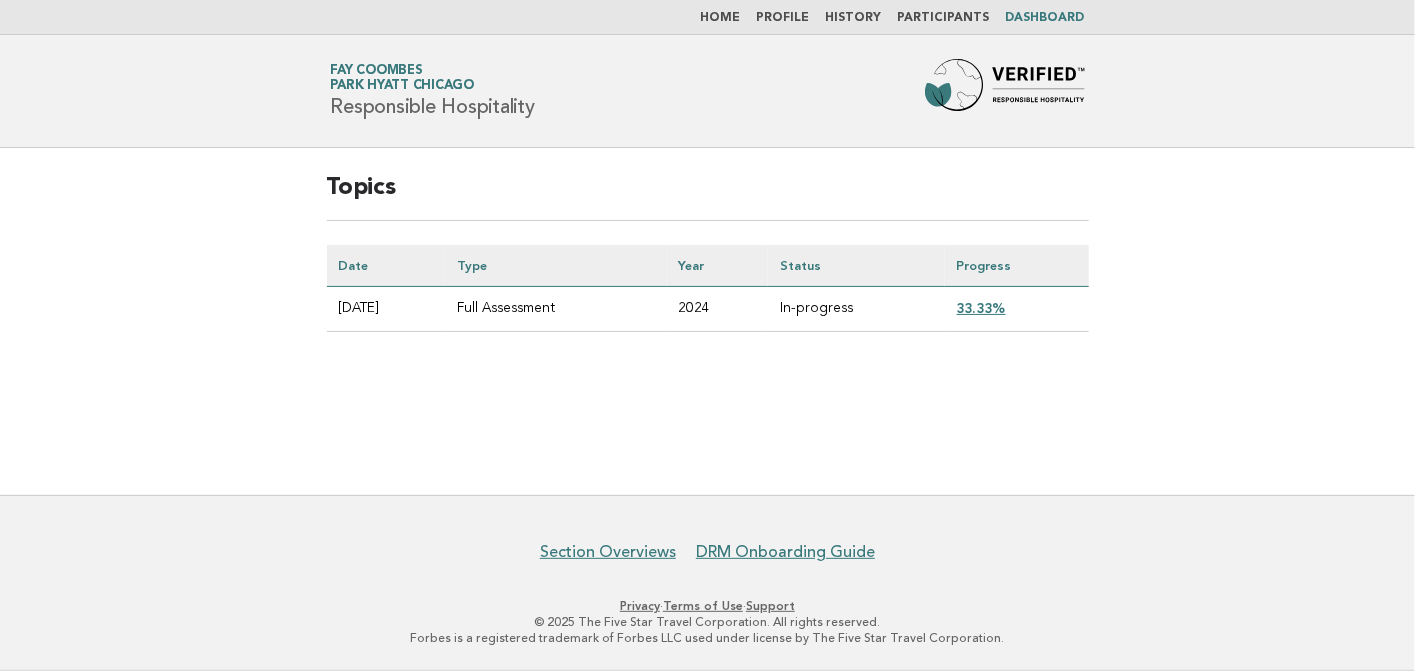 click on "33.33%" at bounding box center (981, 308) 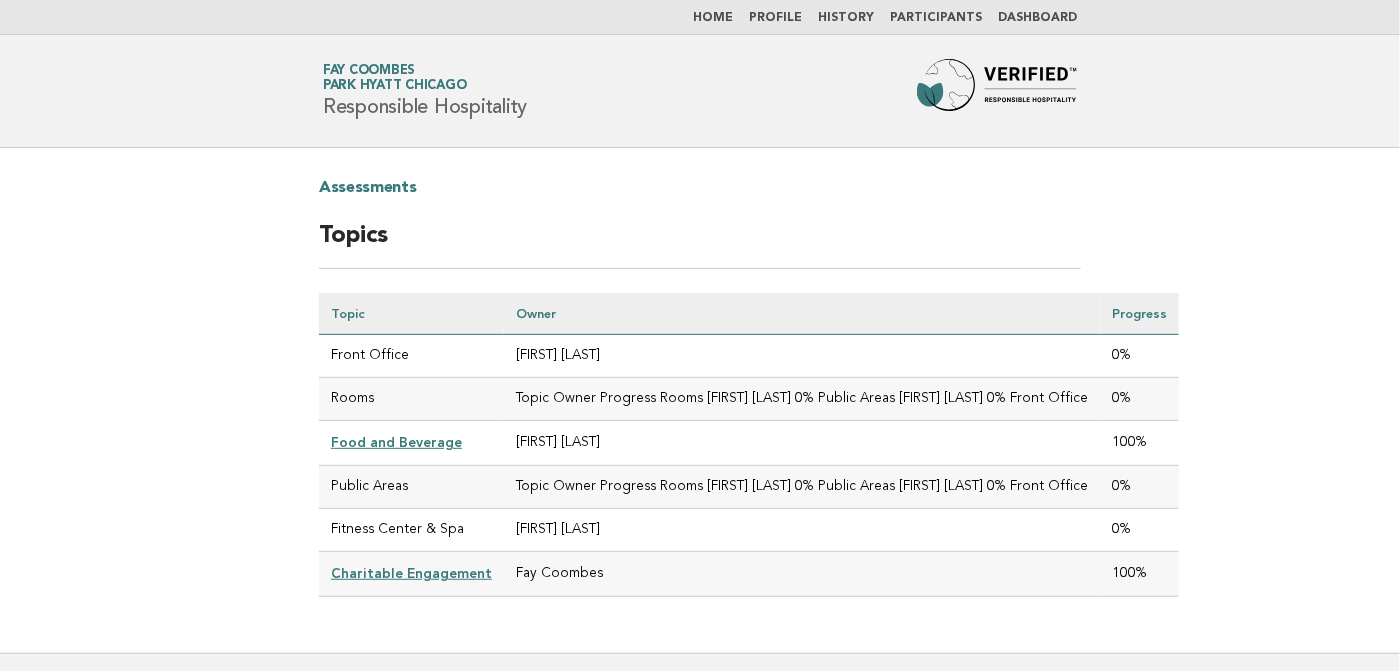 scroll, scrollTop: 148, scrollLeft: 0, axis: vertical 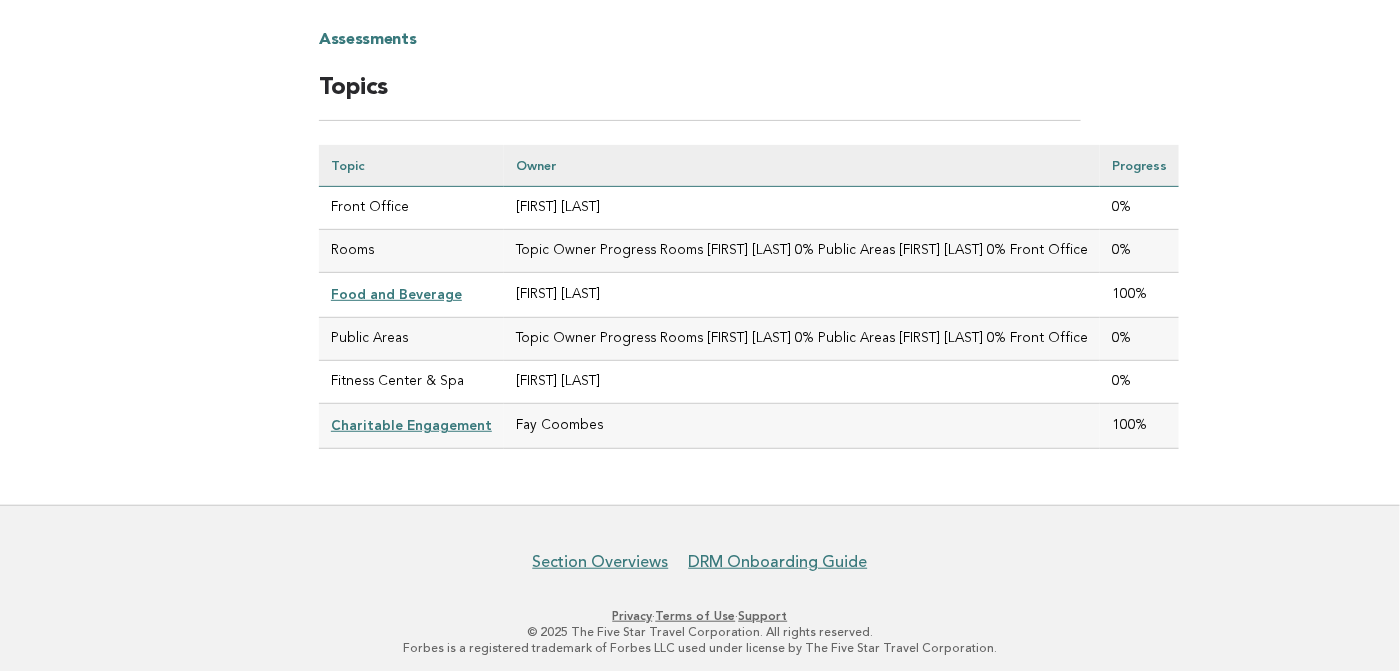 click on "0%" at bounding box center (1139, 382) 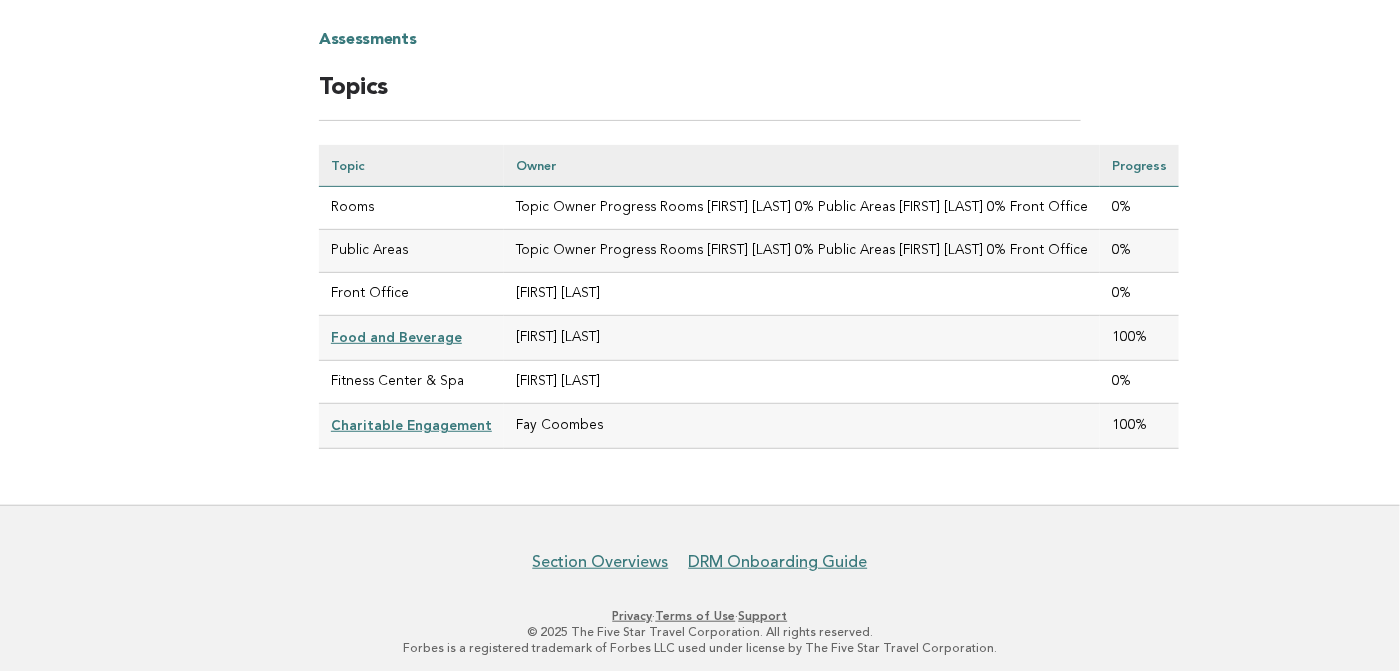 click on "Front Office" at bounding box center (411, 294) 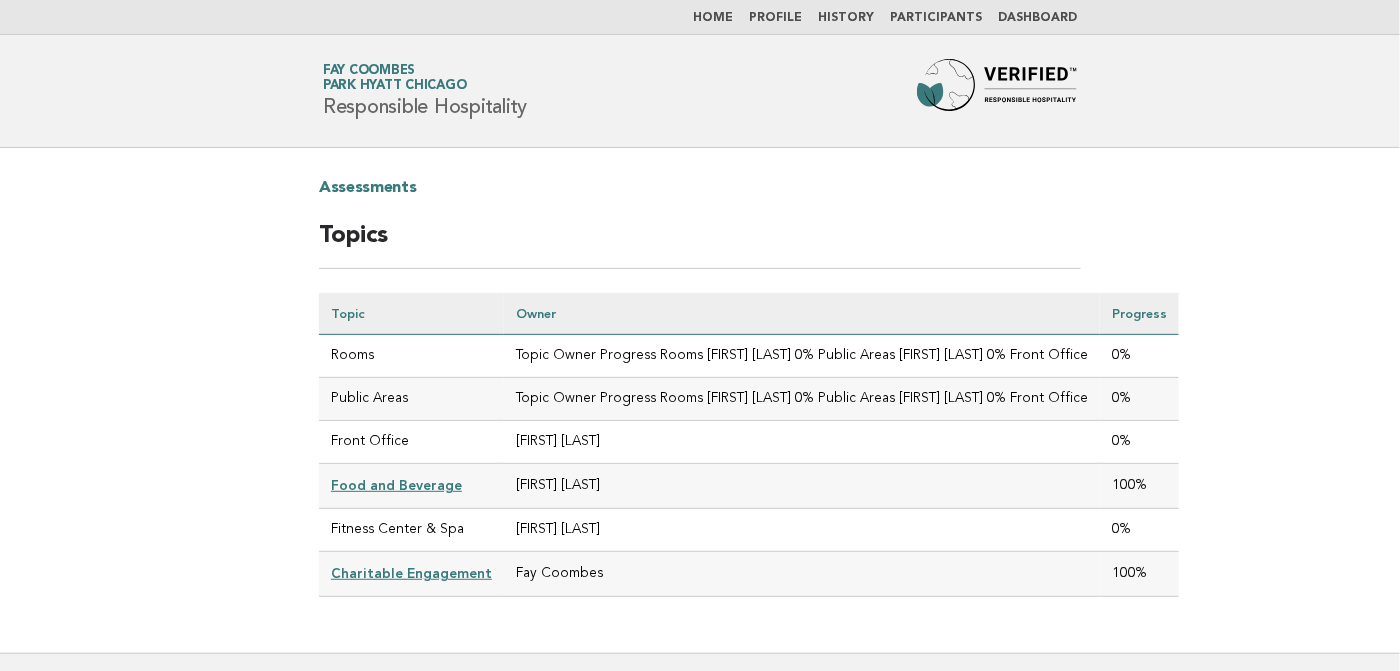 click on "Participants" at bounding box center (936, 18) 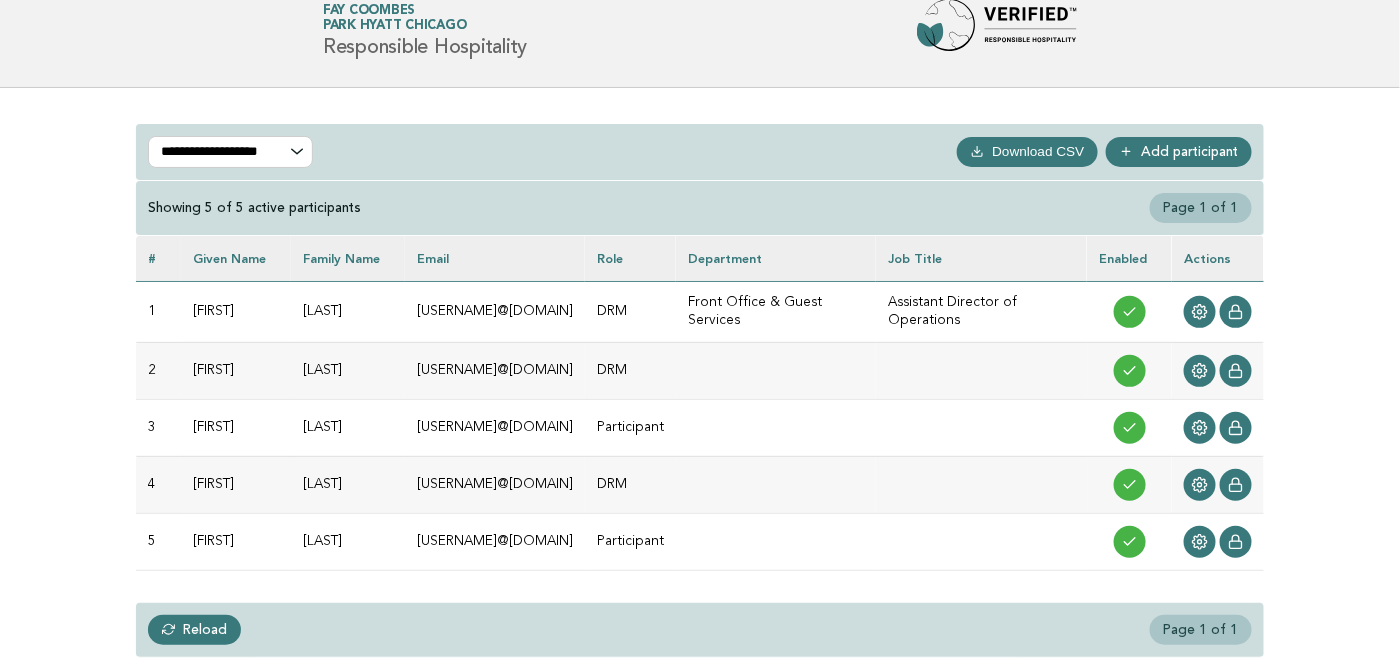 scroll, scrollTop: 100, scrollLeft: 0, axis: vertical 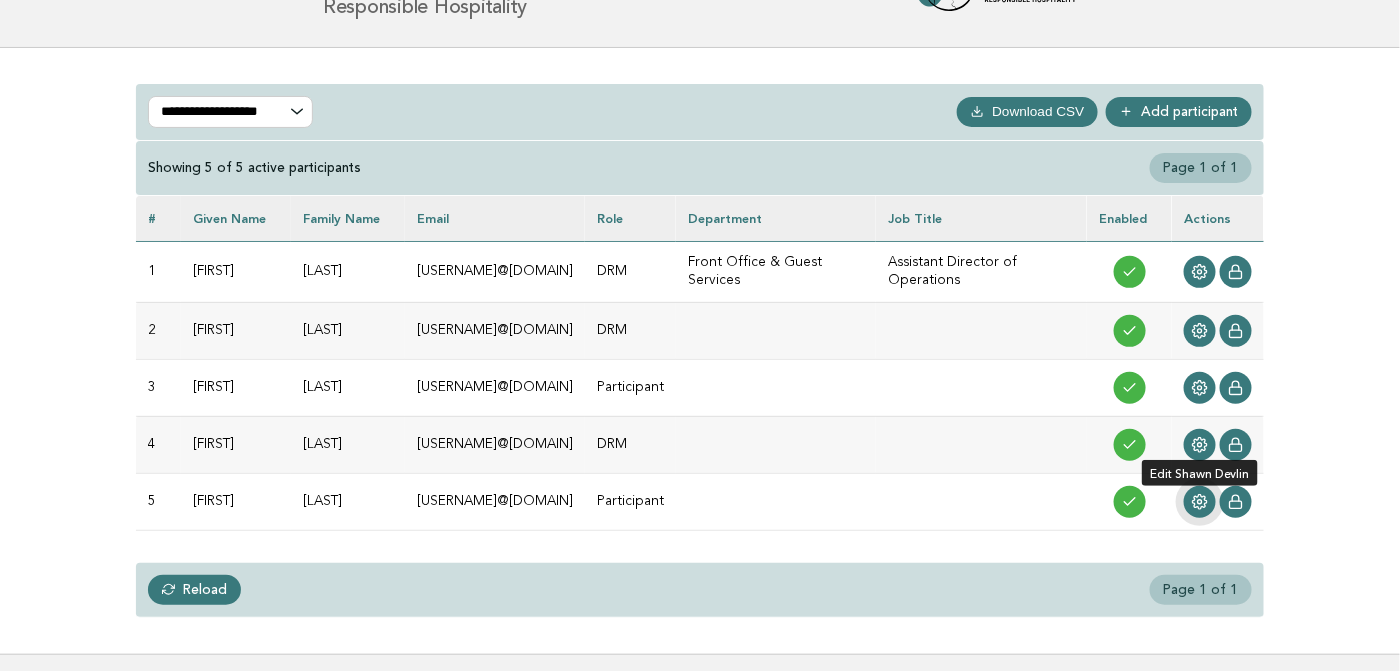 click 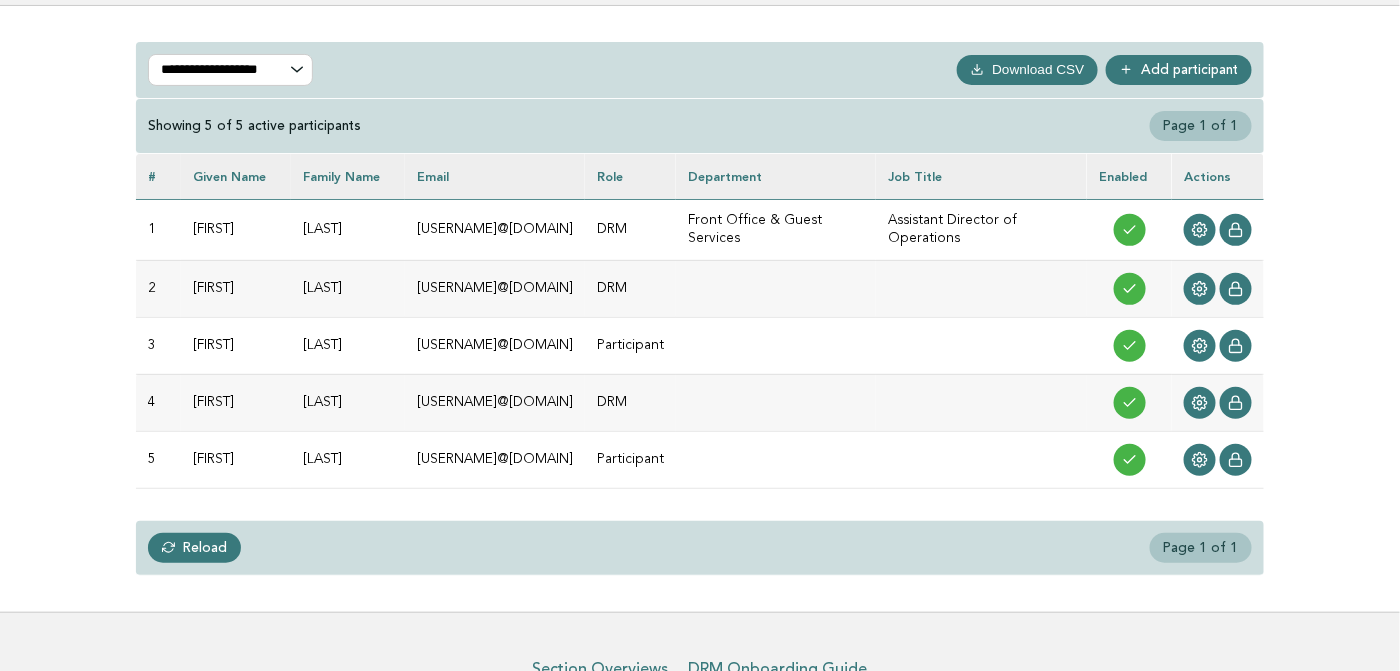 scroll, scrollTop: 192, scrollLeft: 0, axis: vertical 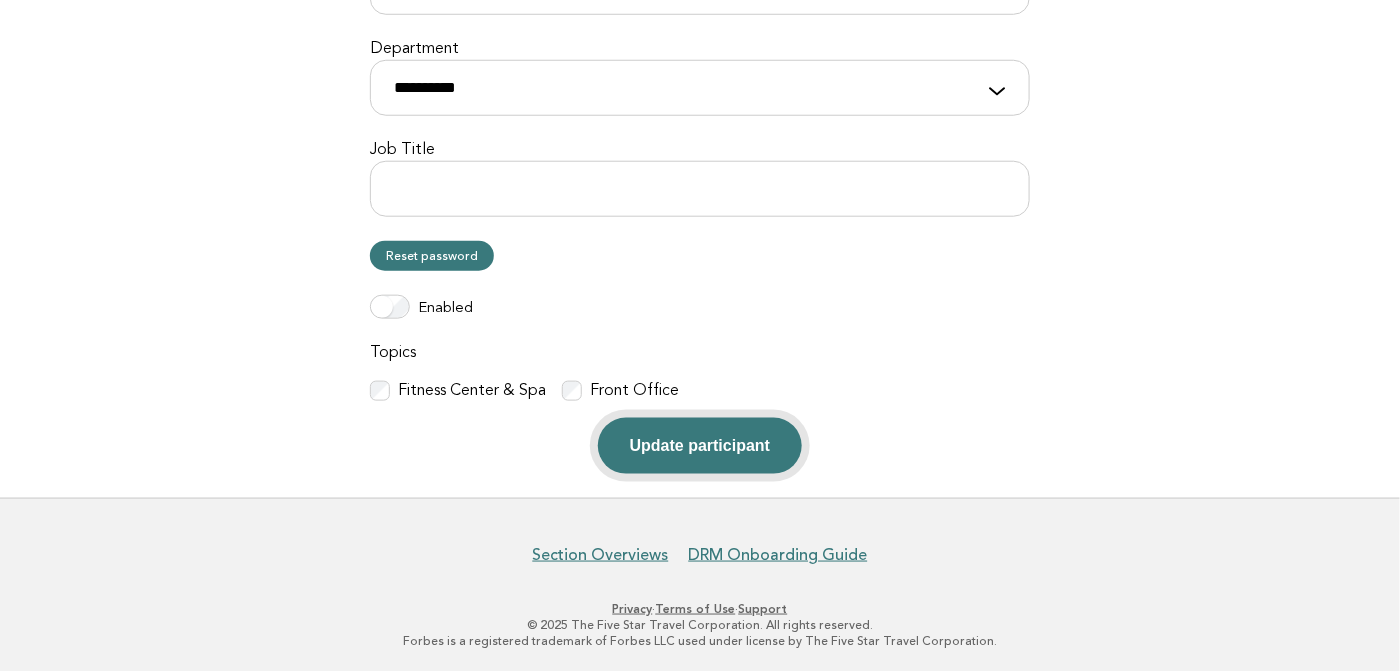 click on "Update participant" at bounding box center (700, 446) 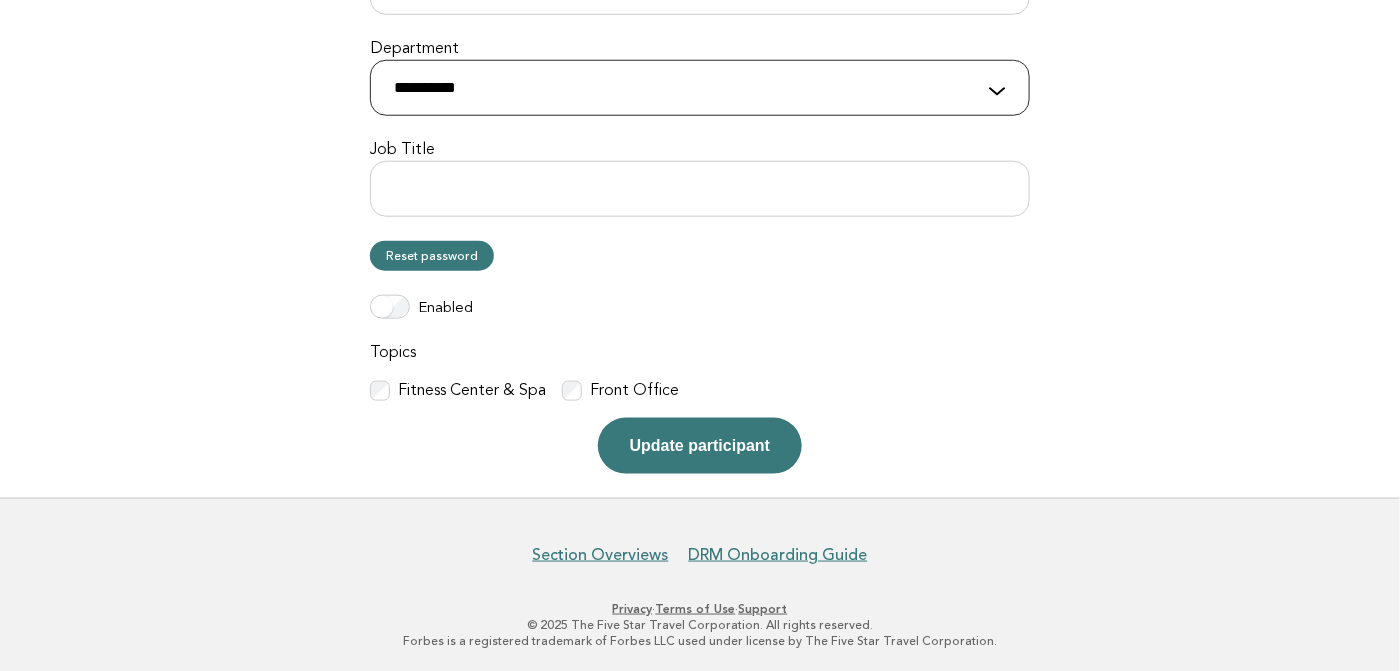 click on "**********" at bounding box center [700, 88] 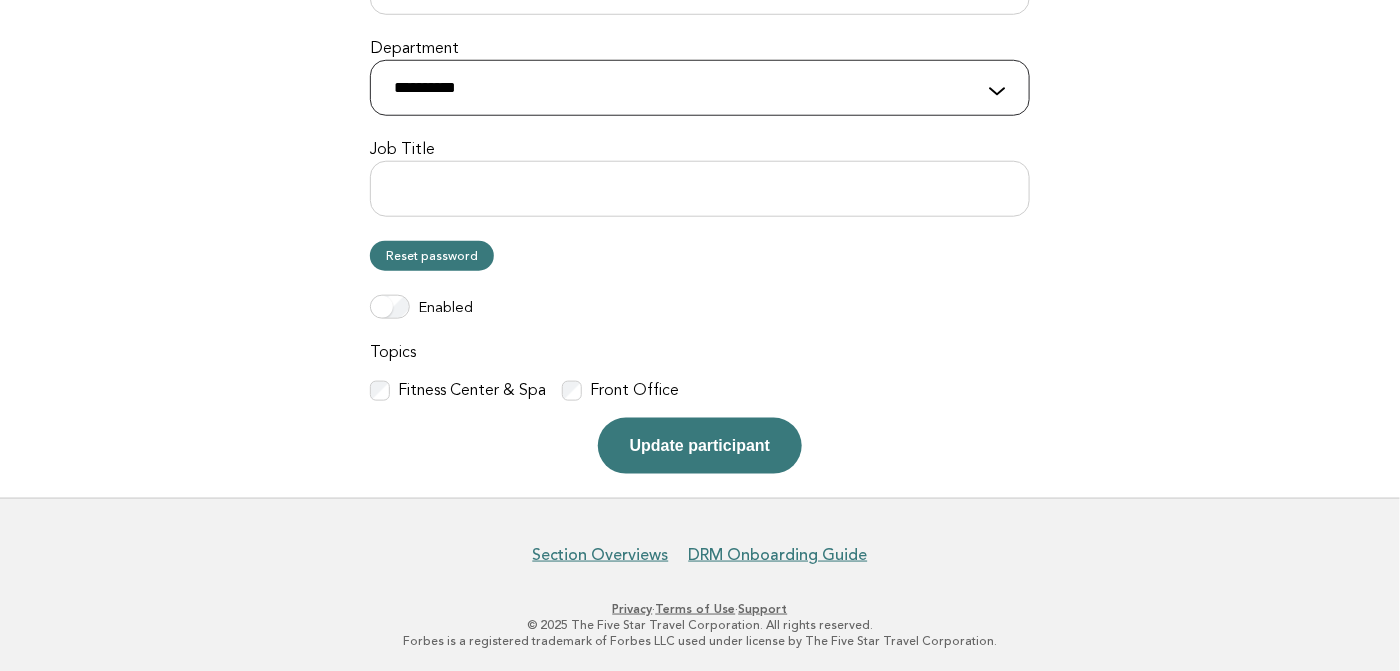 select on "**********" 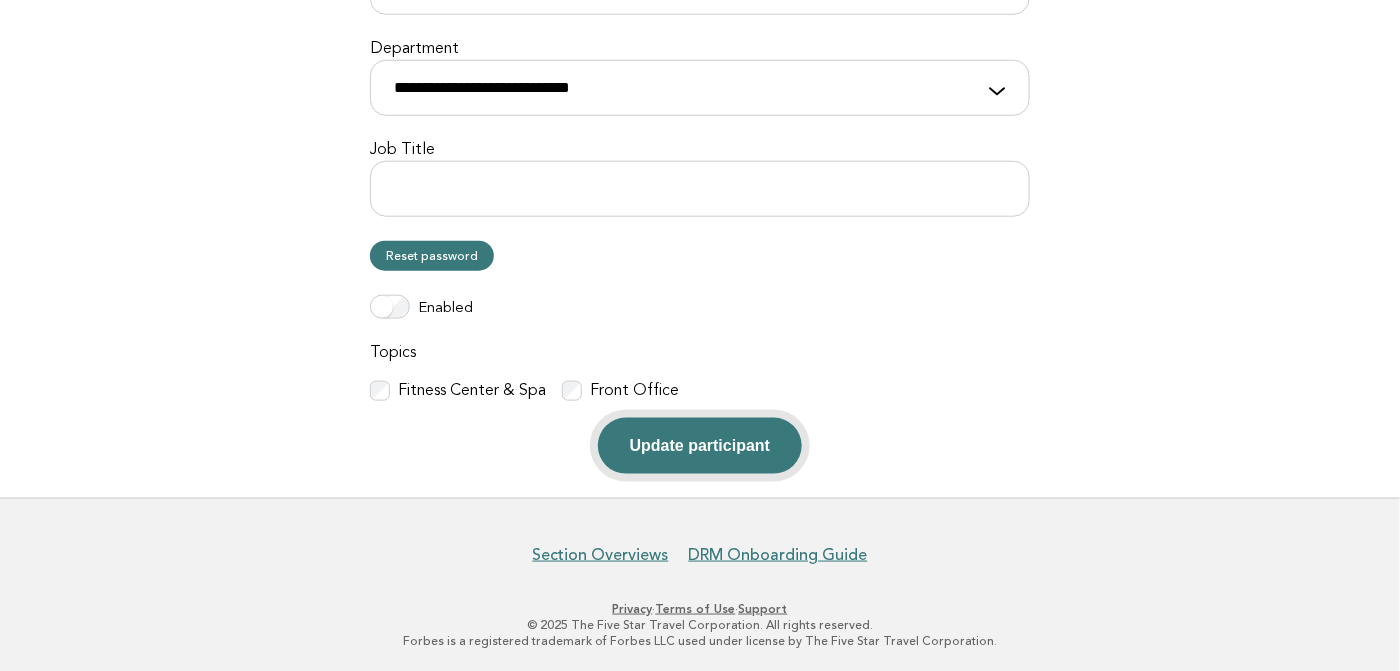 click on "Update participant" at bounding box center (700, 446) 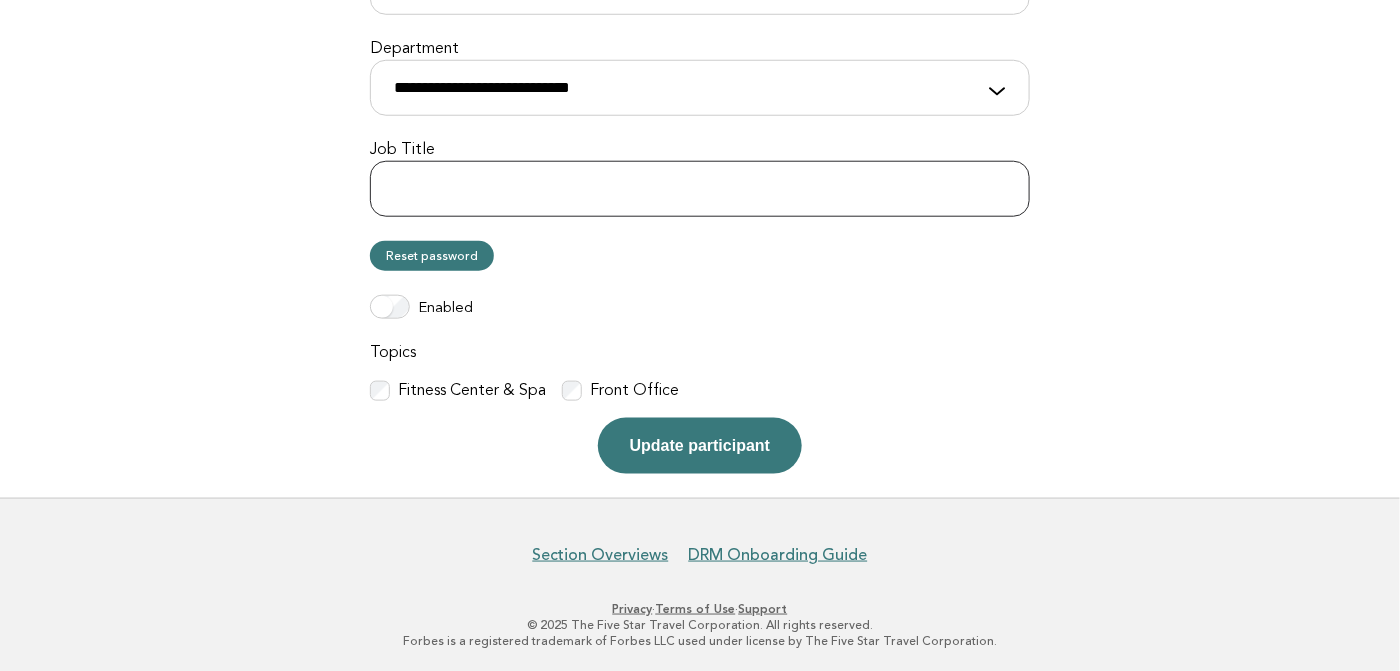 click on "Job Title" at bounding box center (700, 189) 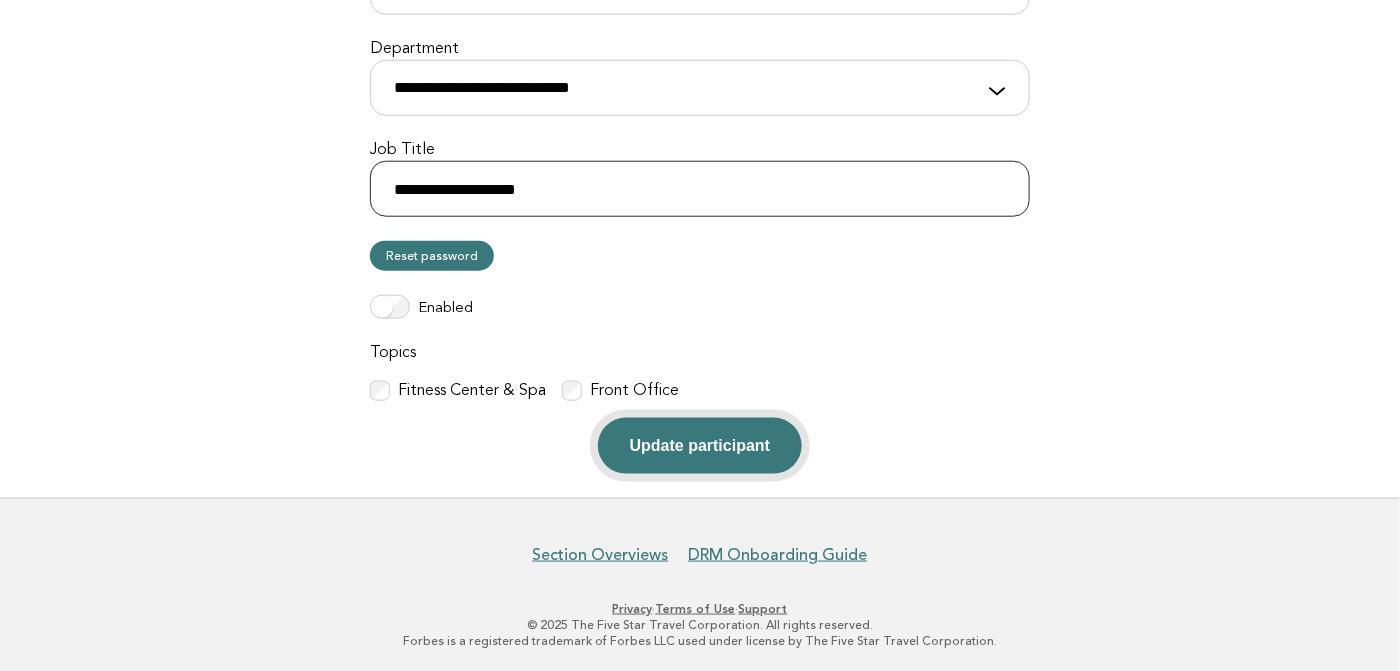 type on "**********" 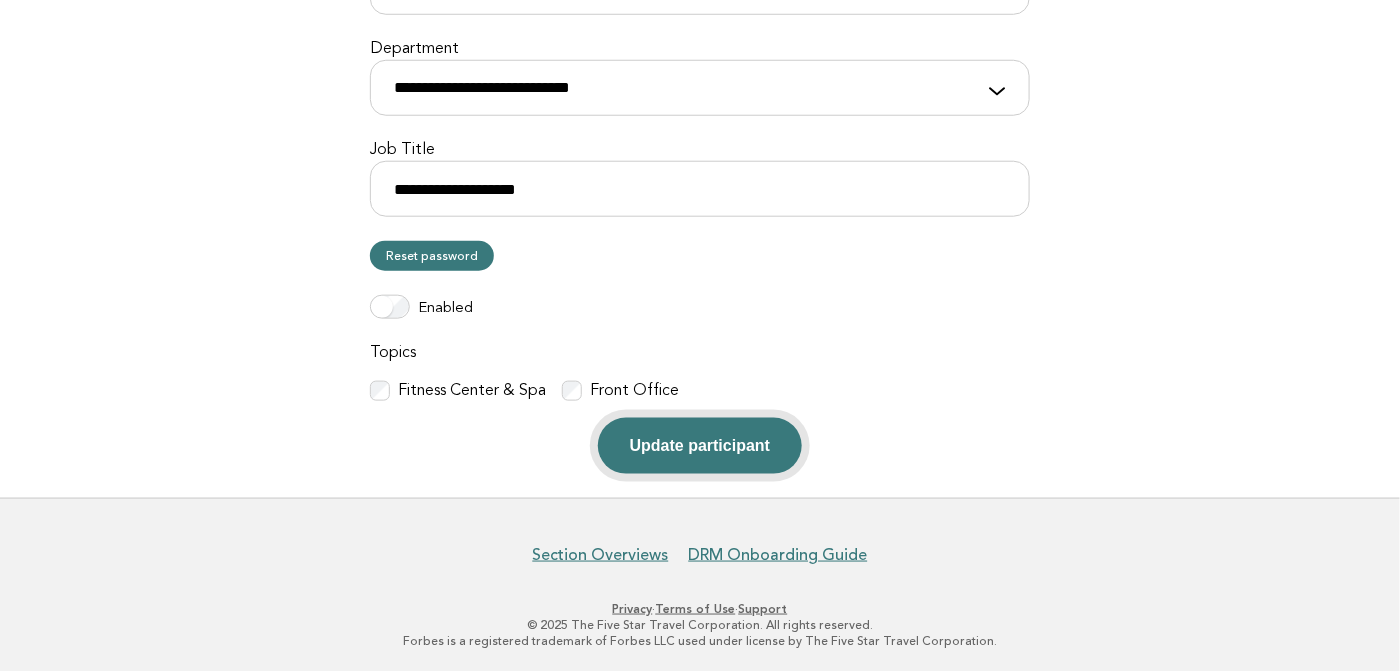 click on "Update participant" at bounding box center (700, 446) 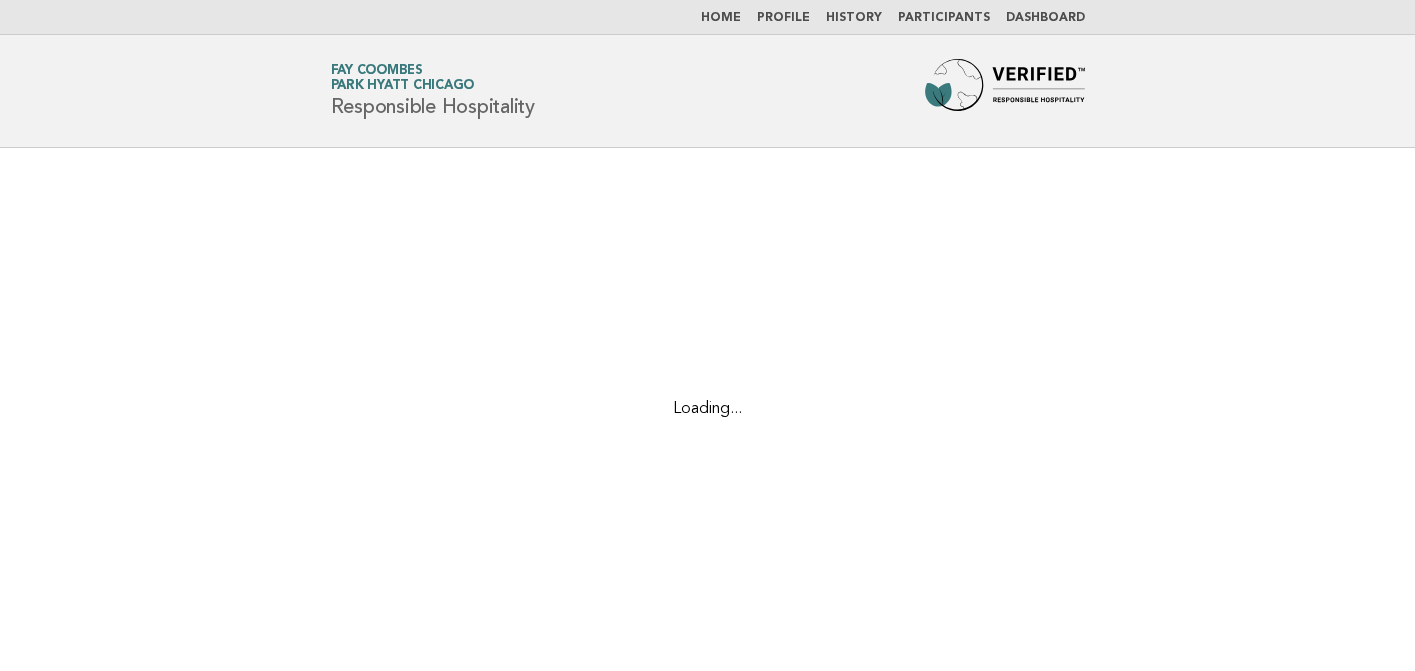 scroll, scrollTop: 0, scrollLeft: 0, axis: both 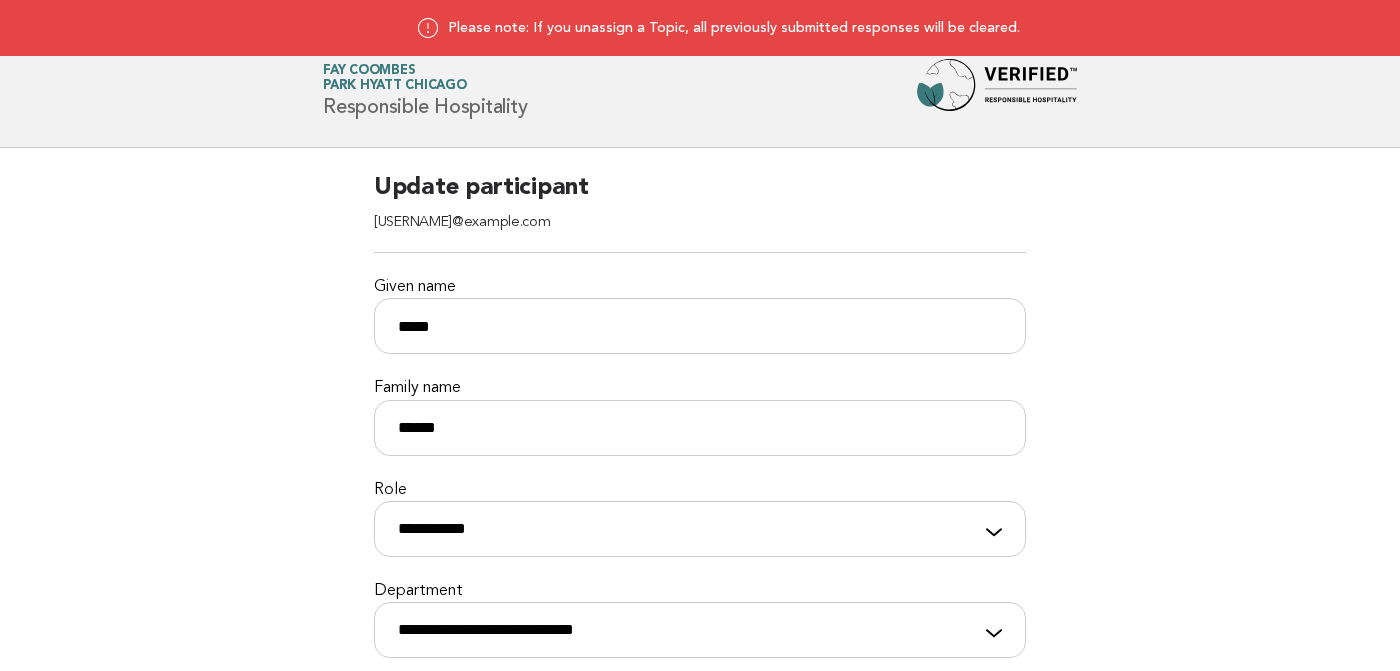 select on "**********" 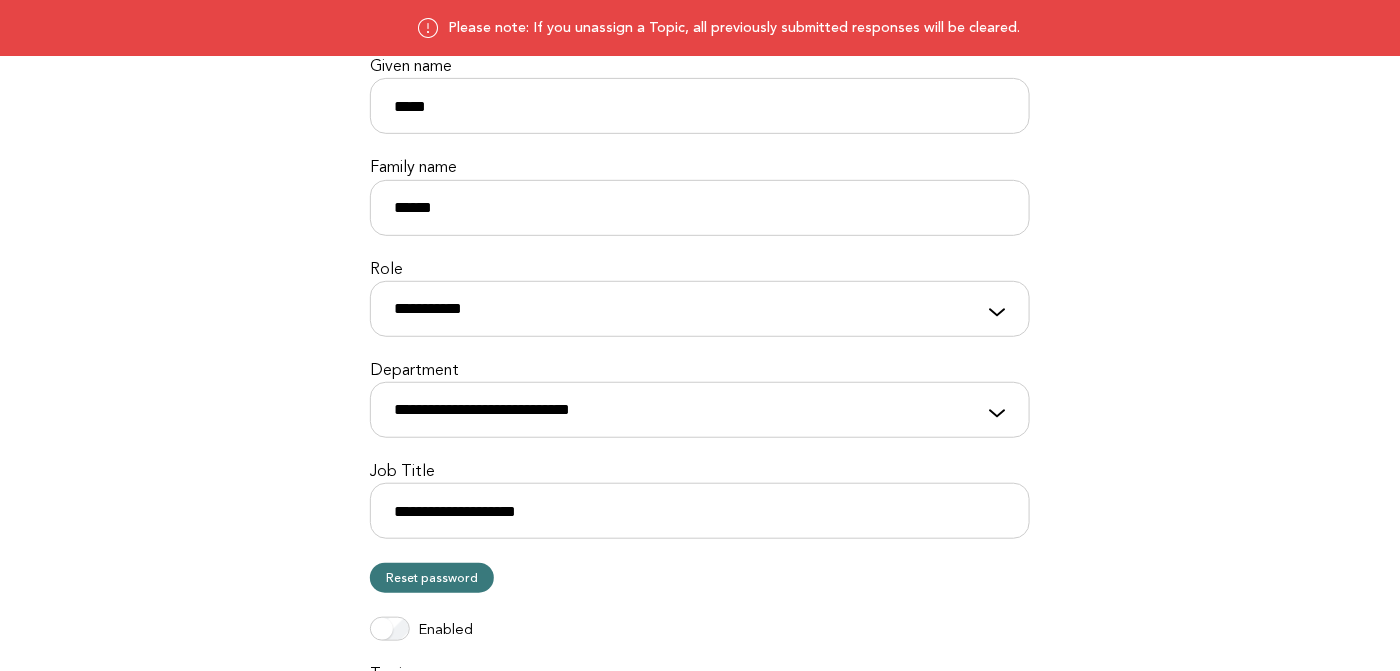 scroll, scrollTop: 500, scrollLeft: 0, axis: vertical 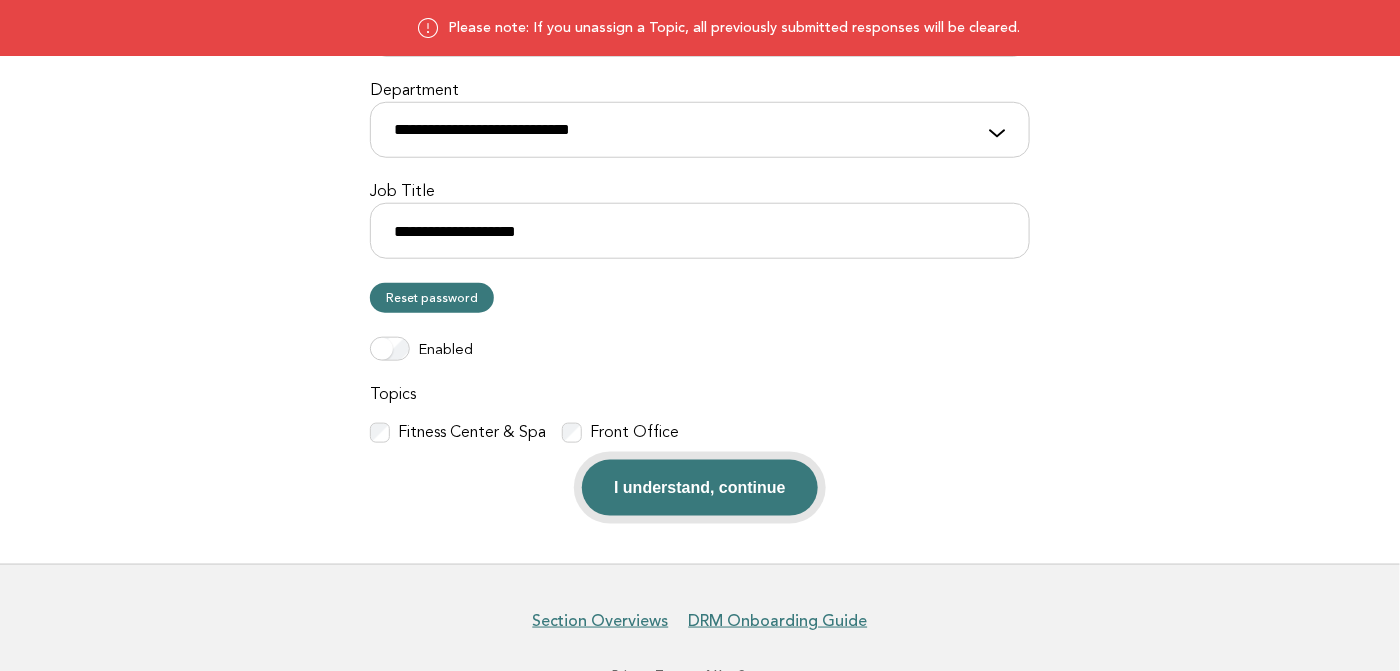 click on "I understand, continue" at bounding box center (700, 488) 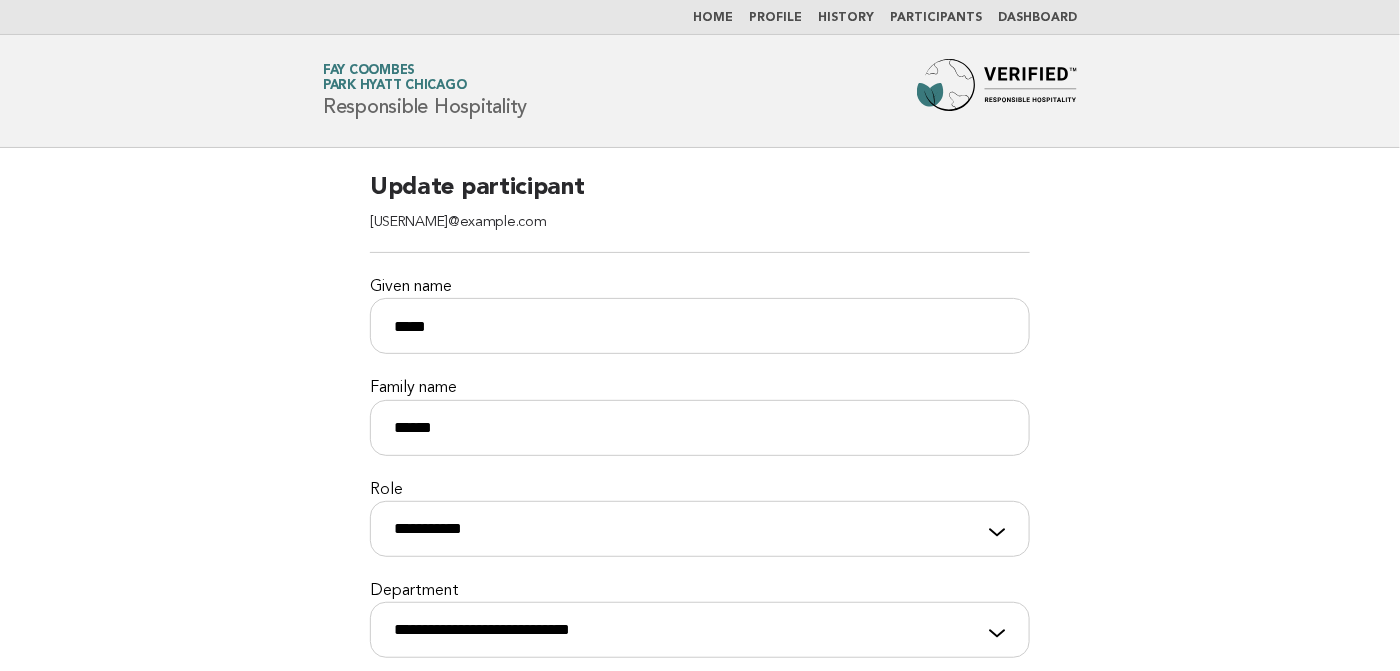 scroll, scrollTop: 177, scrollLeft: 0, axis: vertical 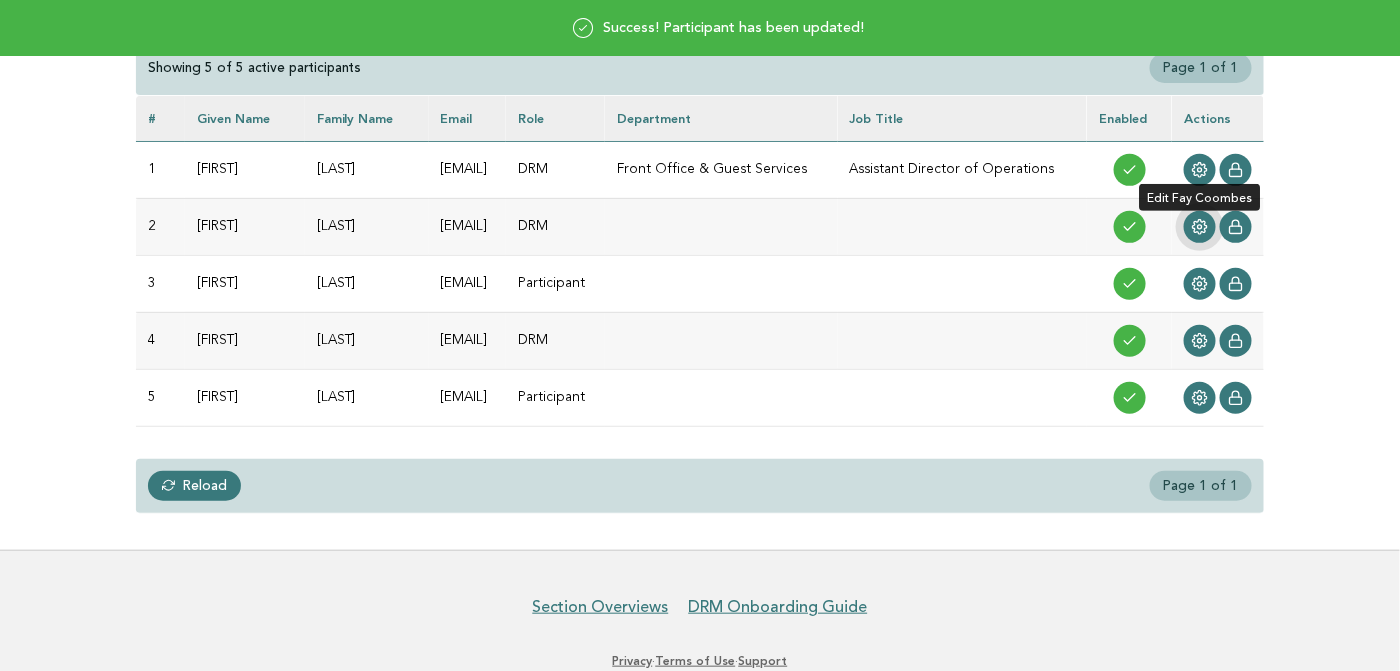 click 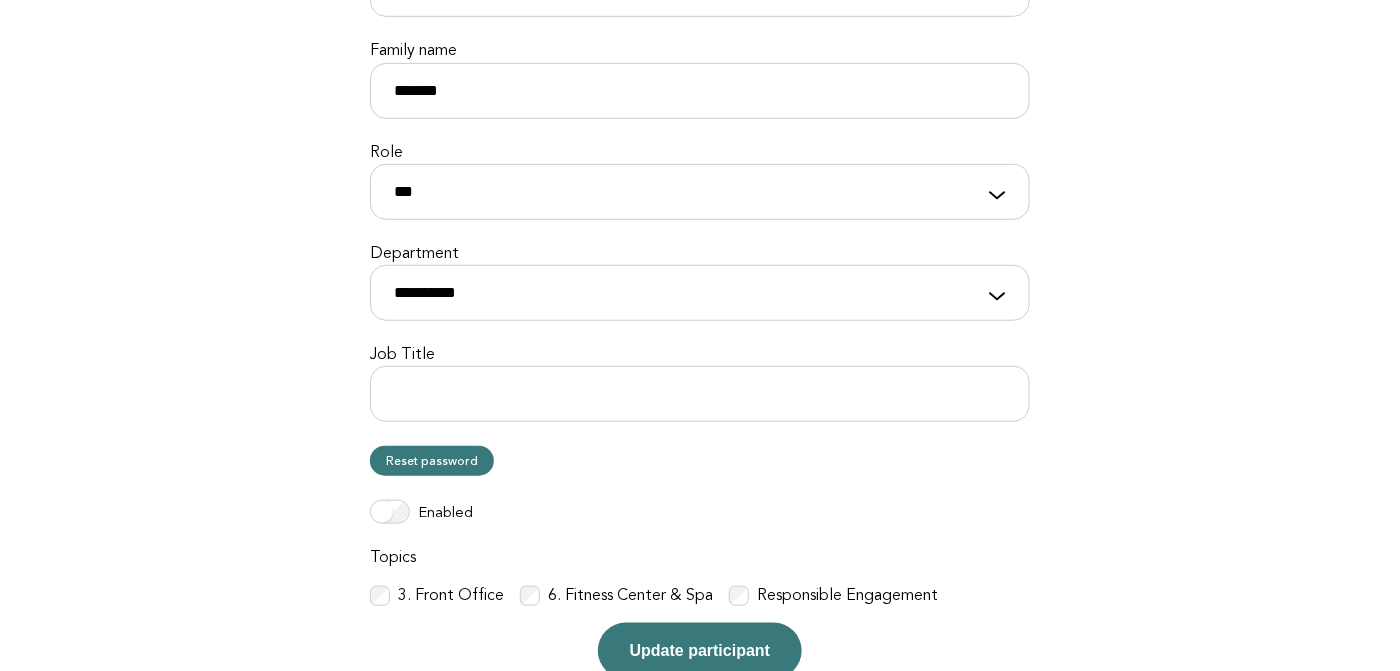 scroll, scrollTop: 542, scrollLeft: 0, axis: vertical 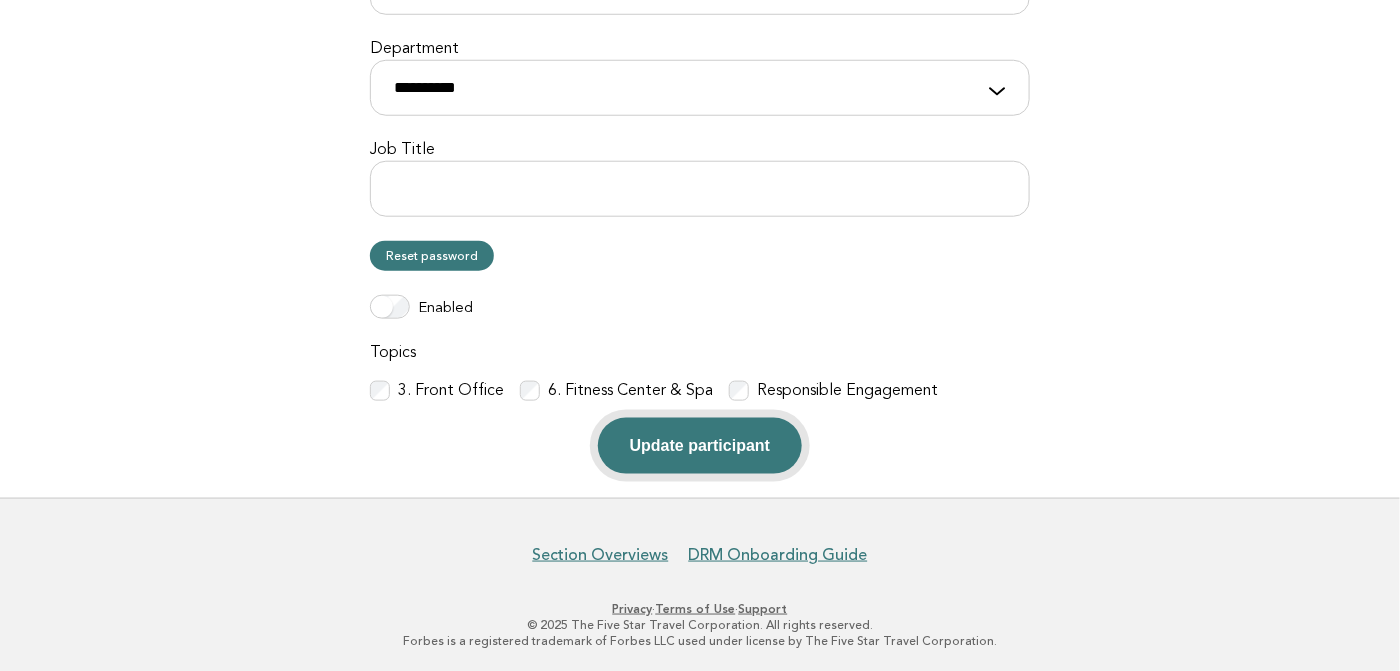 click on "Update participant" at bounding box center [700, 446] 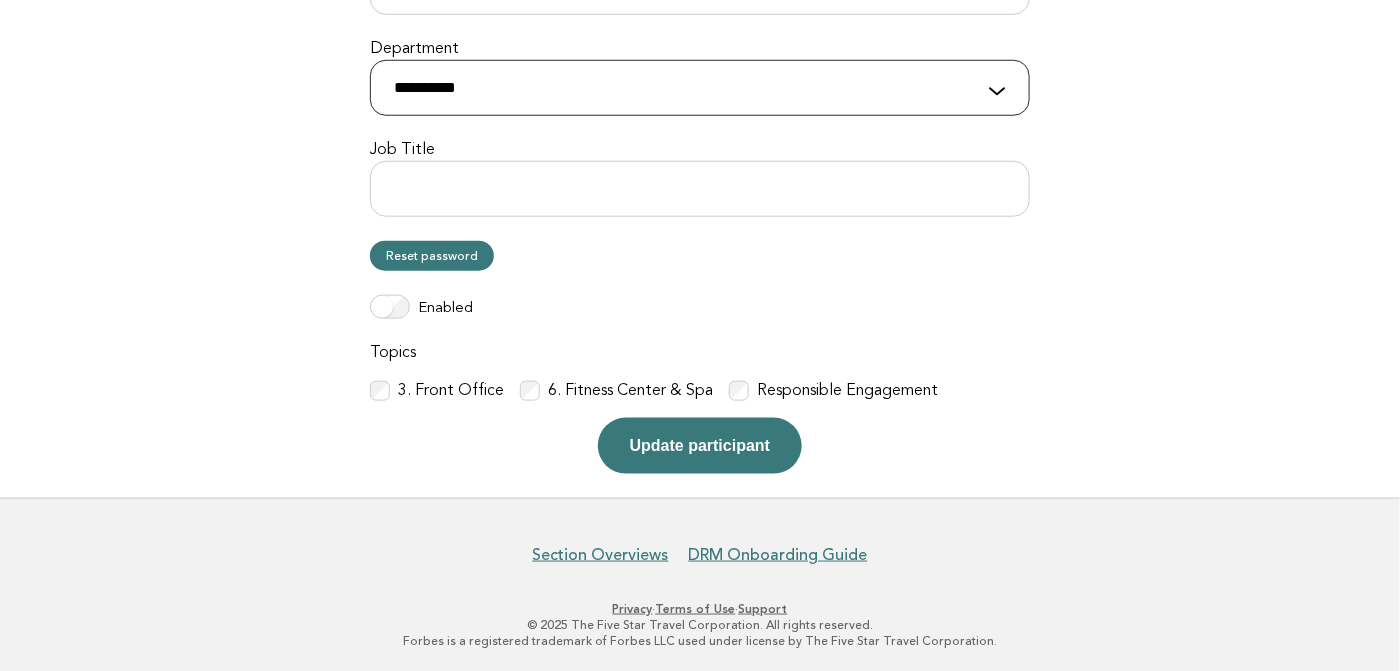 click on "**********" at bounding box center [700, 88] 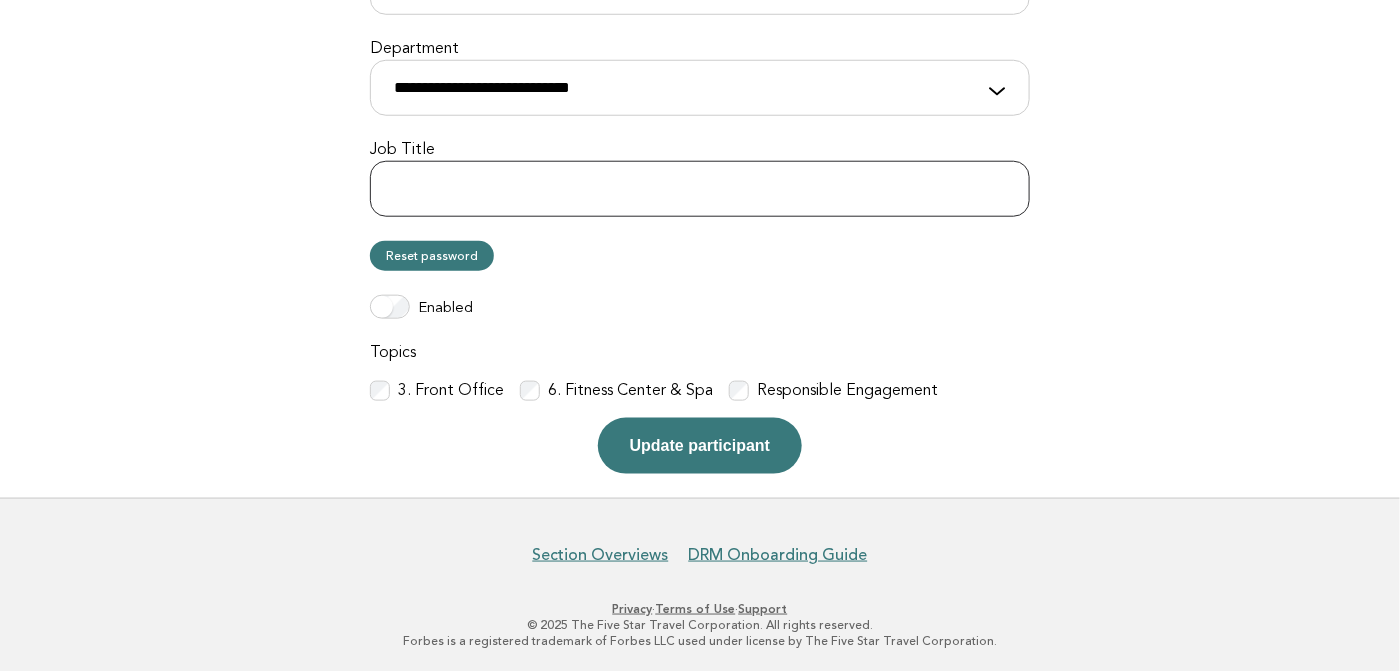 click on "Job Title" at bounding box center [700, 189] 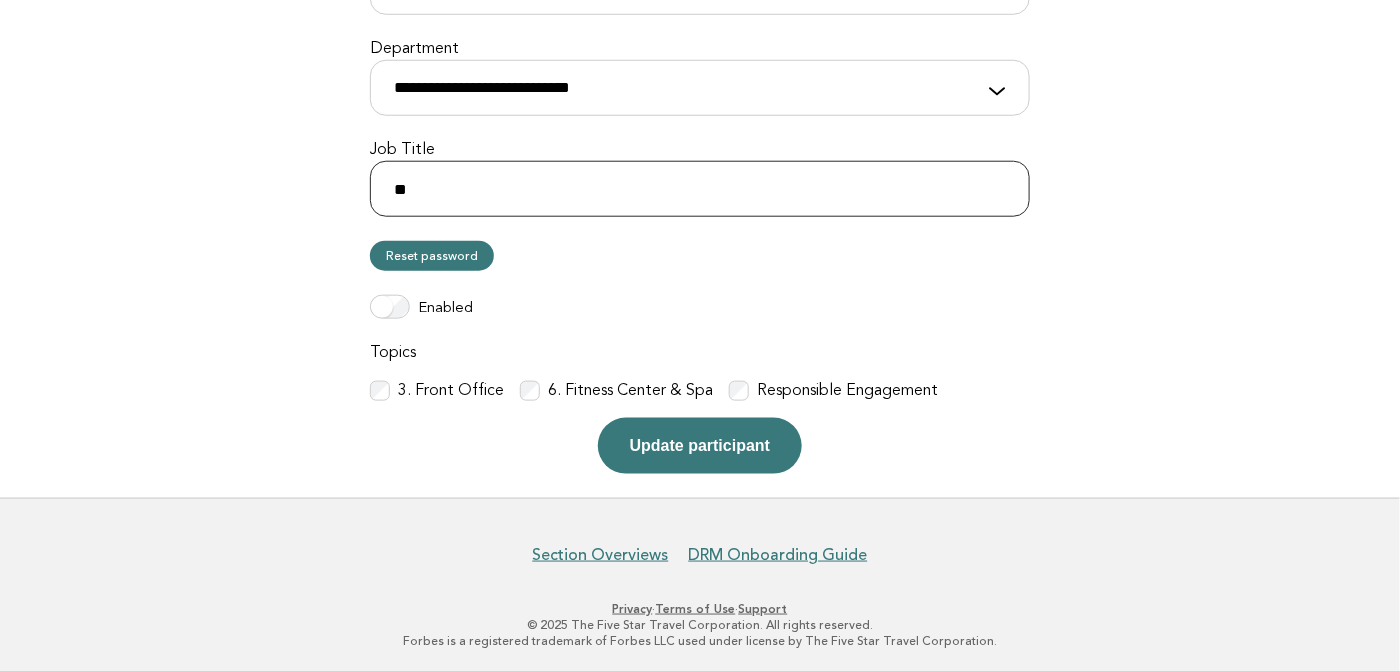 type on "*" 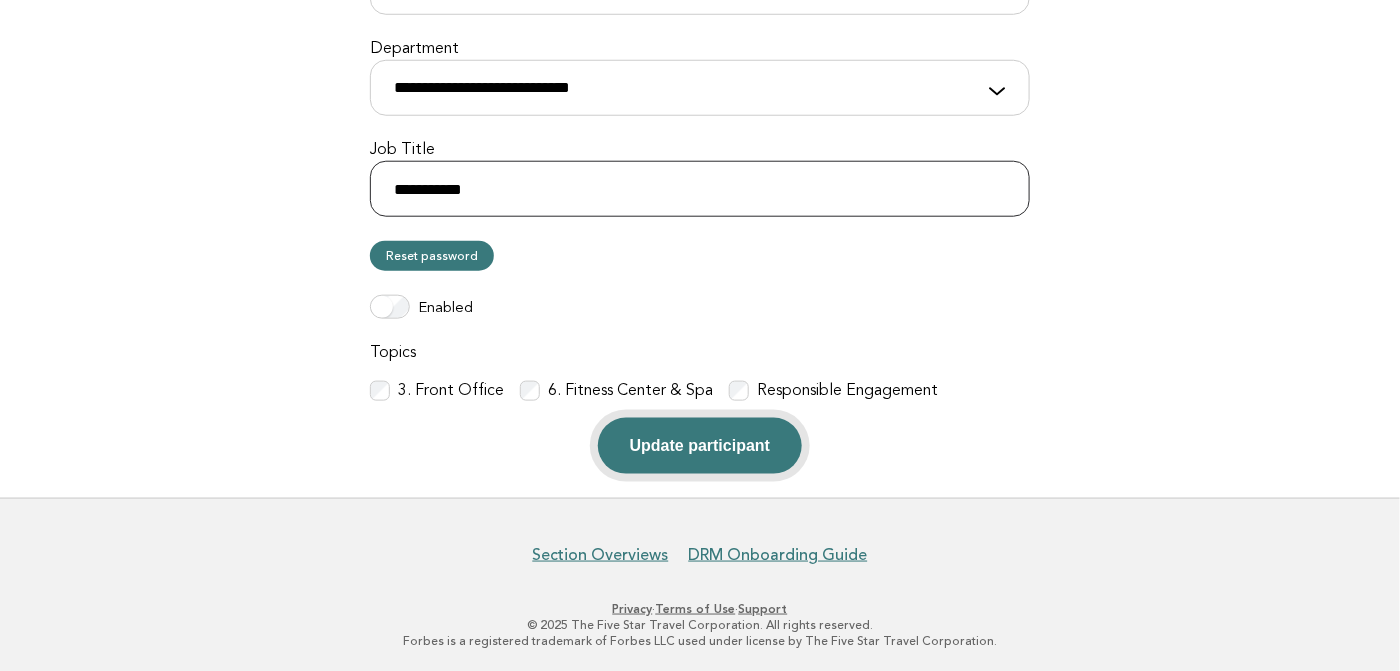 type on "**********" 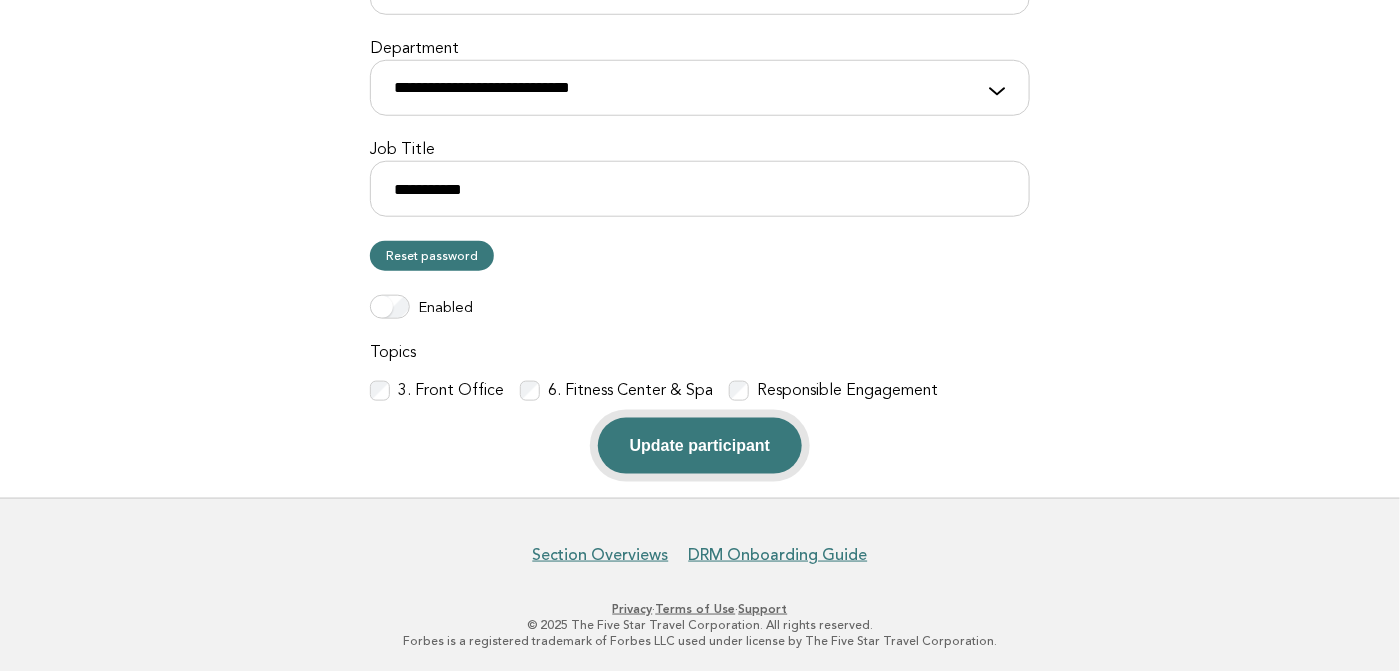 click on "Update participant" at bounding box center (700, 446) 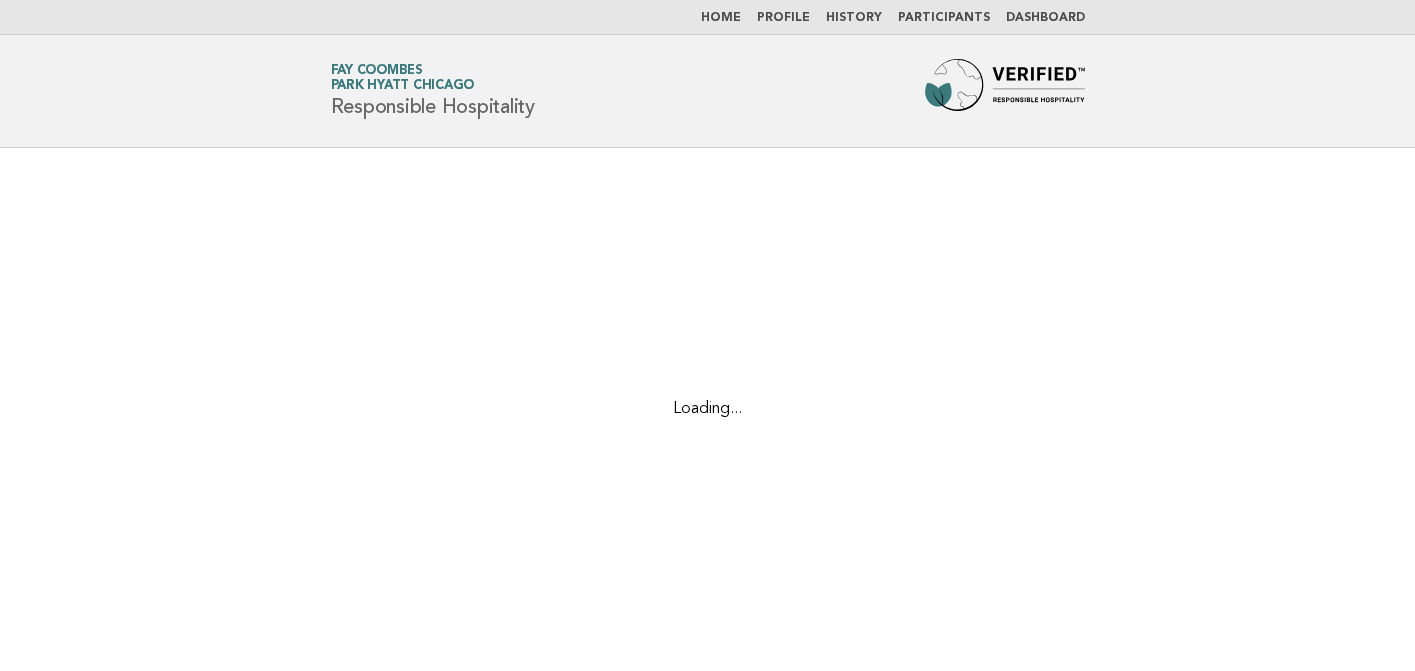 scroll, scrollTop: 0, scrollLeft: 0, axis: both 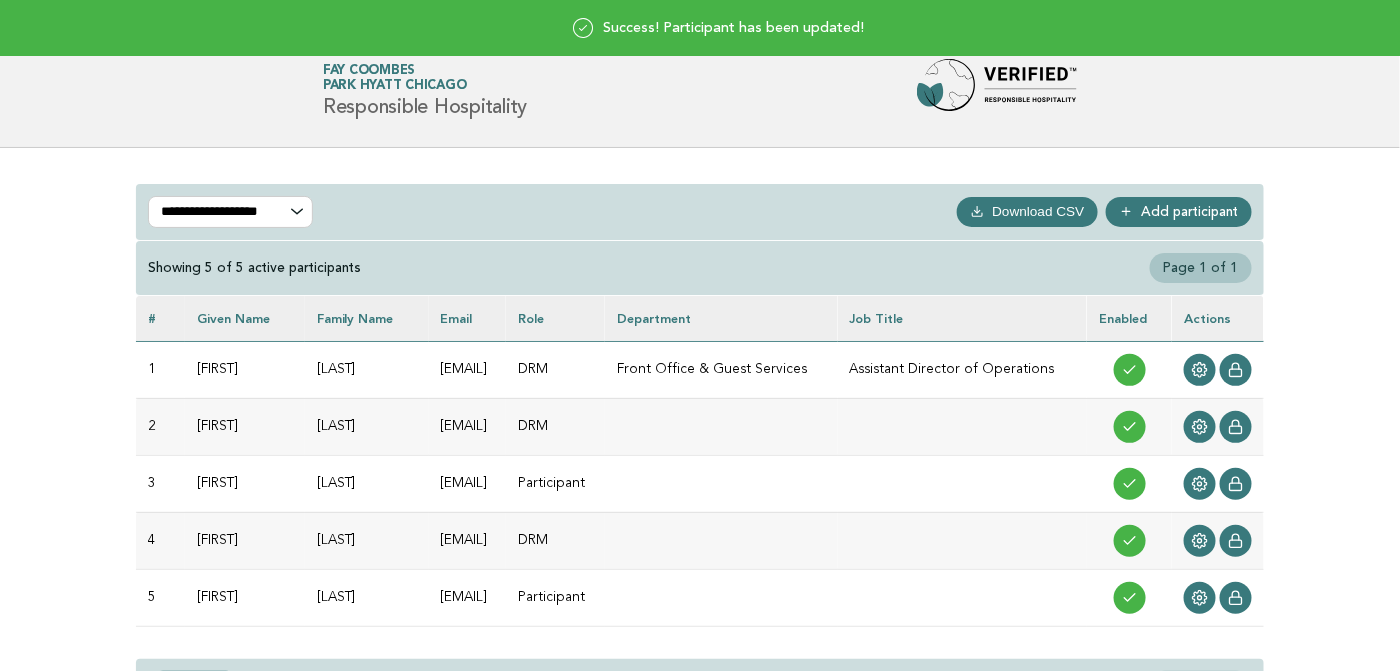 click at bounding box center [997, 91] 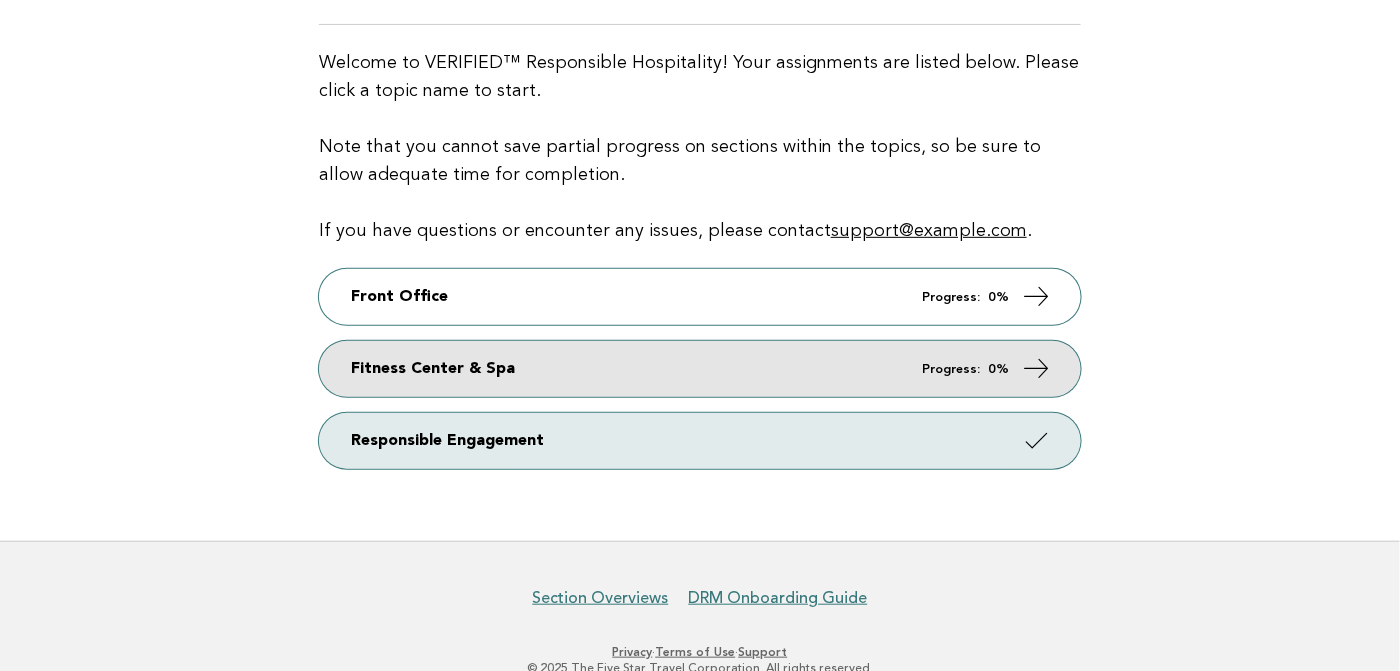 scroll, scrollTop: 200, scrollLeft: 0, axis: vertical 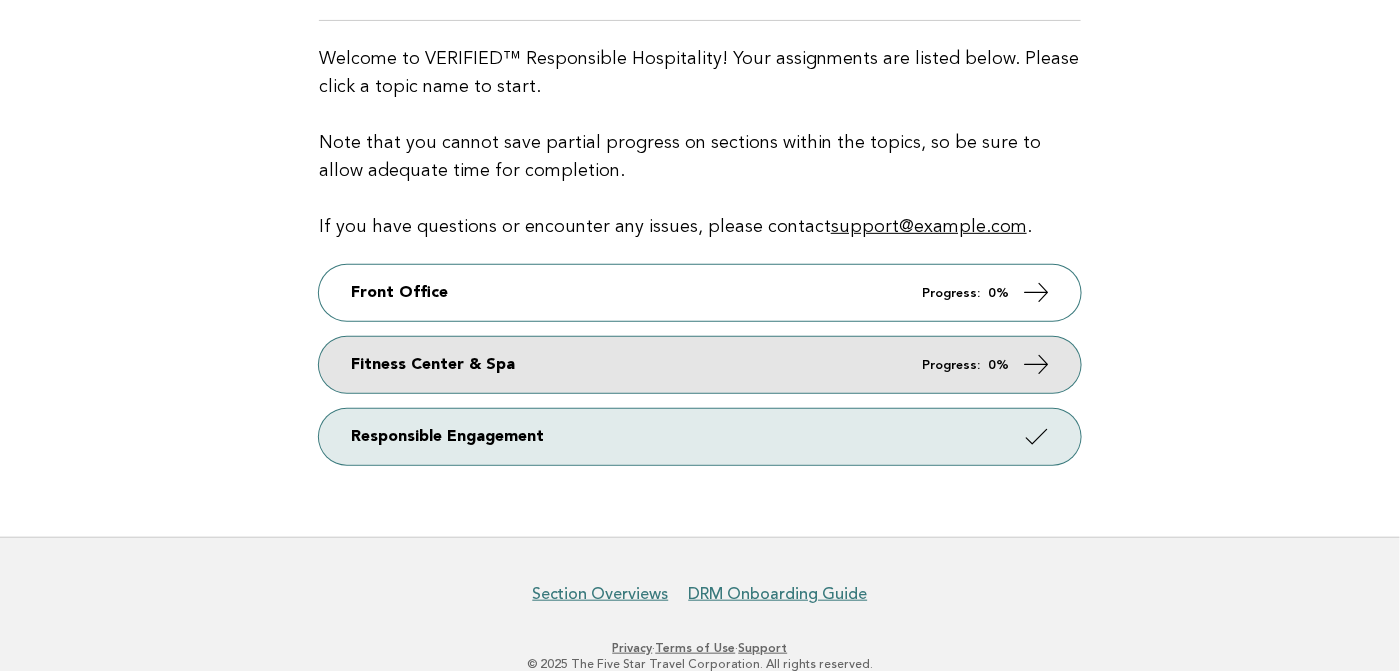 drag, startPoint x: 1070, startPoint y: 293, endPoint x: 1049, endPoint y: 361, distance: 71.168816 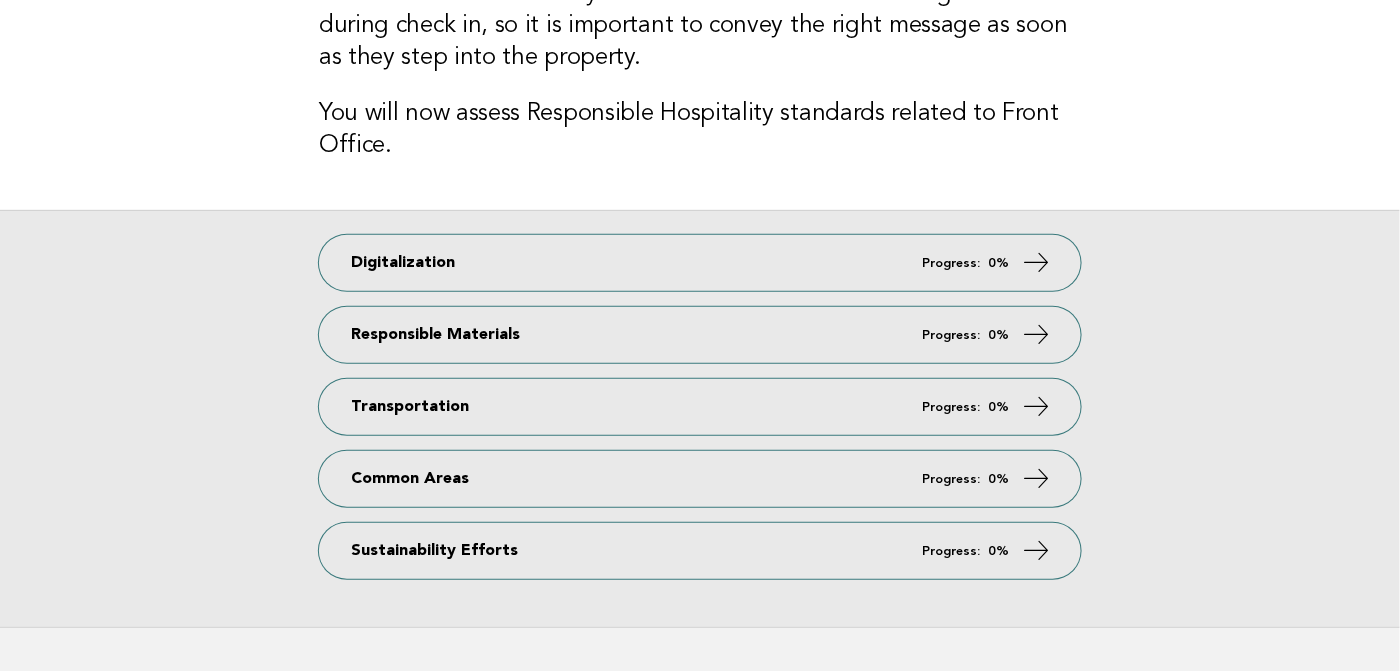scroll, scrollTop: 123, scrollLeft: 0, axis: vertical 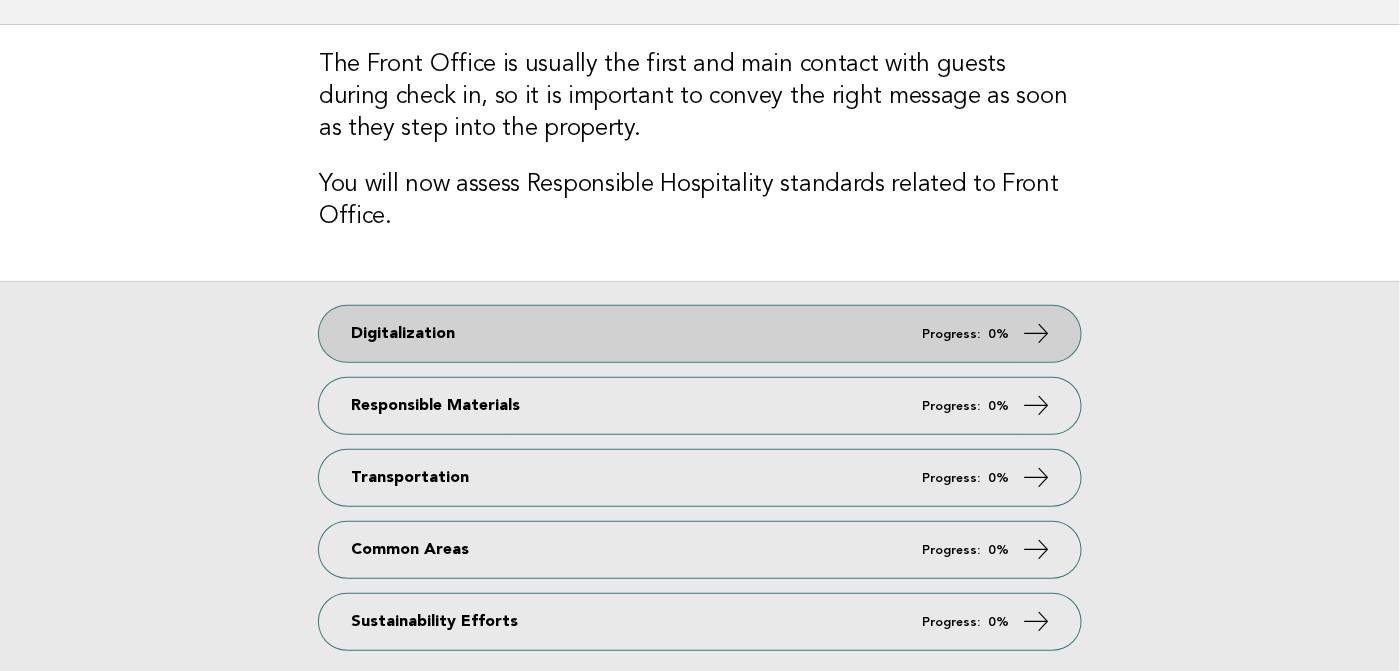 click at bounding box center [1037, 333] 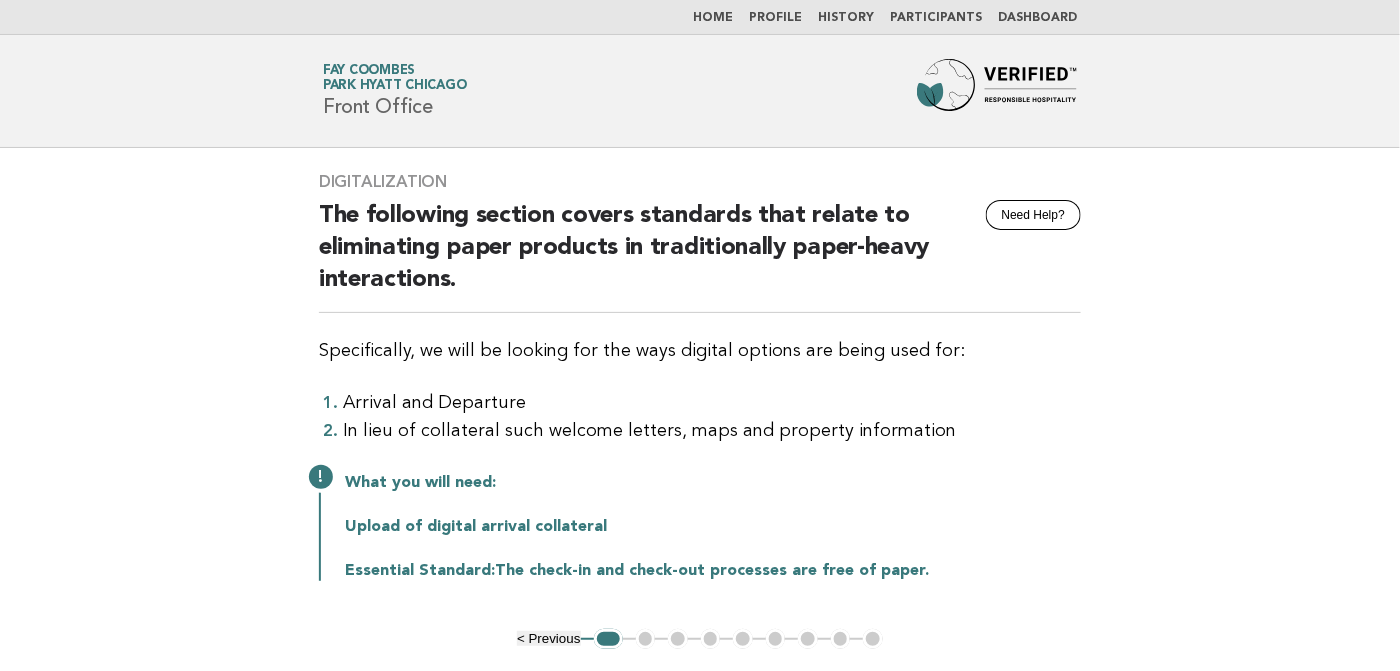scroll, scrollTop: 100, scrollLeft: 0, axis: vertical 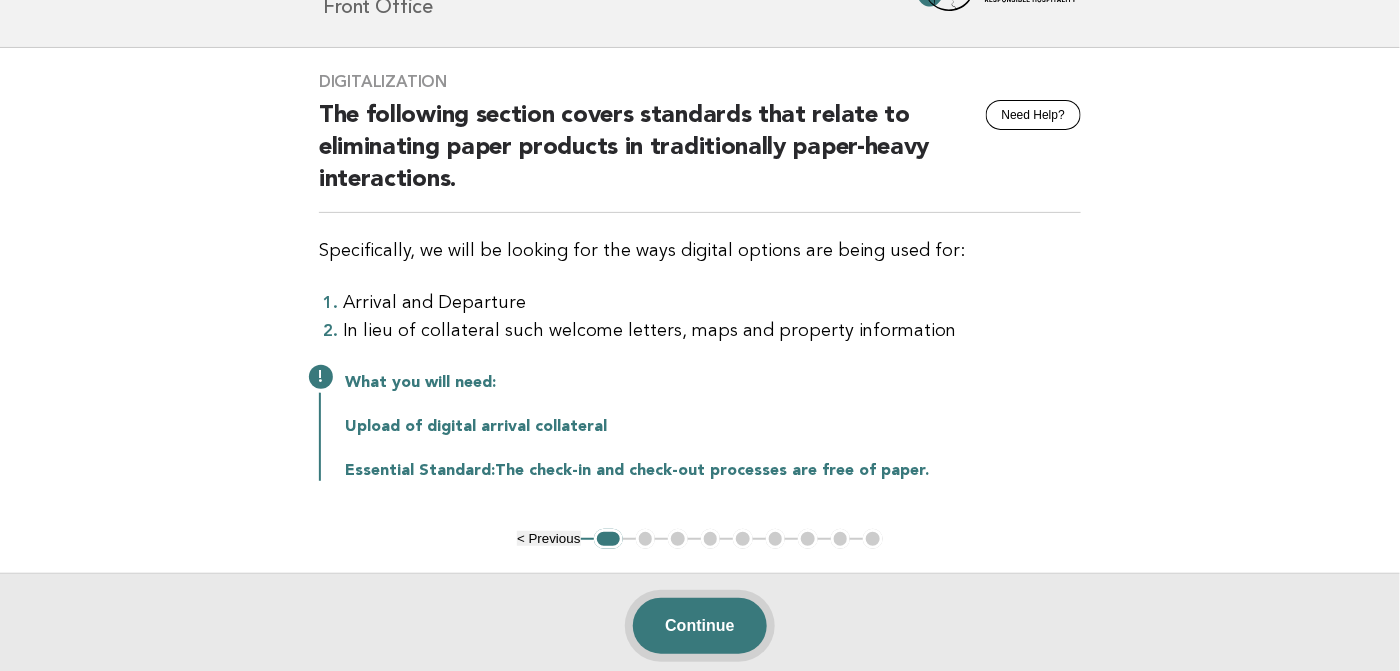 click on "Continue" at bounding box center [699, 626] 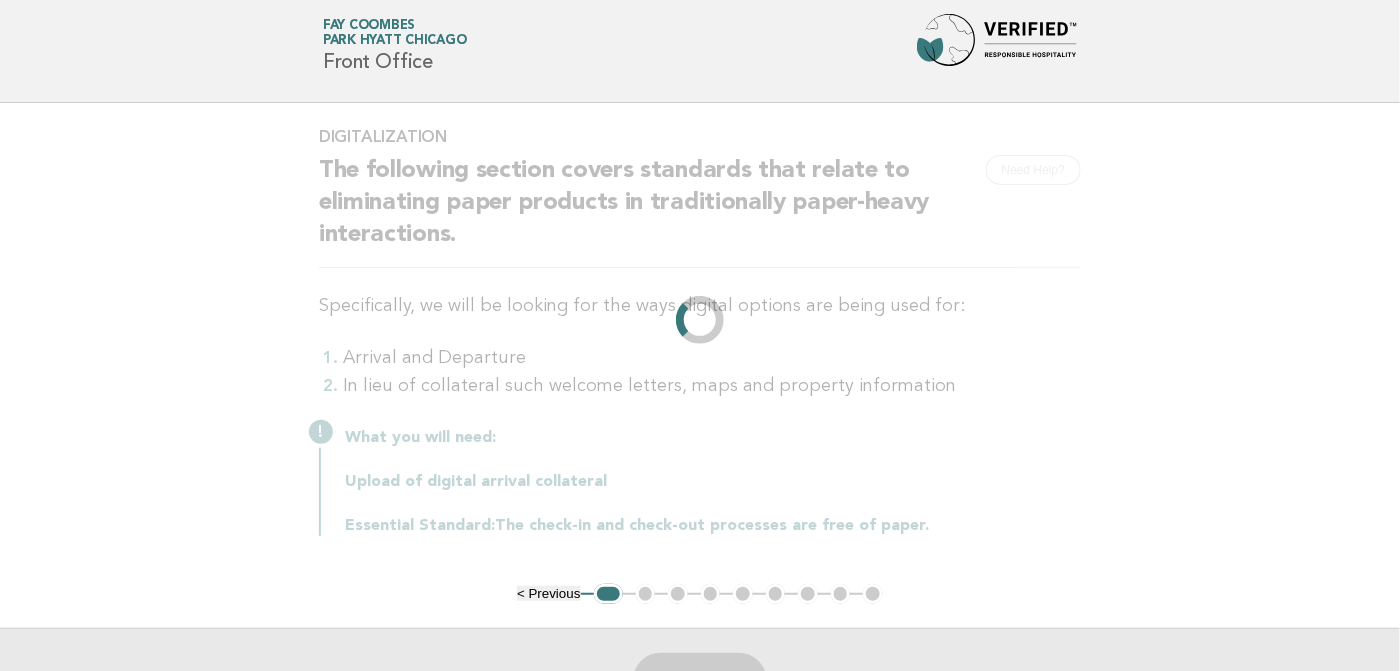 scroll, scrollTop: 0, scrollLeft: 0, axis: both 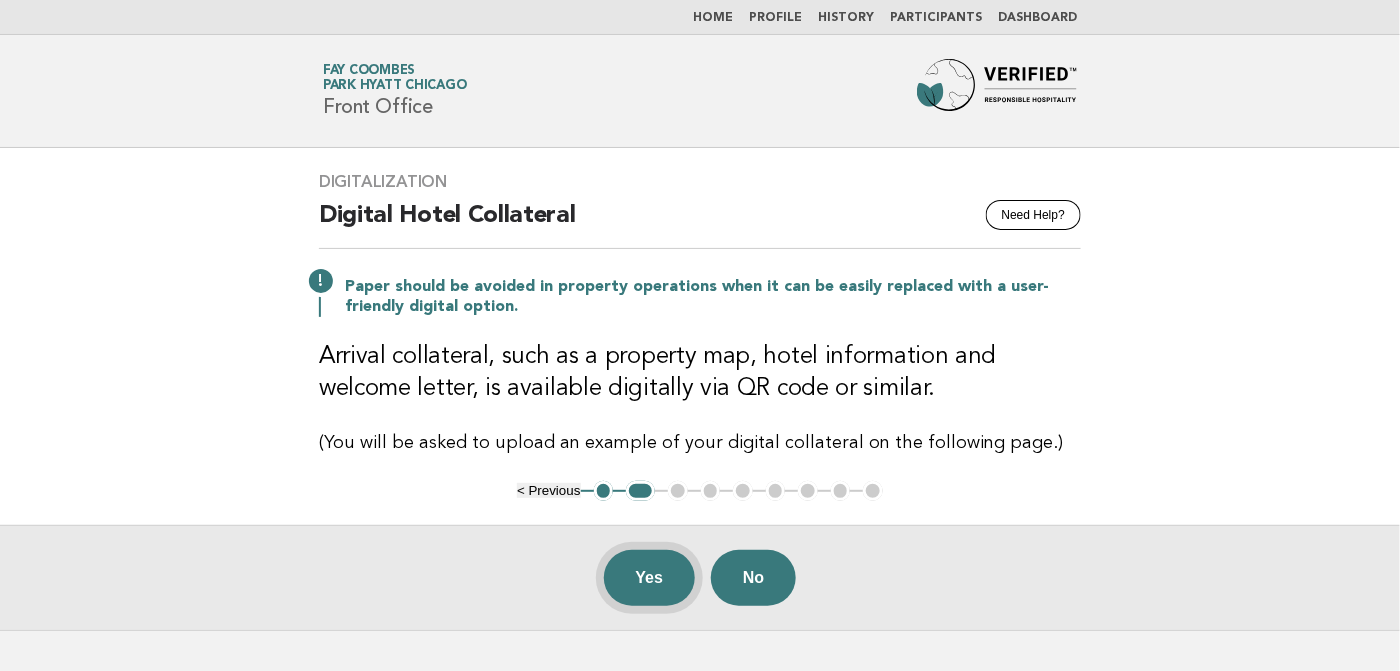 click on "Yes" at bounding box center (650, 578) 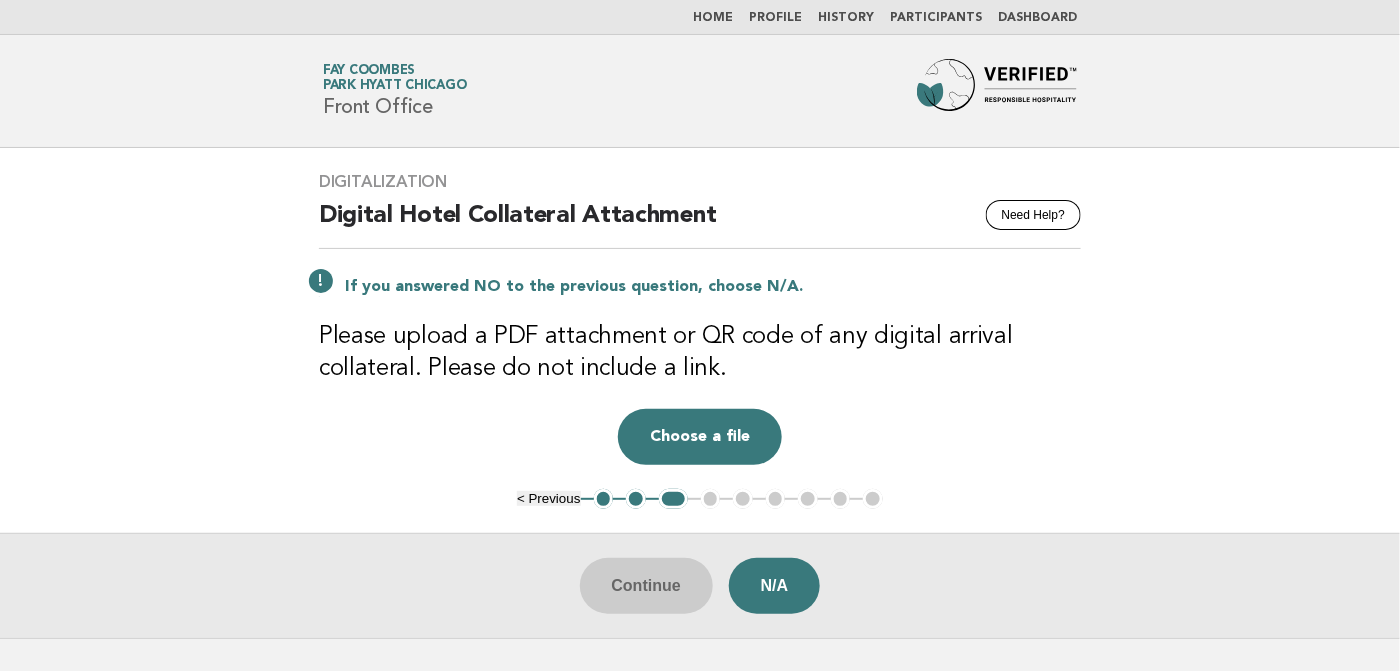 click on "2" at bounding box center [636, 499] 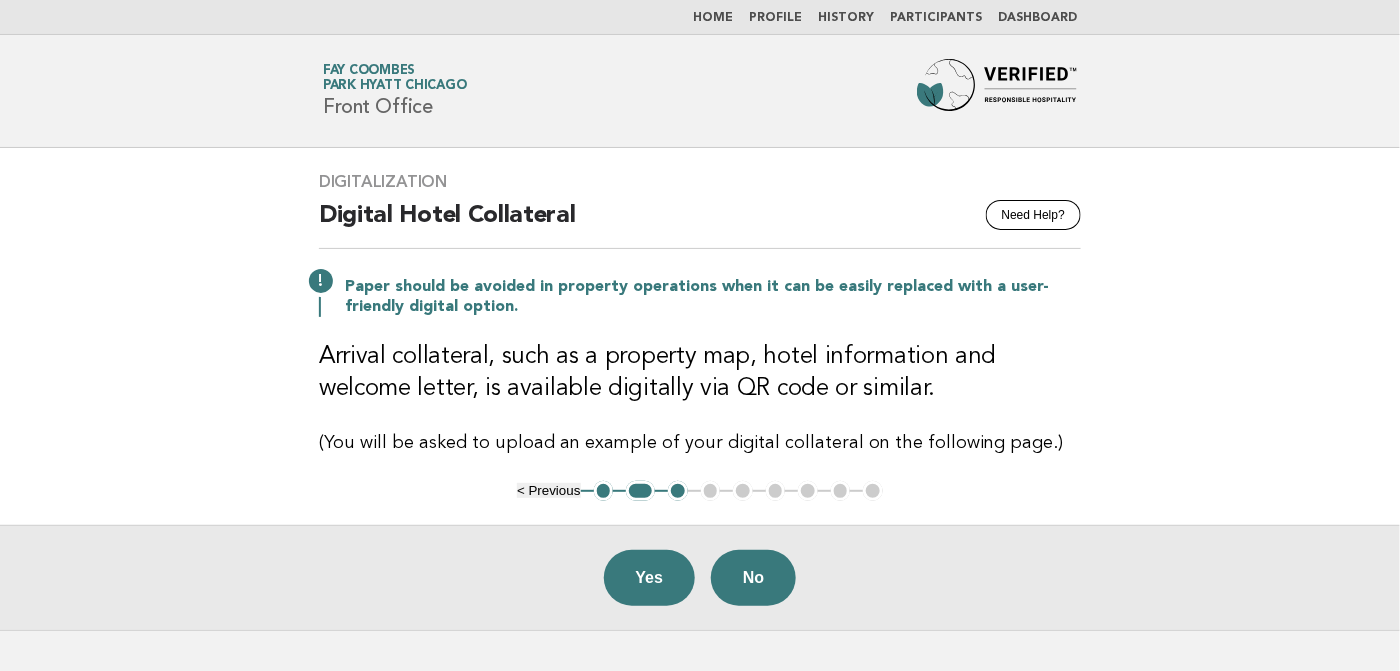 type 